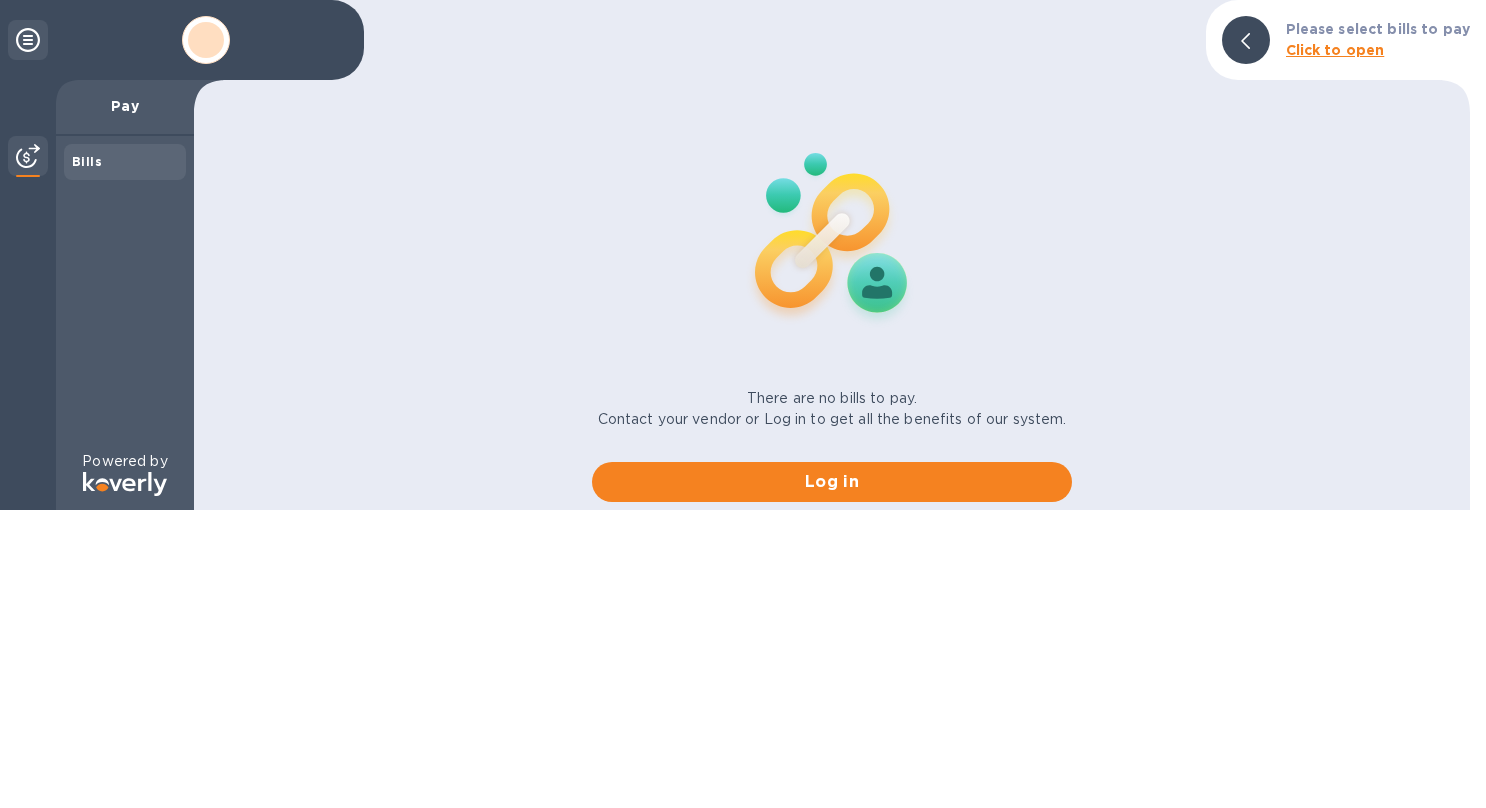 scroll, scrollTop: 0, scrollLeft: 0, axis: both 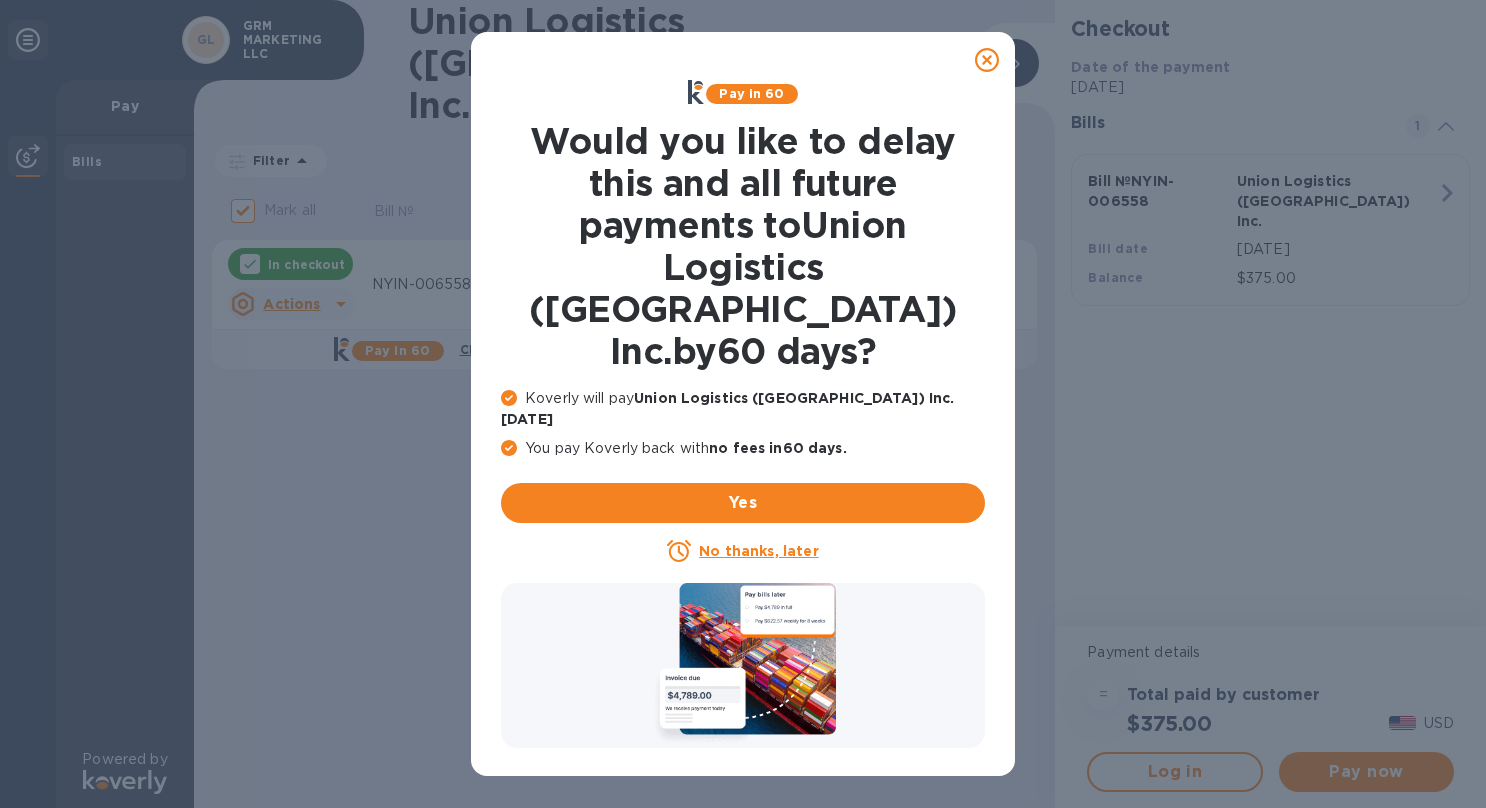 click at bounding box center [987, 60] 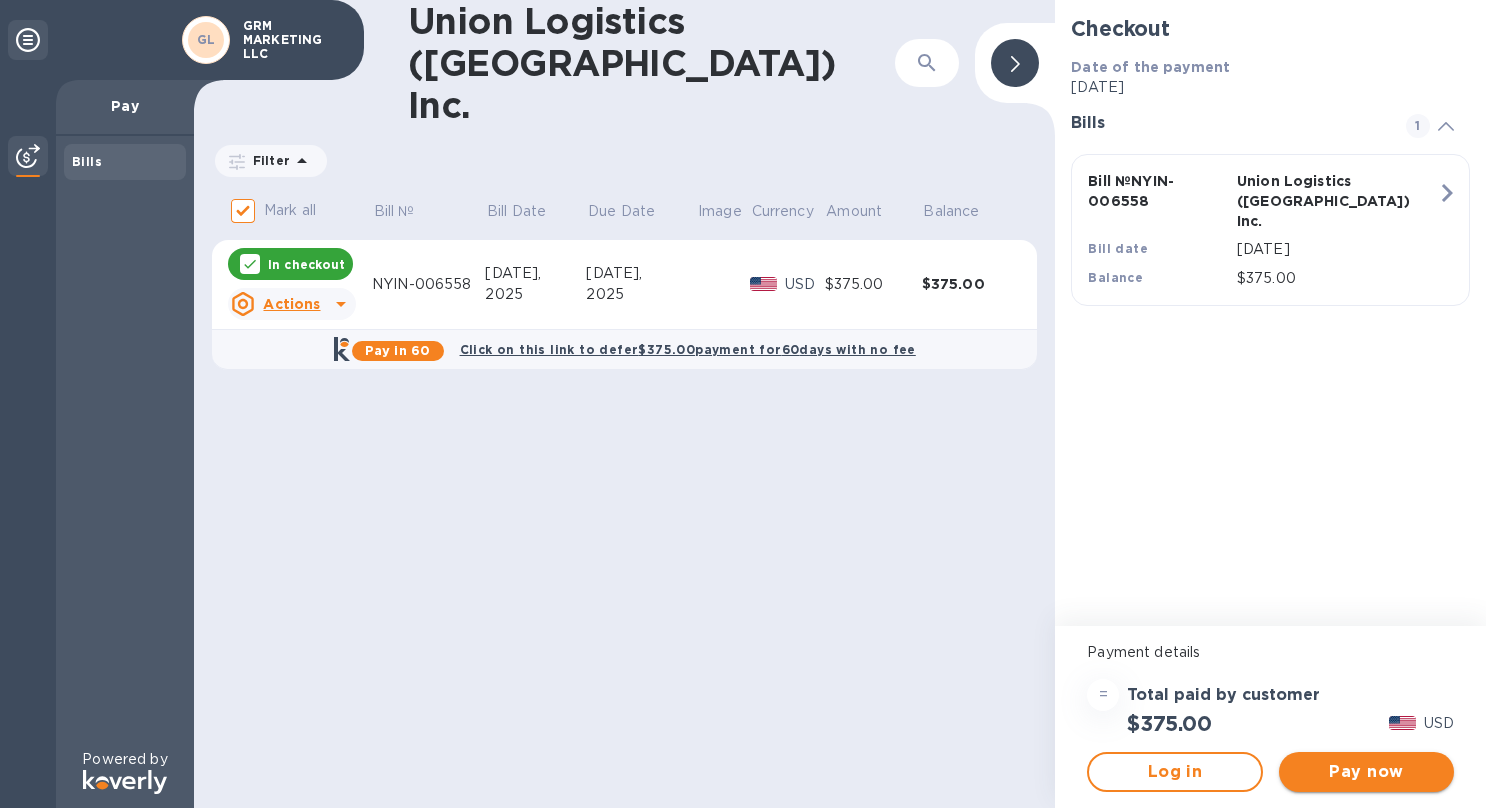 click on "Pay now" at bounding box center [1366, 772] 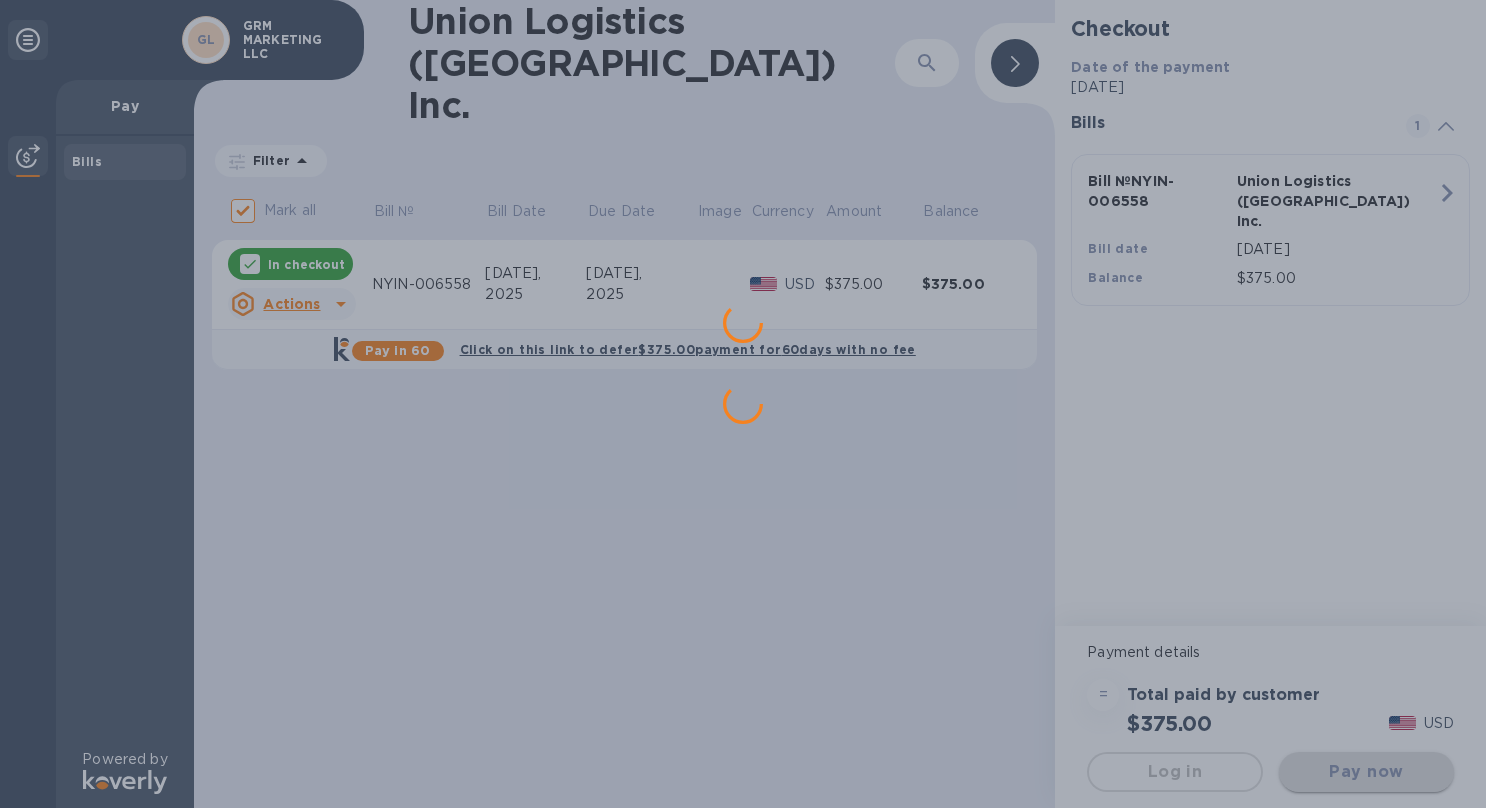 scroll, scrollTop: 0, scrollLeft: 0, axis: both 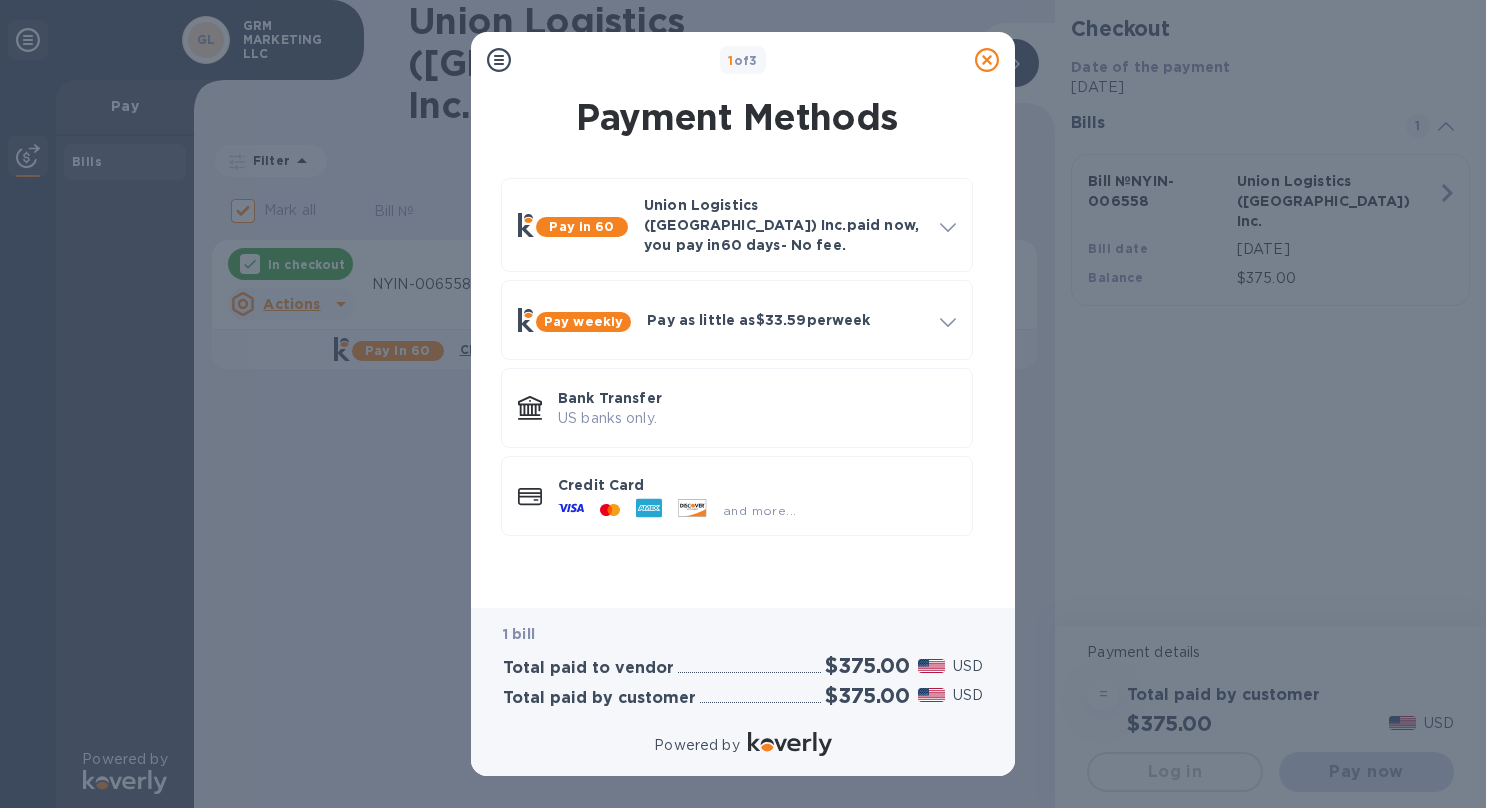 click on "Pay in 60 Union Logistics ([GEOGRAPHIC_DATA]) Inc.  paid now, you pay [DATE]  - No fee. Apply to pay  Union Logistics ([GEOGRAPHIC_DATA]) Inc.   [DATE]  for free and pay any business  in   4 ,    8 ,    or   12  weekly  installments How it works Get approval in minutes No impact to credit score Credit line up to  $1,000,000 Learn more about KoverlyPay Log in Apply Pay weekly Pay as little as  $33.59  per  week How it works Split payments into smaller increments over    4 ,    8 ,    or   12 weeks . Get approval in minutes No impact to credit score Credit line up to  $1,000,000 Fixed fees  as low as 1% per every 4 weeks Log in Apply Bank Transfer US banks only. Credit Card and more..." at bounding box center [737, 375] 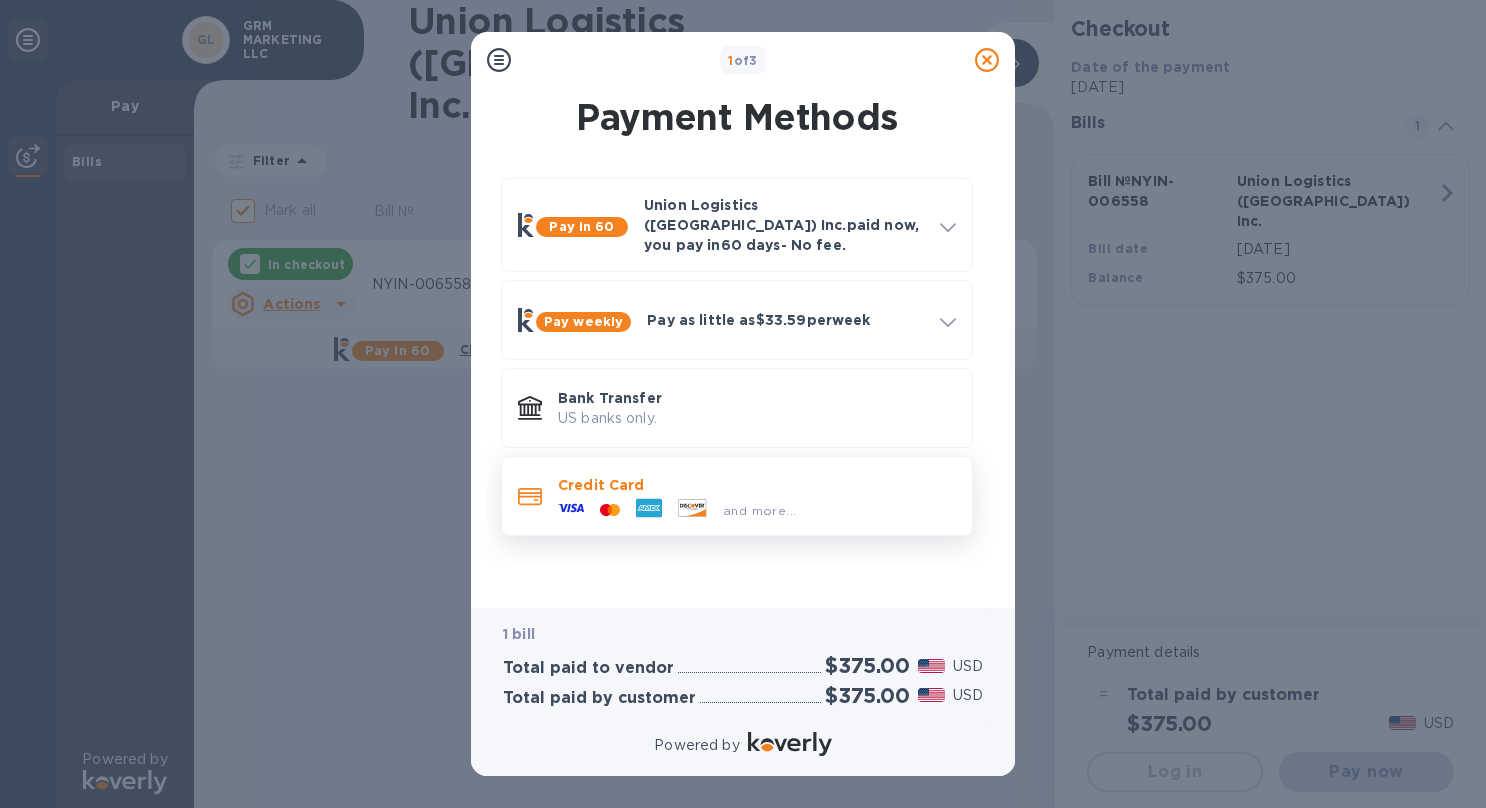 click on "Credit Card and more..." at bounding box center [737, 496] 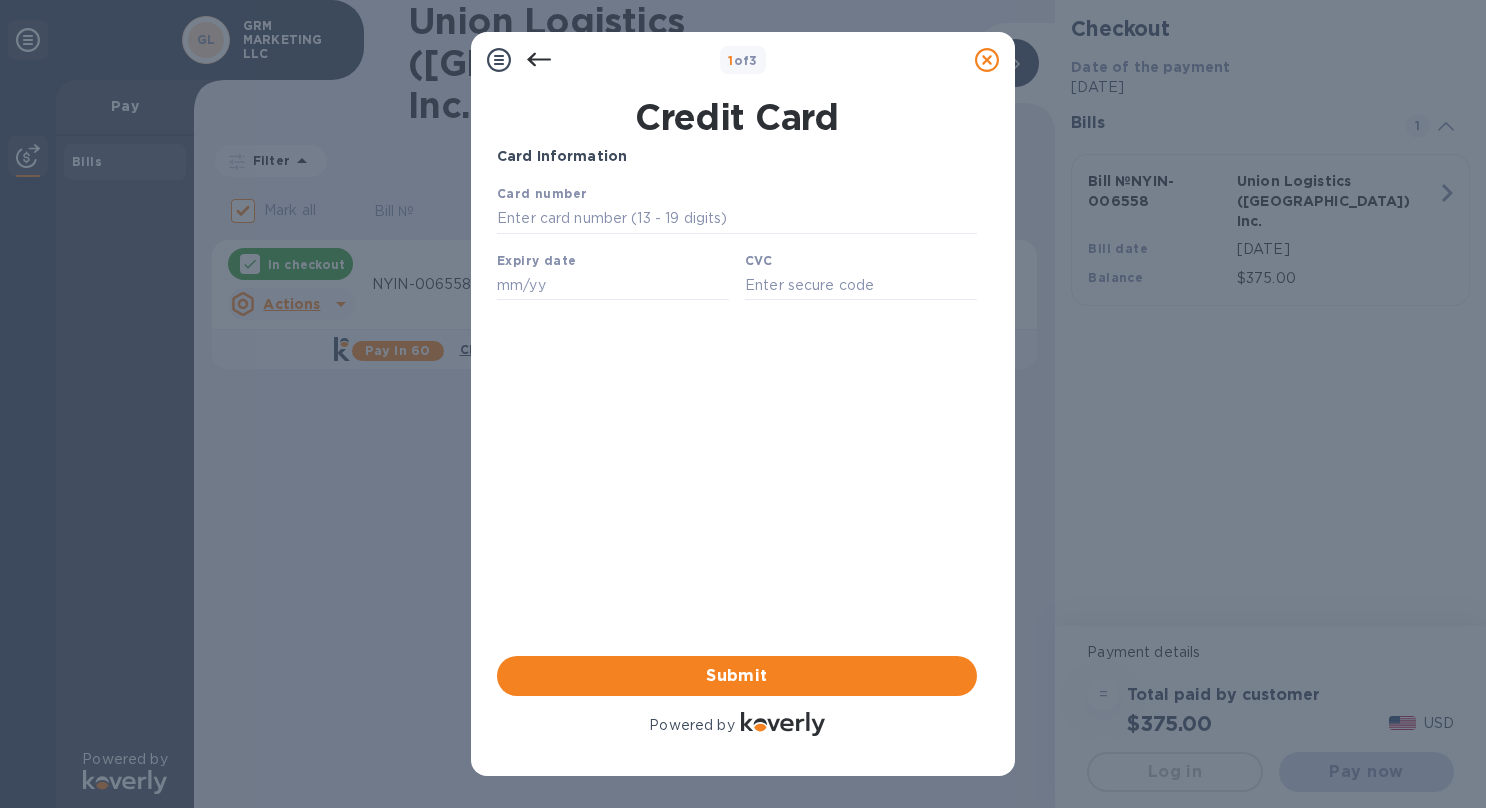 scroll, scrollTop: 0, scrollLeft: 0, axis: both 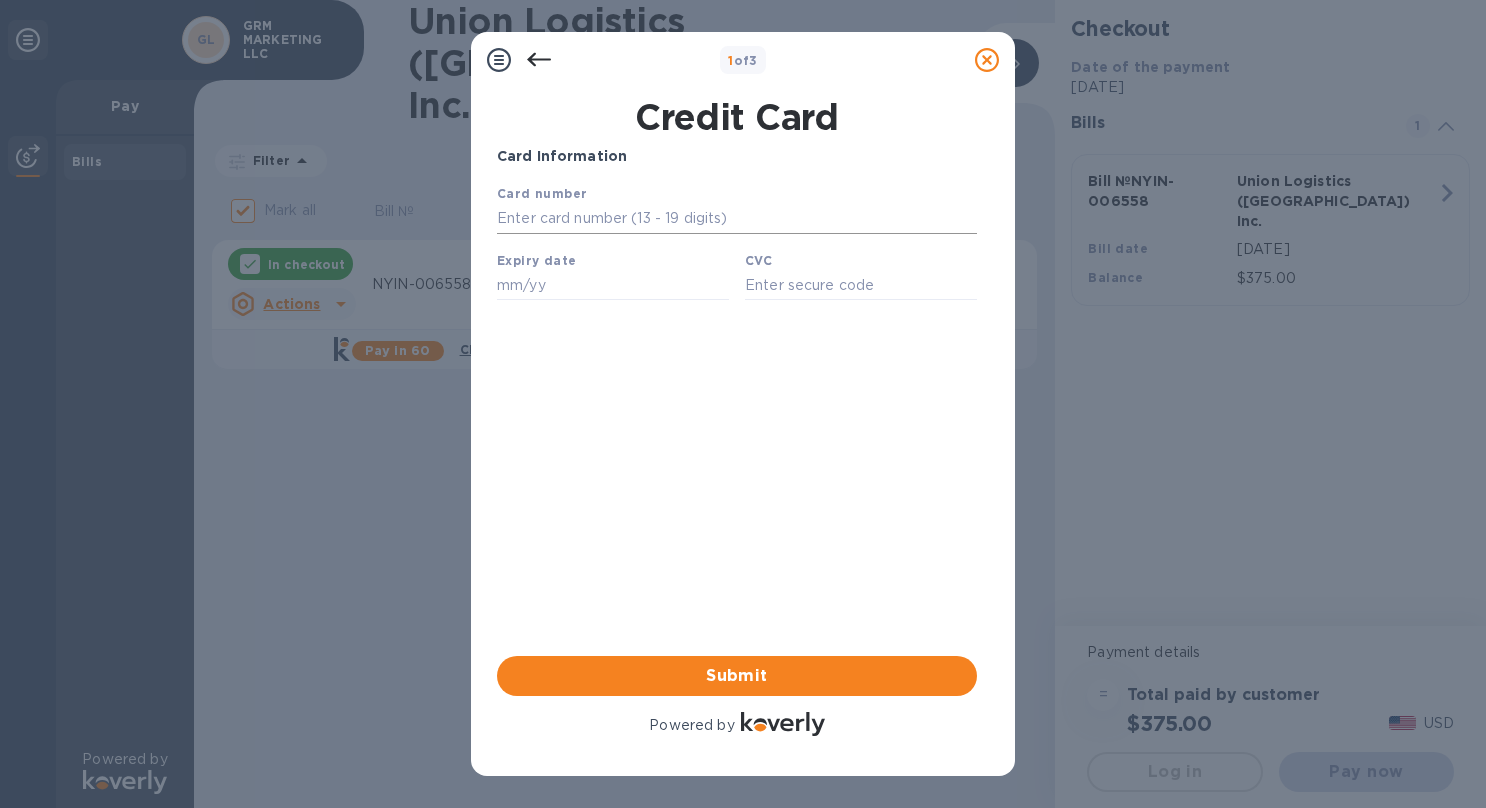 click at bounding box center [737, 219] 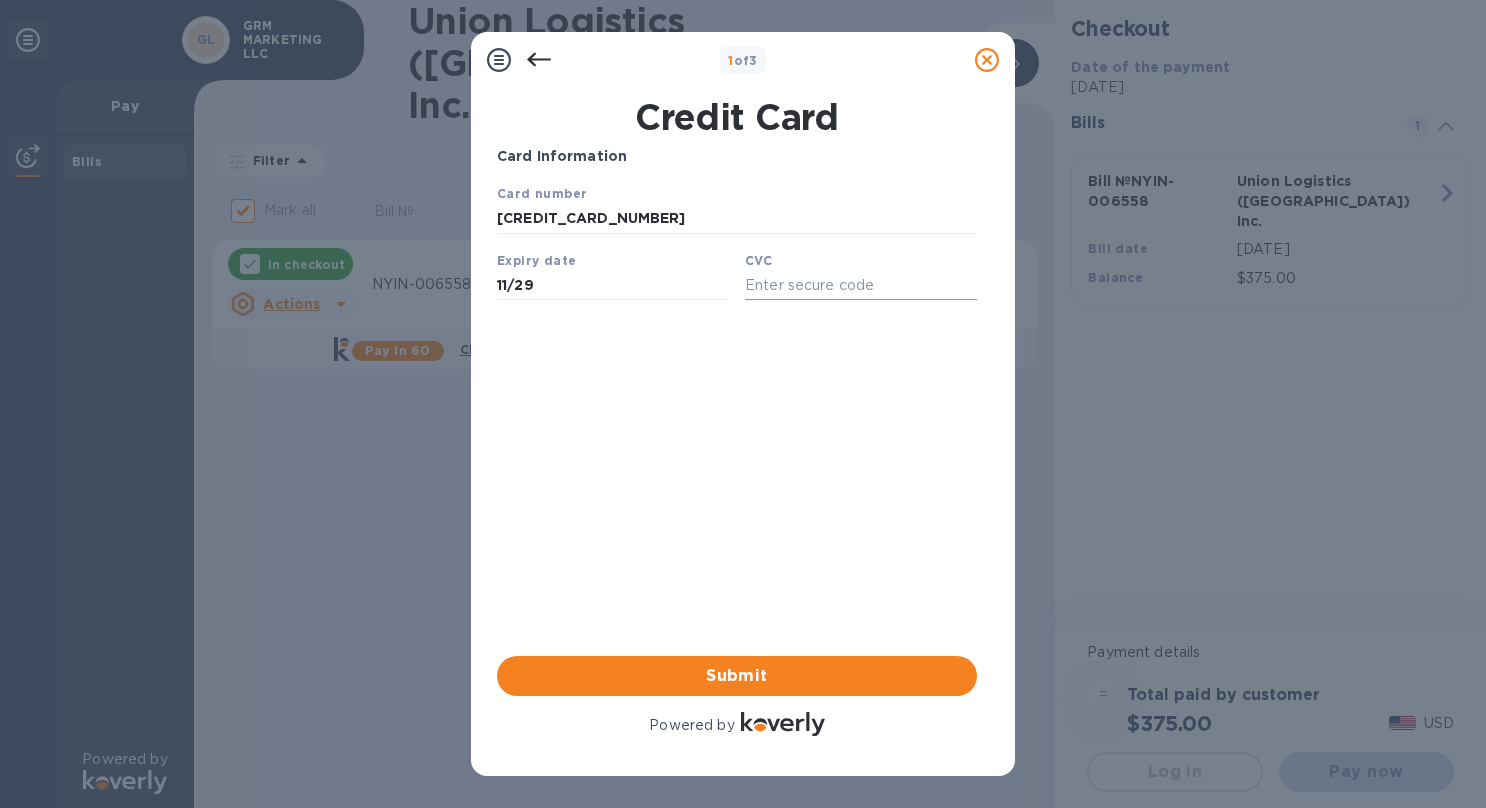 click at bounding box center (861, 285) 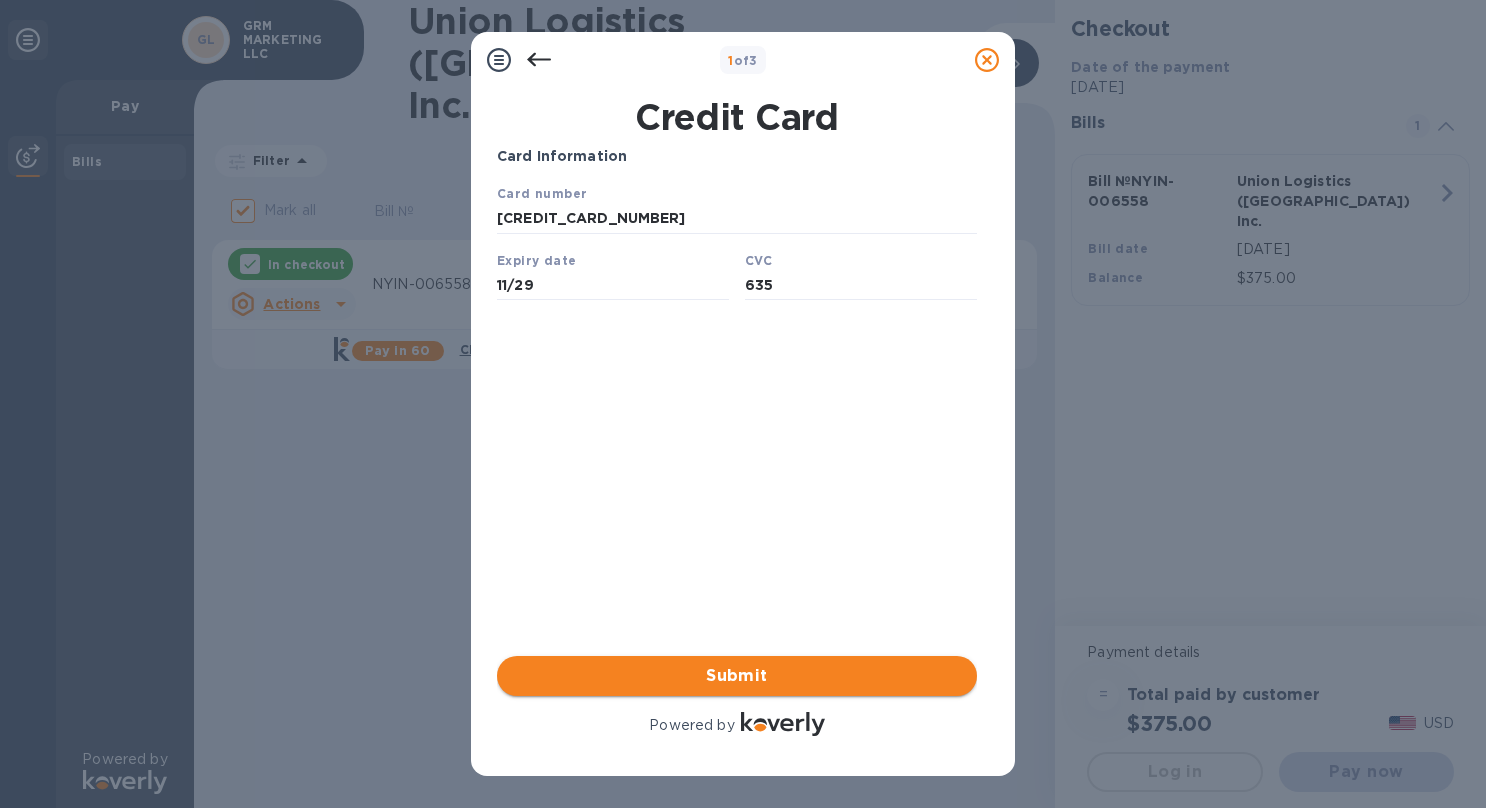 type on "635" 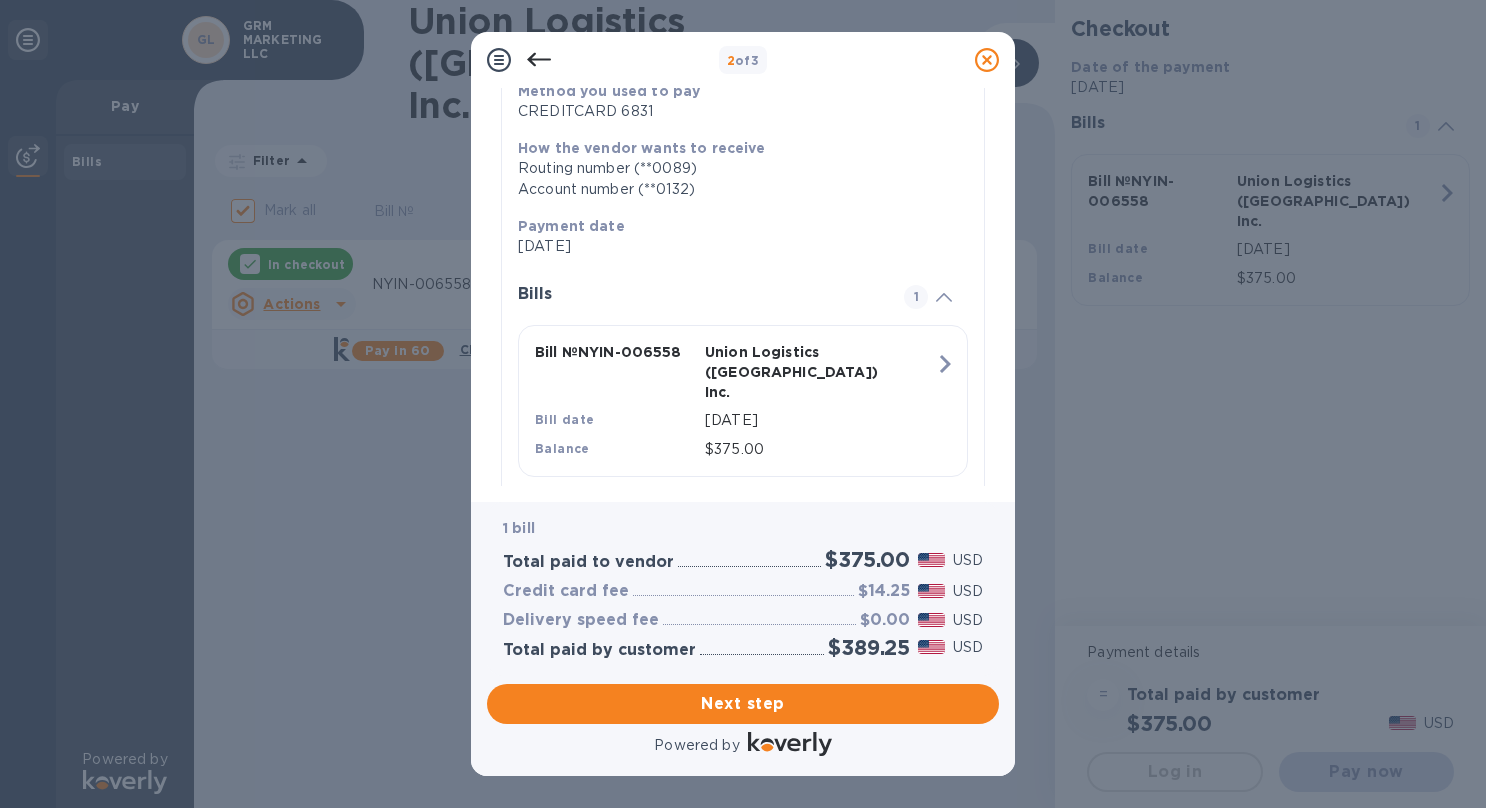 scroll, scrollTop: 284, scrollLeft: 0, axis: vertical 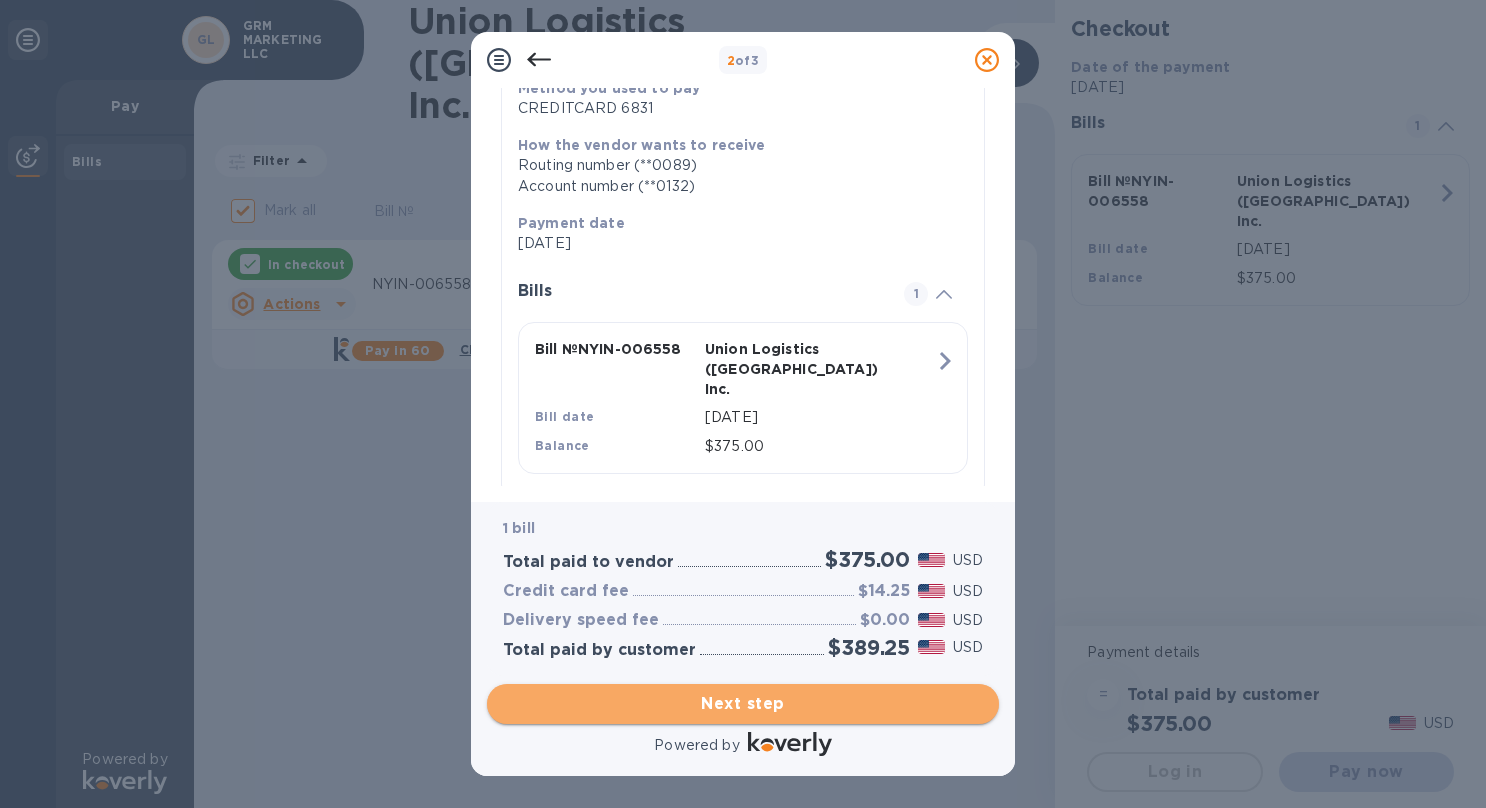 click on "Next step" at bounding box center [743, 704] 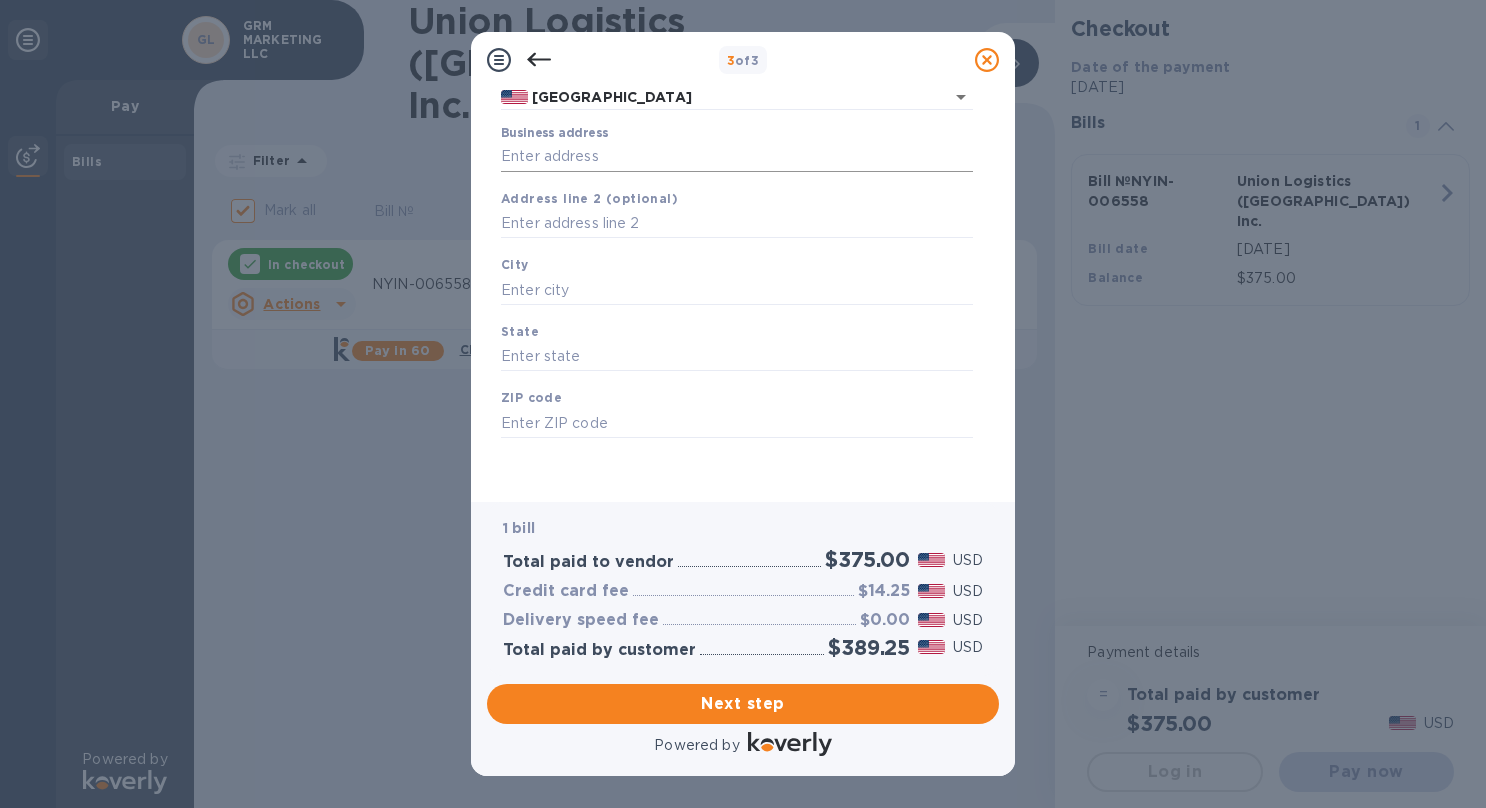 click on "Business address" at bounding box center (737, 157) 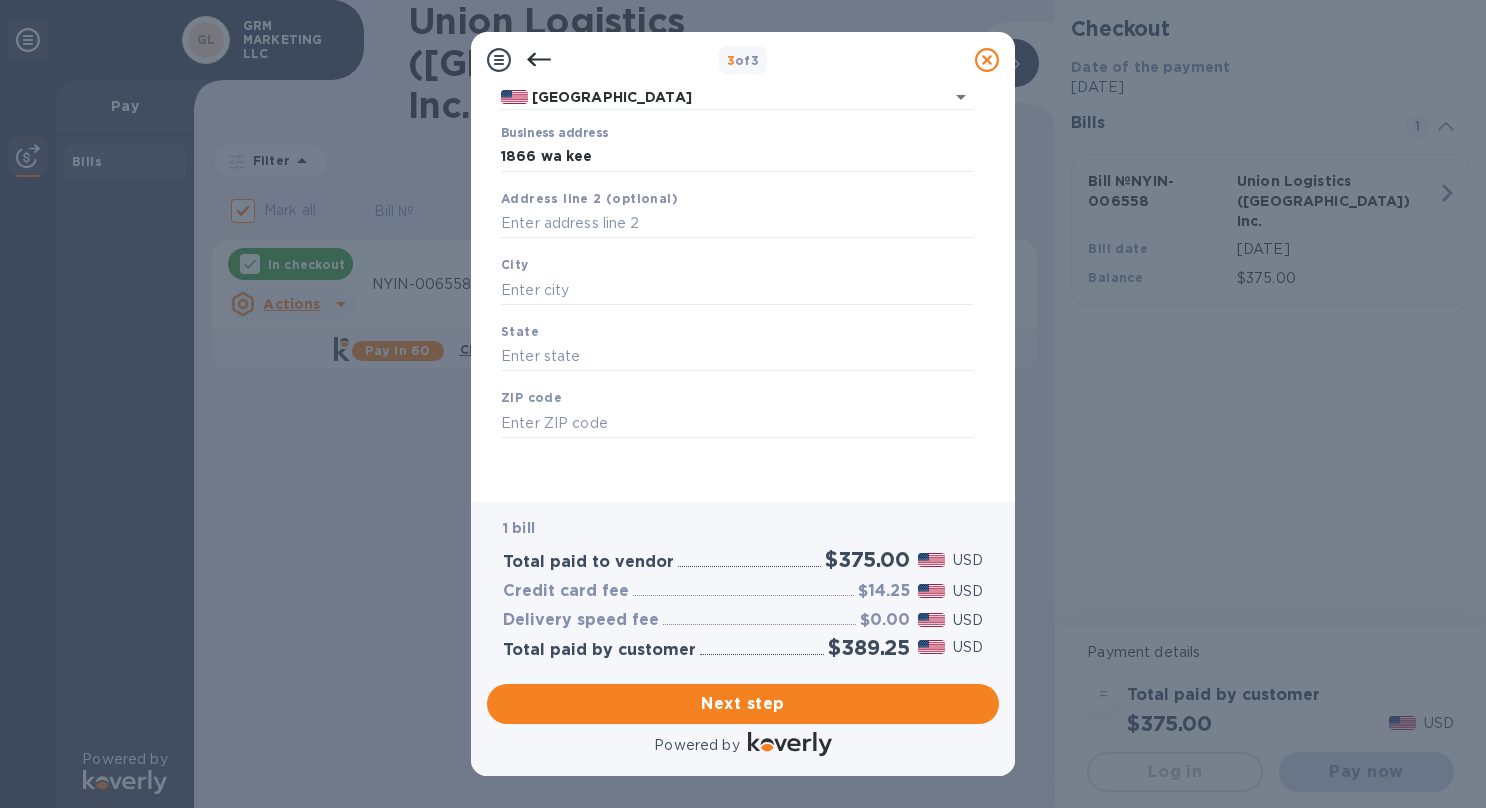 type on "[STREET_ADDRESS]" 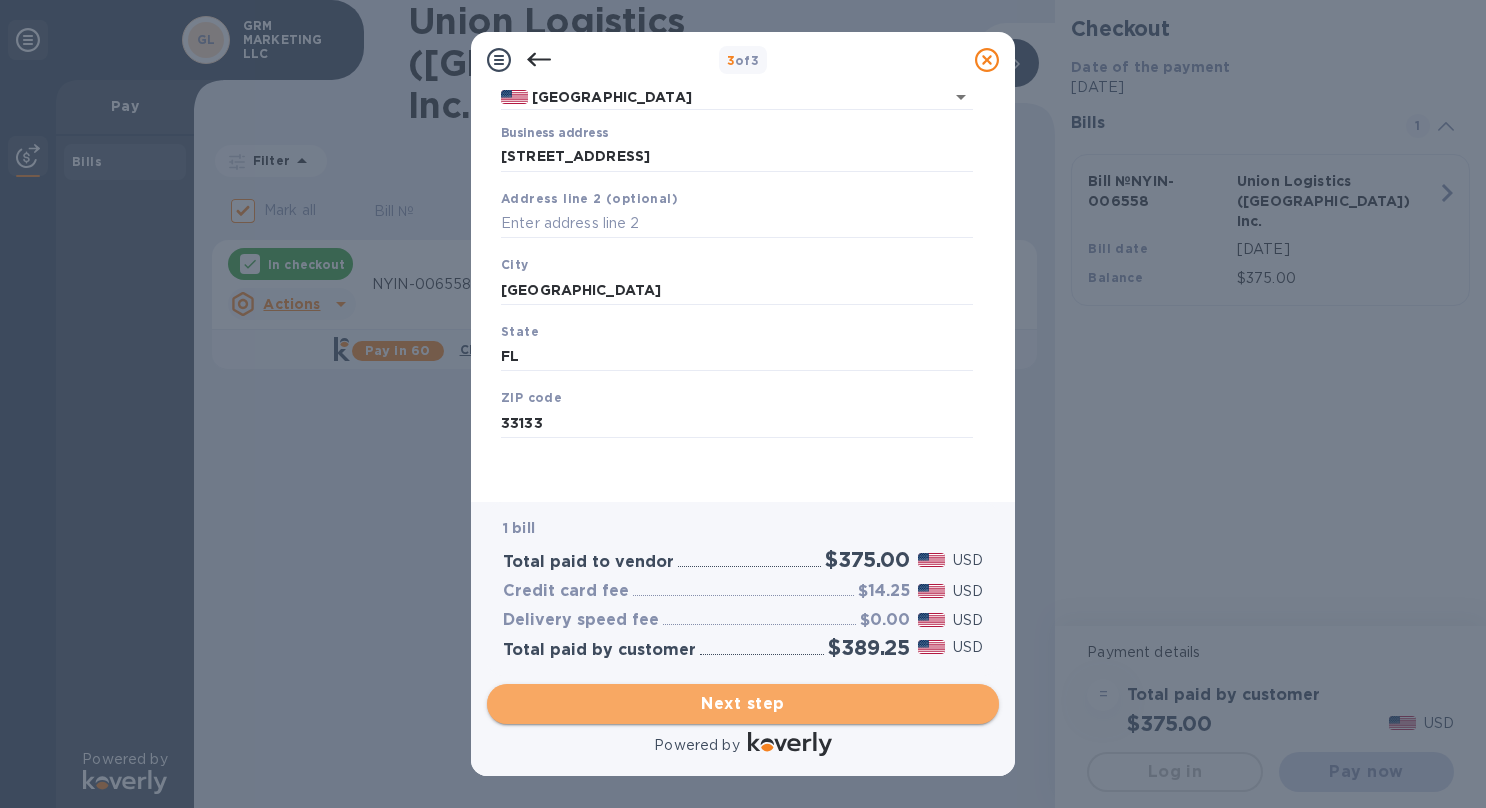 click on "Next step" at bounding box center (743, 704) 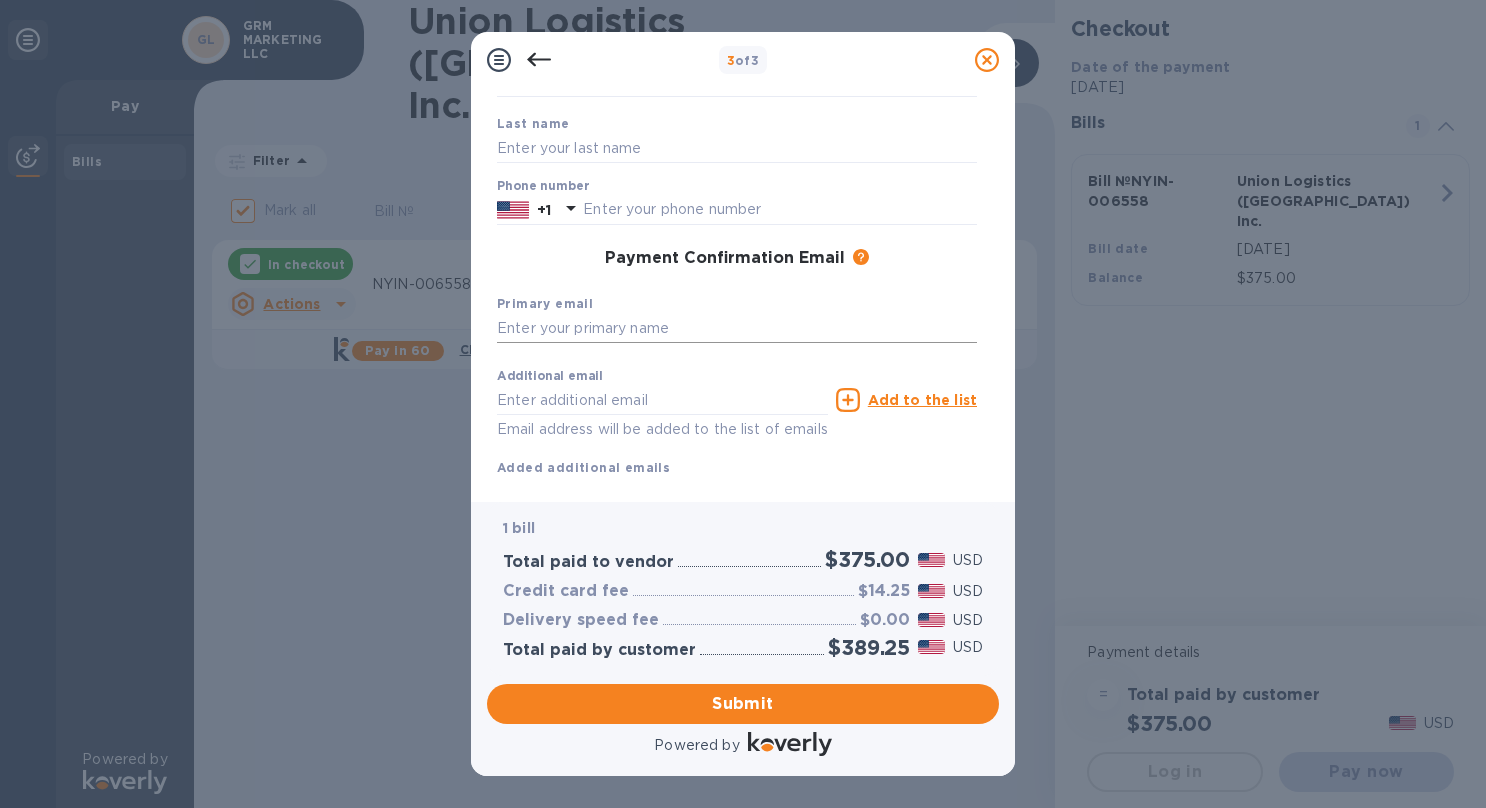 click at bounding box center (737, 329) 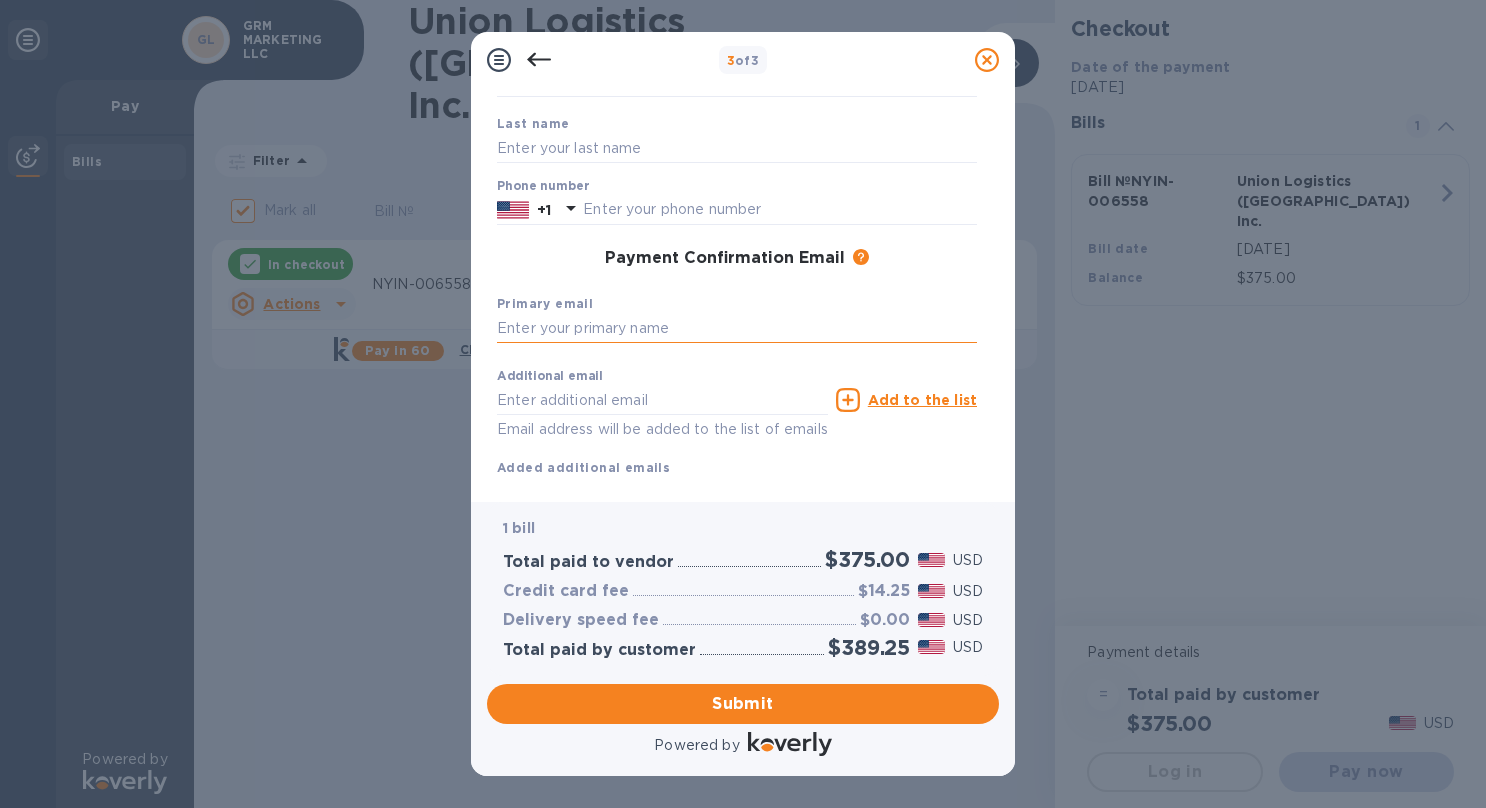 type on "[EMAIL_ADDRESS][DOMAIN_NAME]" 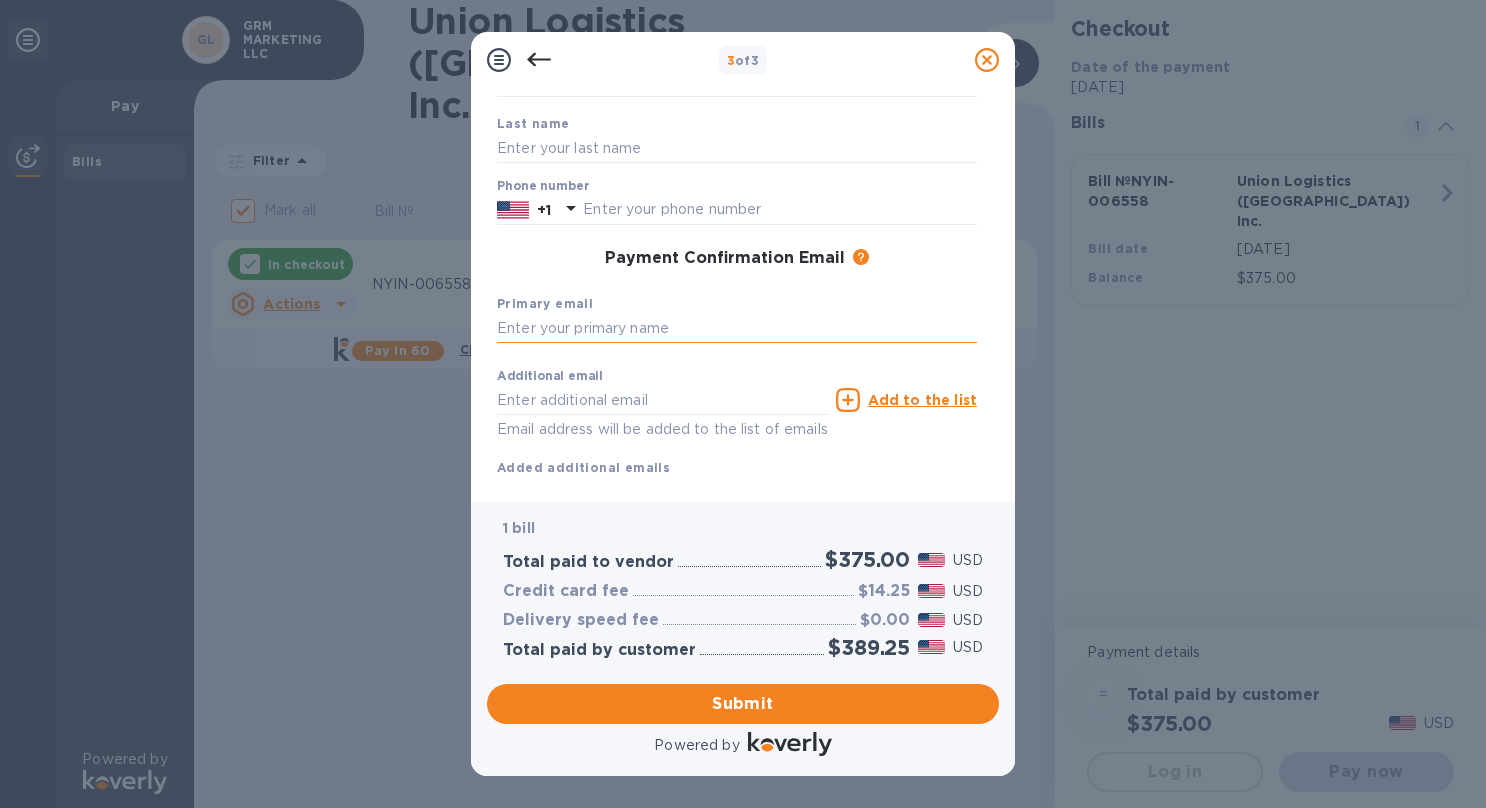 type on "[PERSON_NAME]" 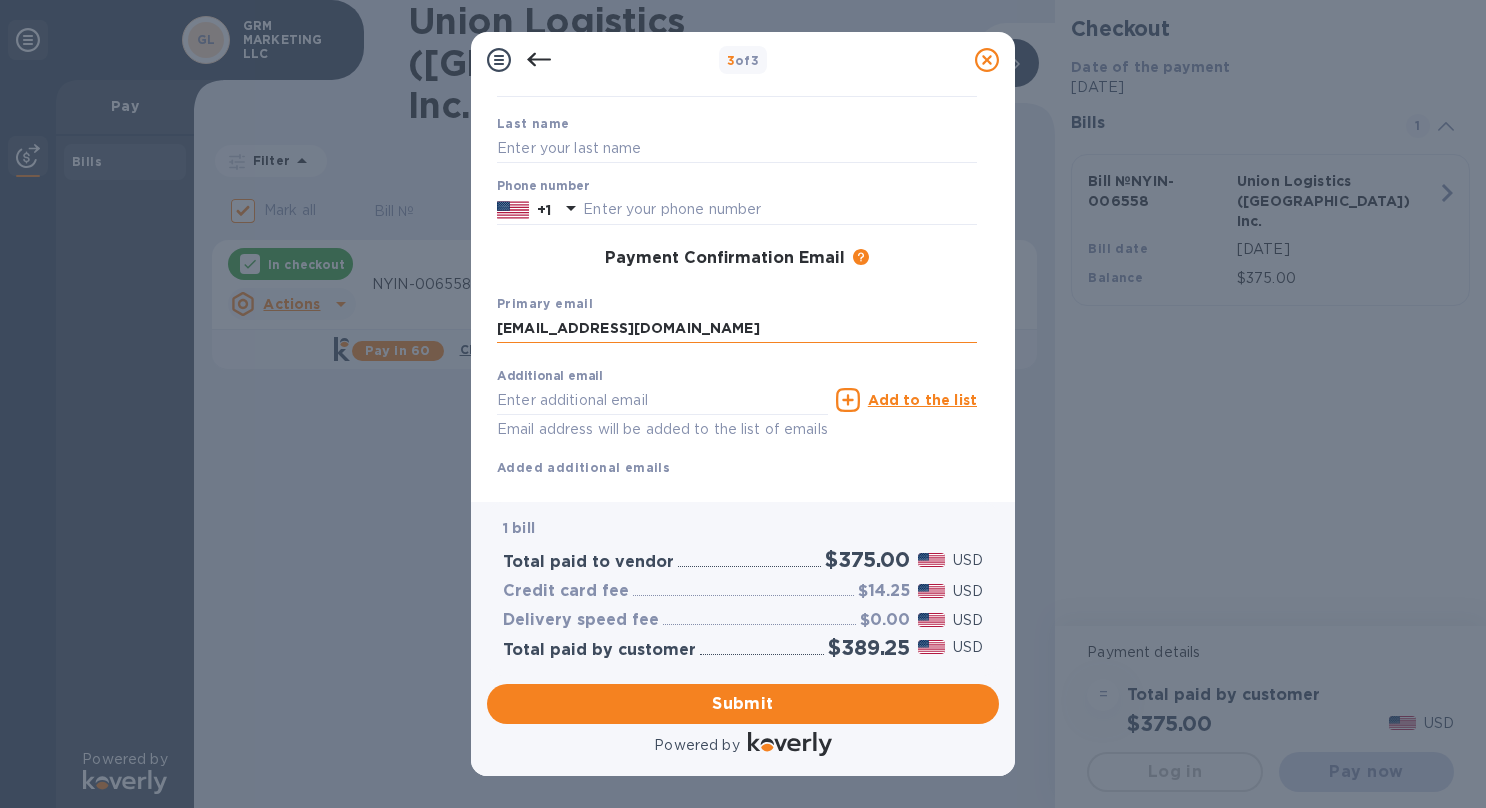 type on "[PERSON_NAME]" 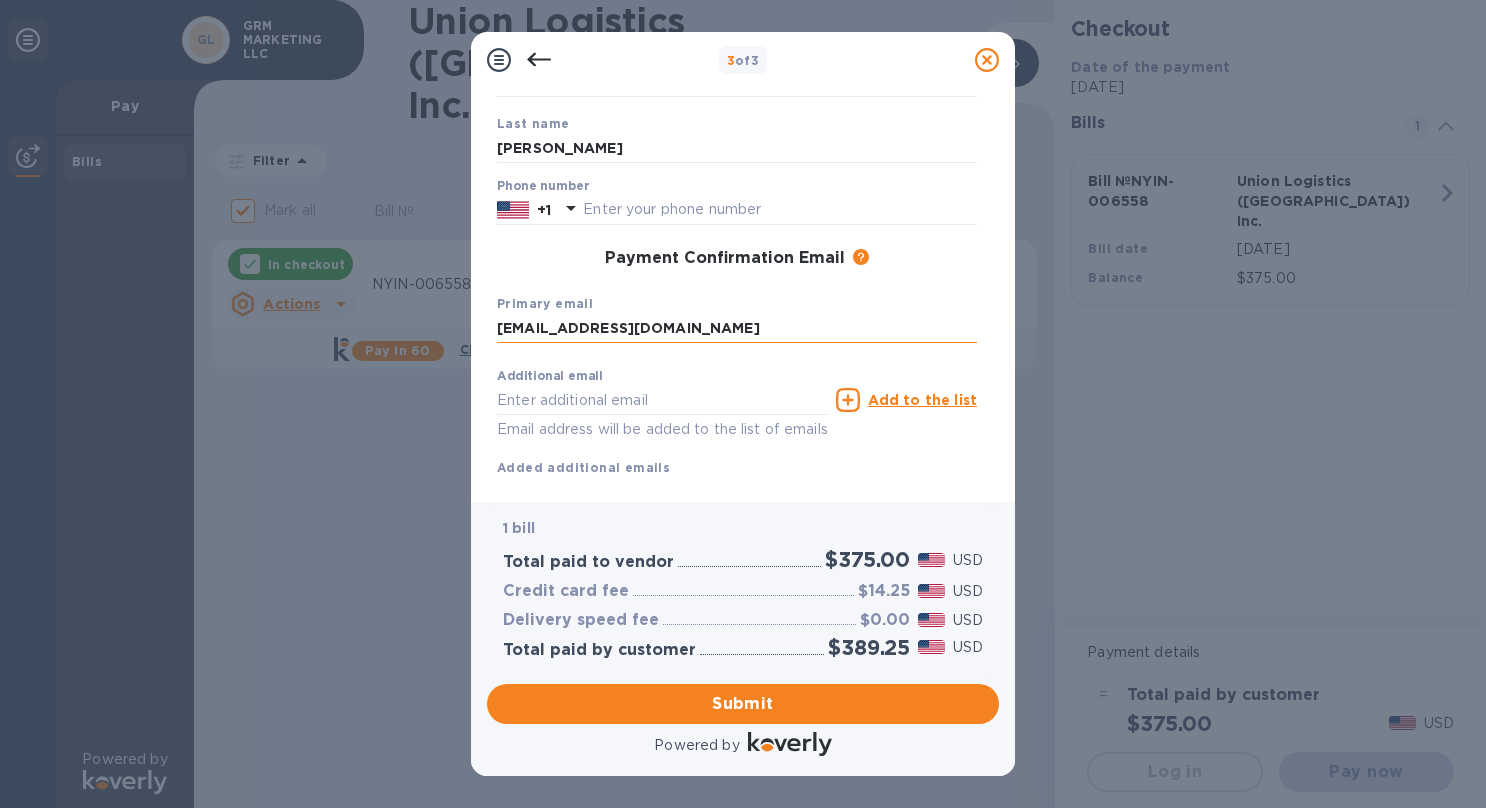 type on "[EMAIL_ADDRESS][DOMAIN_NAME]" 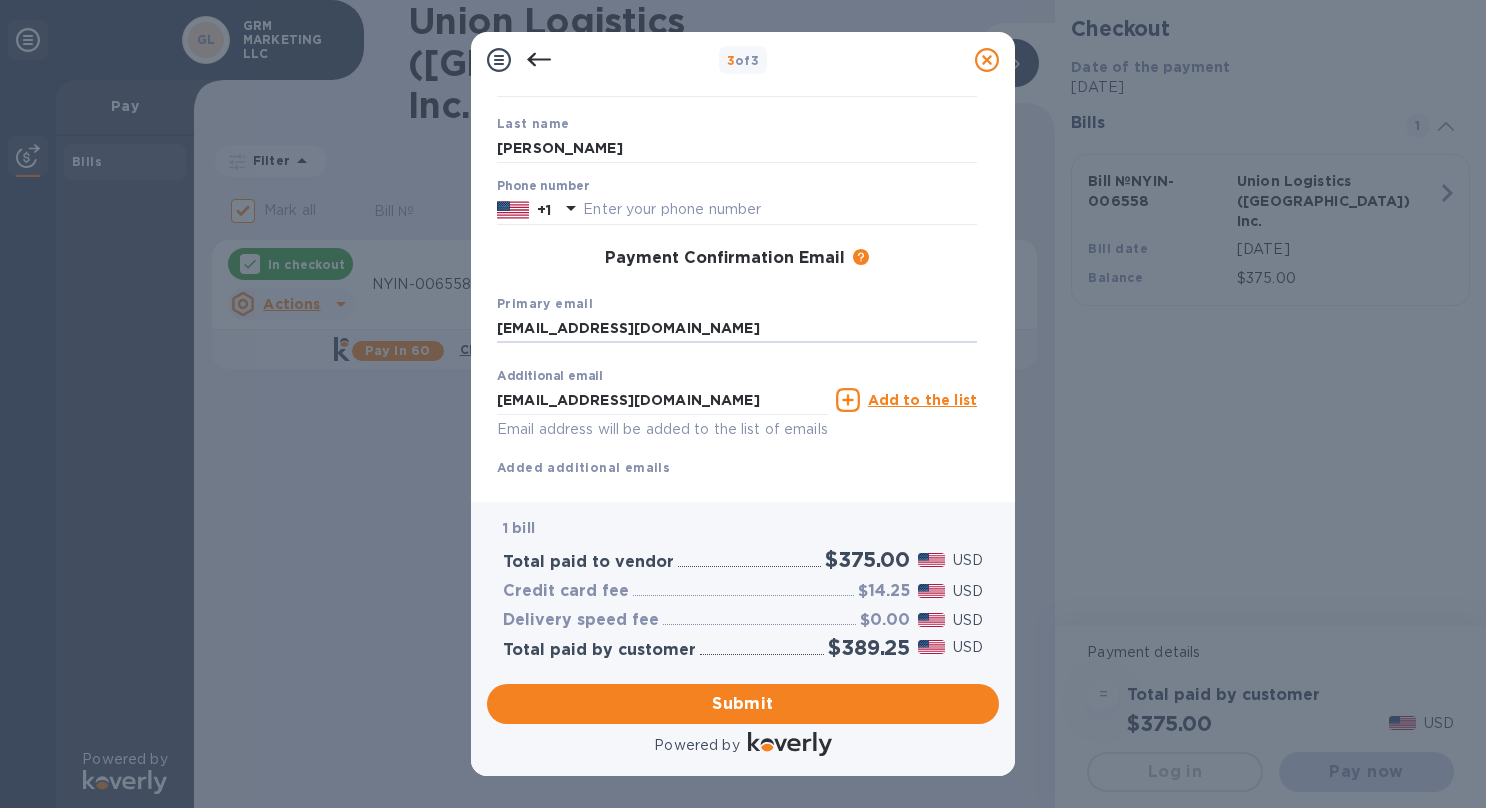 drag, startPoint x: 594, startPoint y: 703, endPoint x: 722, endPoint y: 783, distance: 150.9437 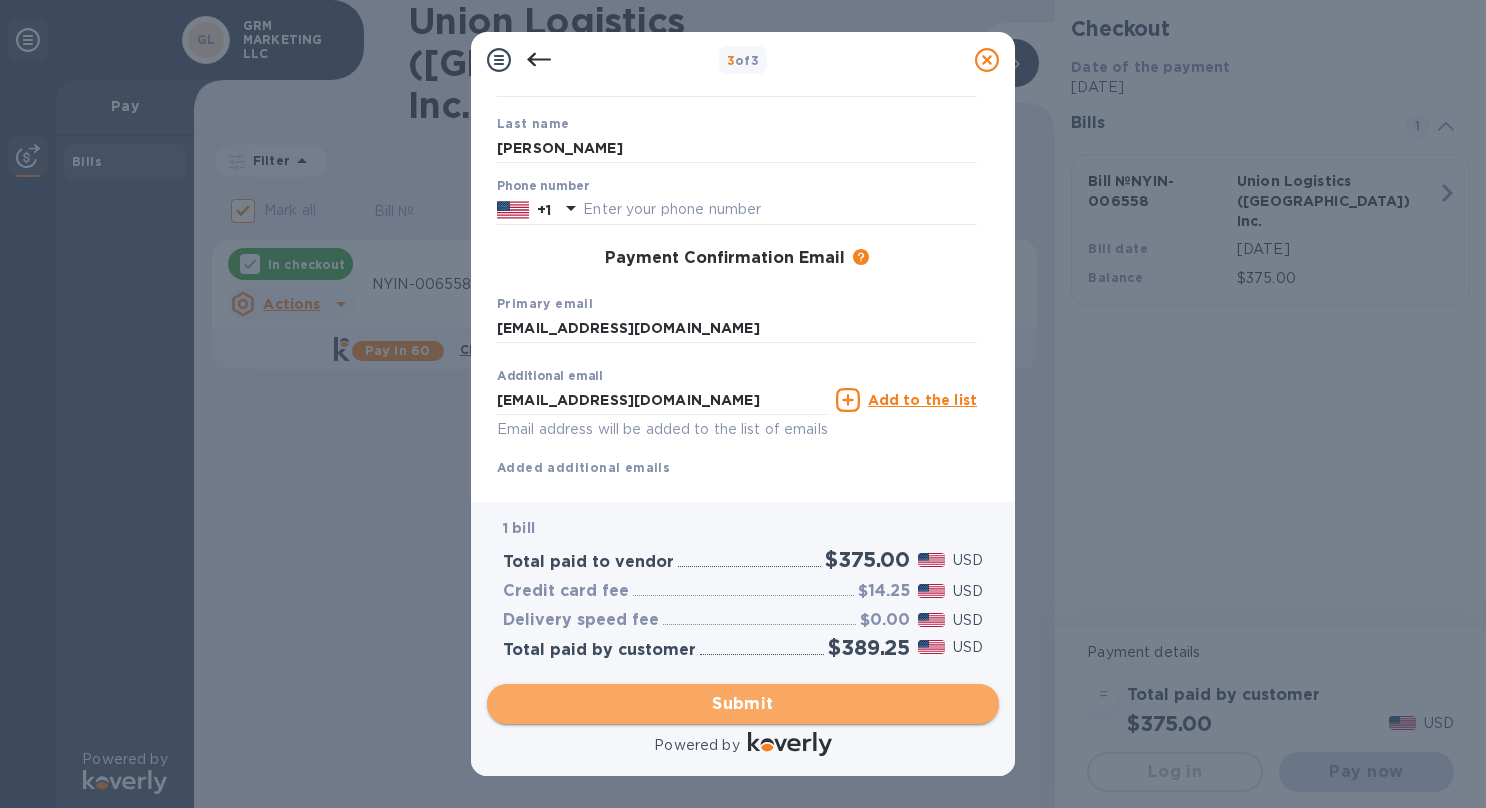 click on "Submit" at bounding box center (743, 704) 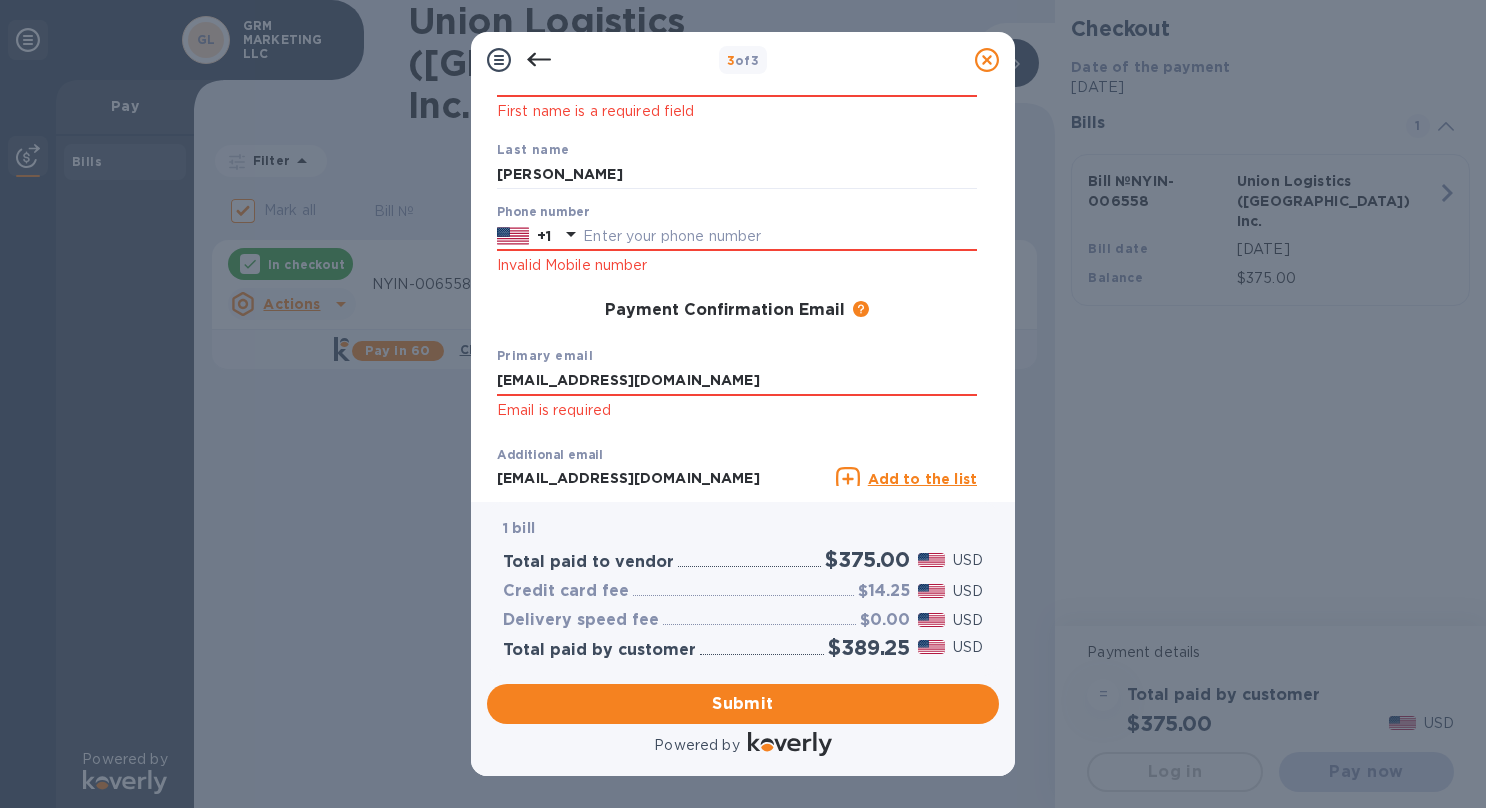 click on "3  of  3" at bounding box center (743, 60) 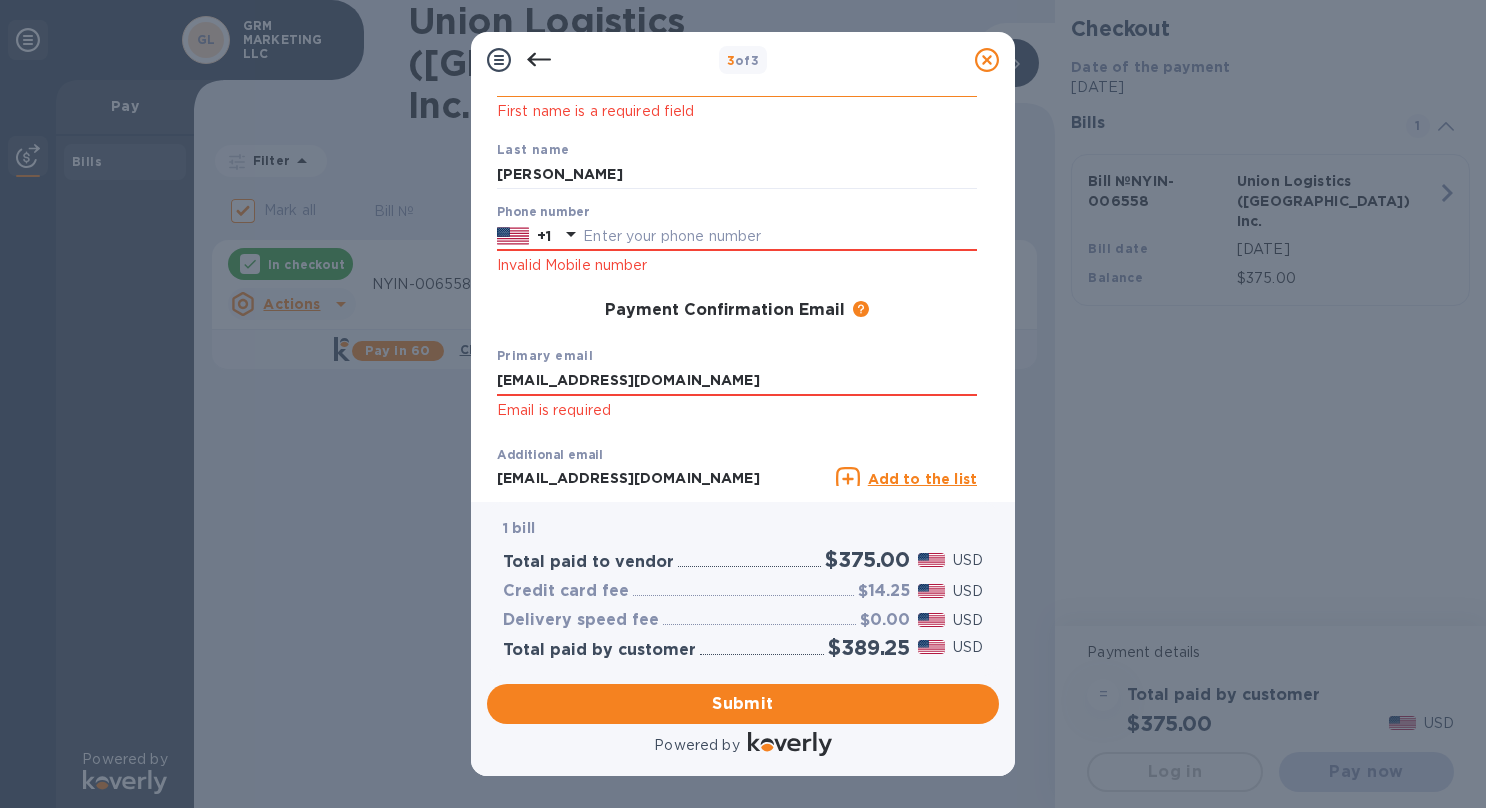 click on "[PERSON_NAME]" at bounding box center (737, 82) 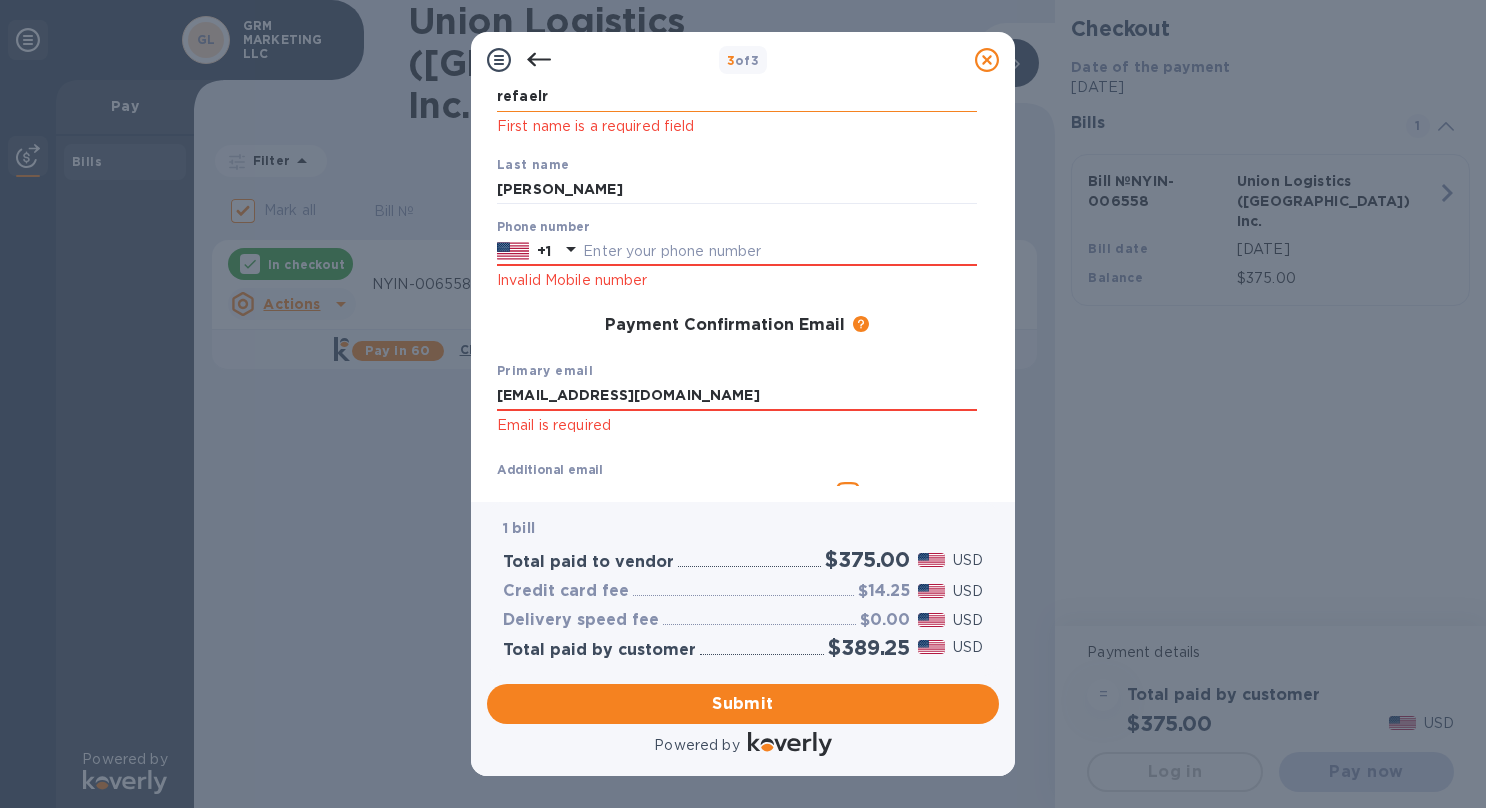 type on "[PERSON_NAME]" 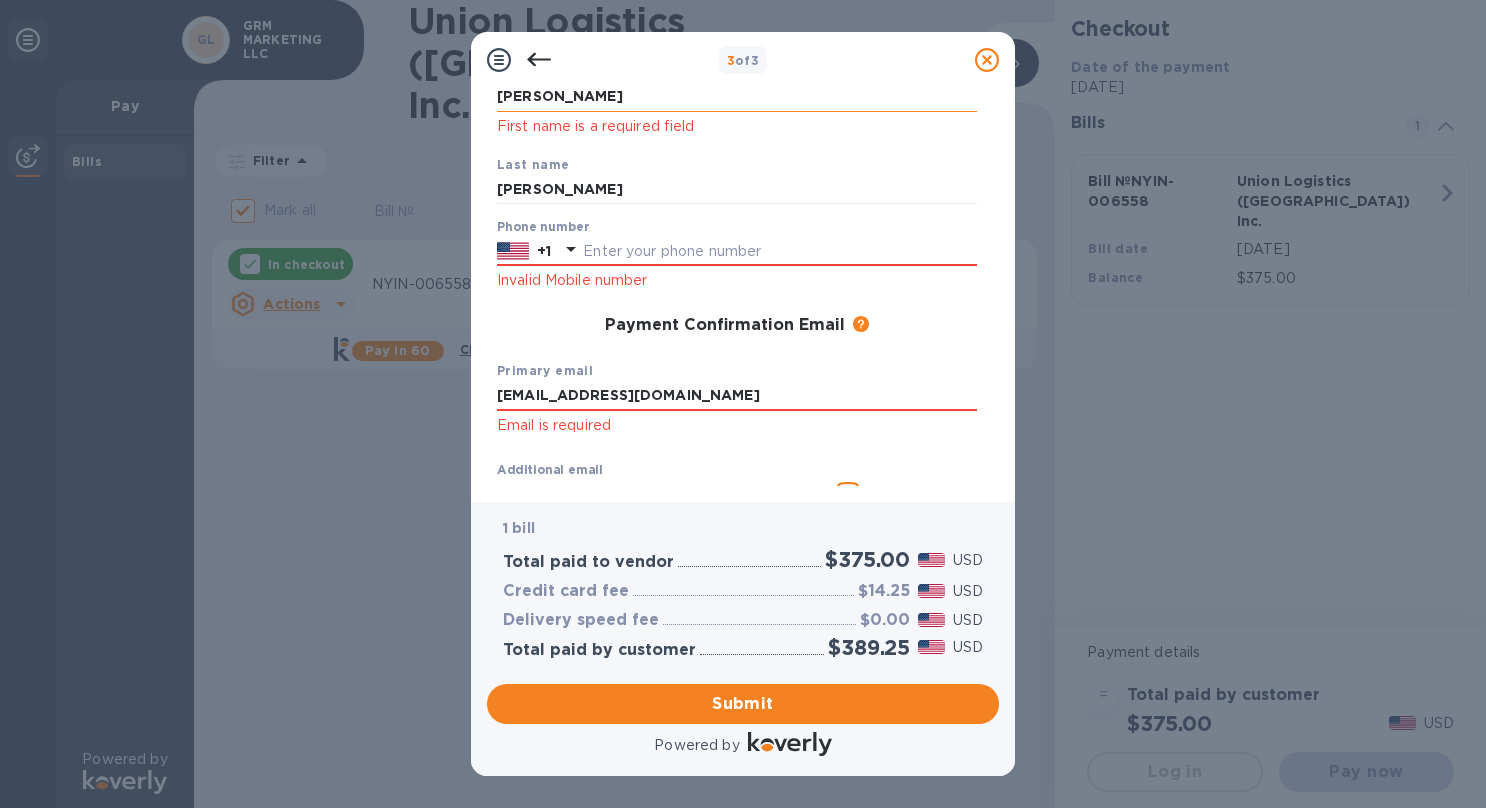 click on "[PERSON_NAME]" at bounding box center (737, 97) 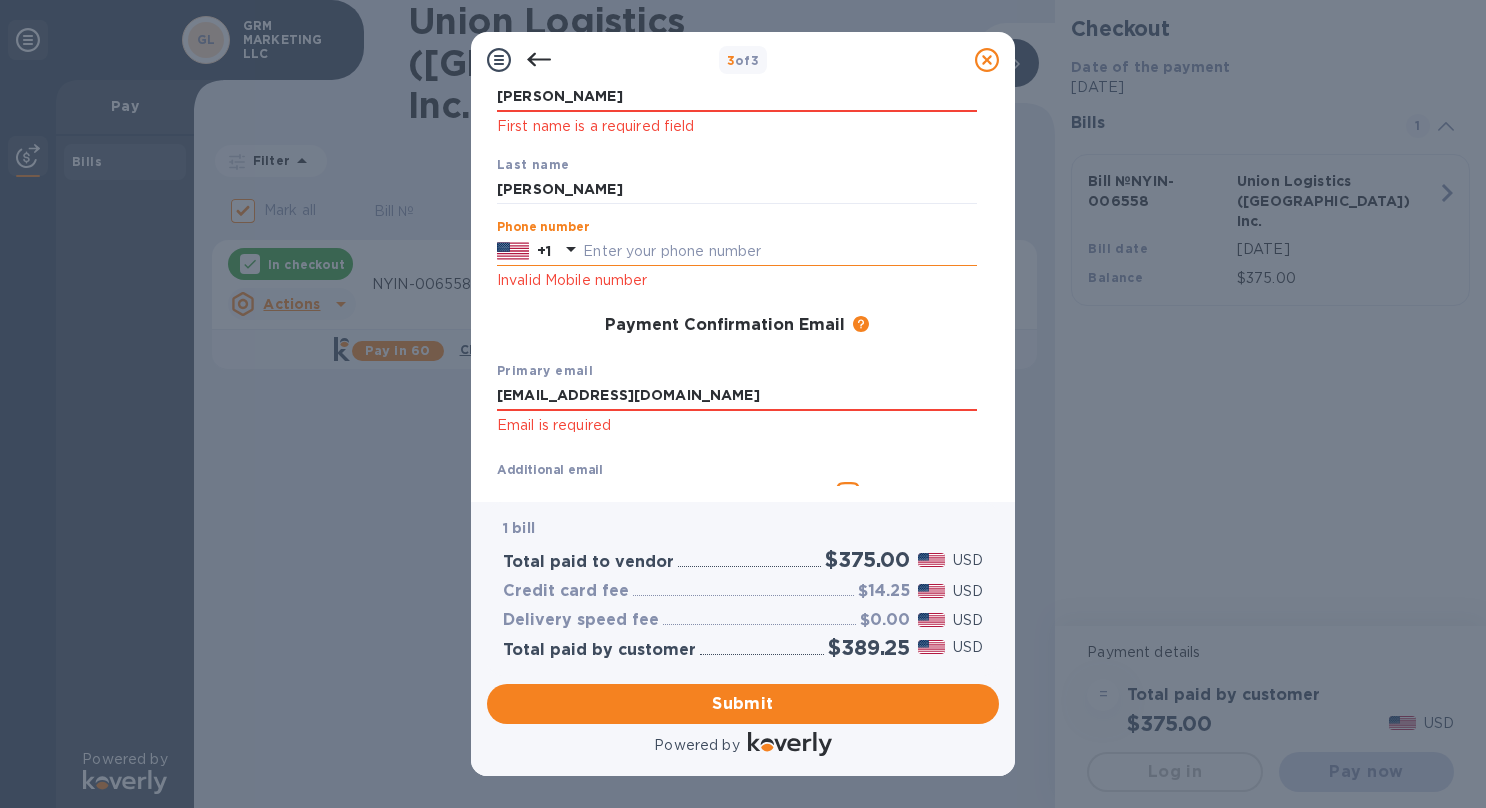 click at bounding box center (780, 251) 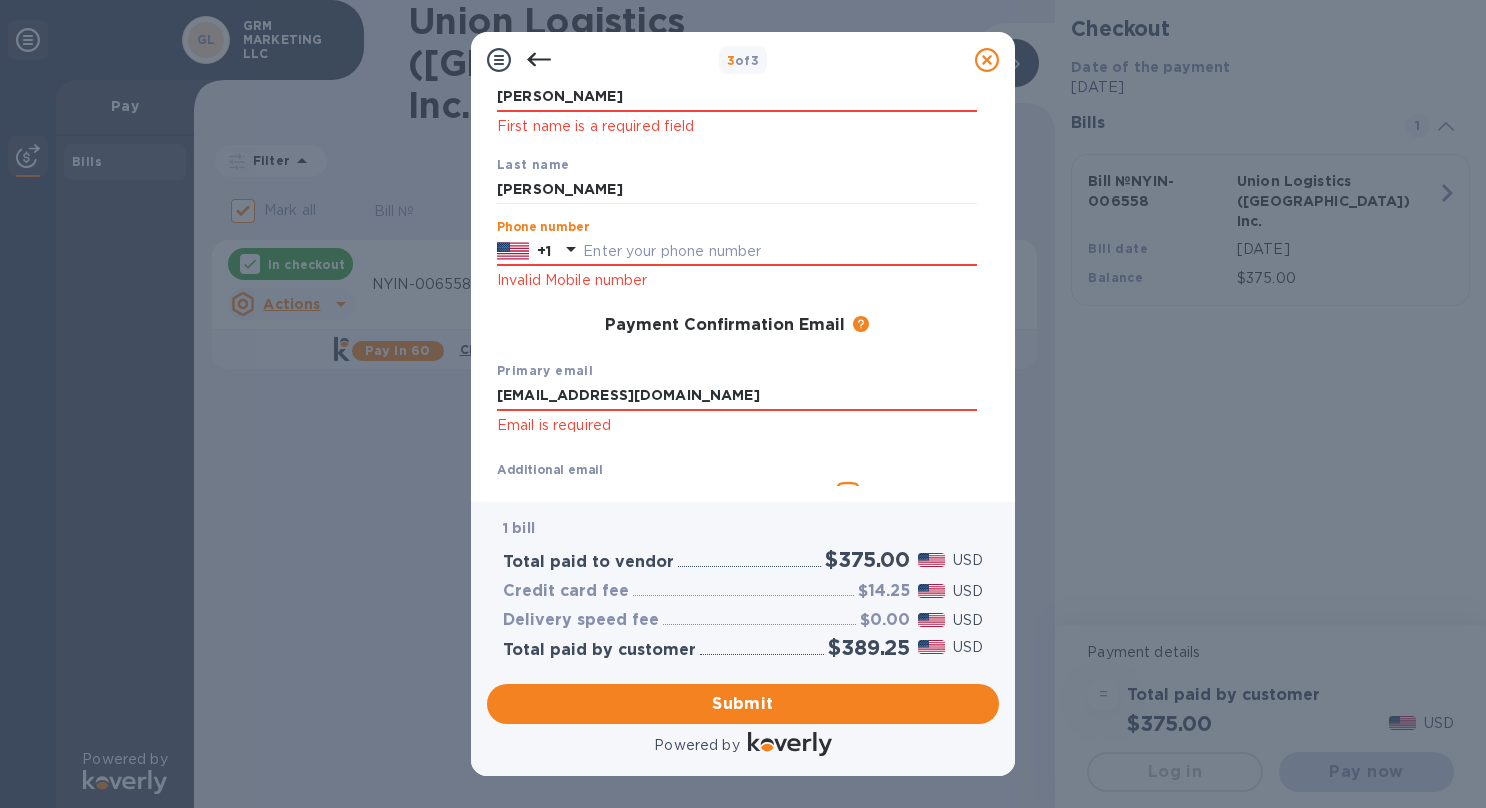 type on "3106004845" 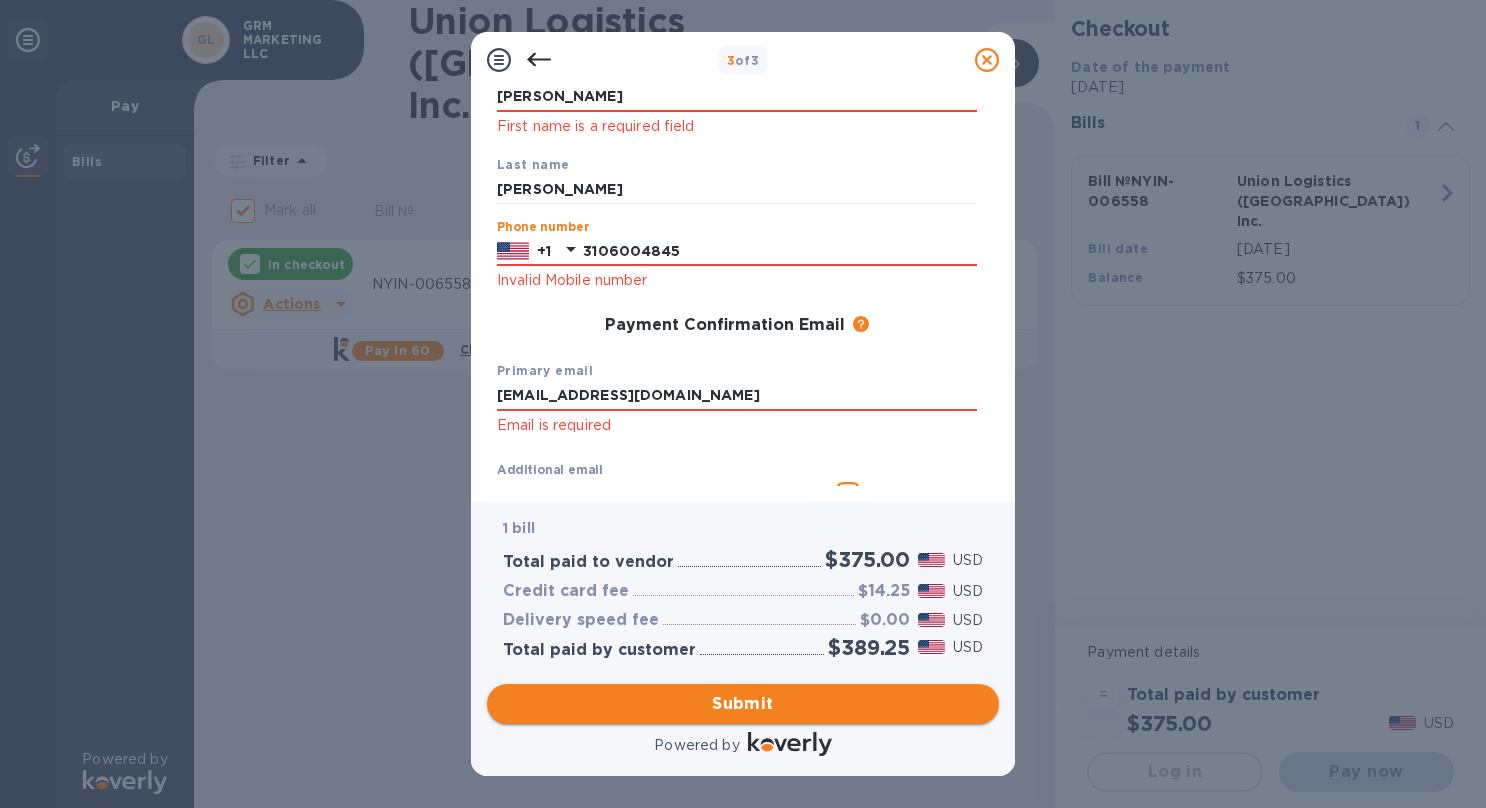 click on "Submit" at bounding box center (743, 704) 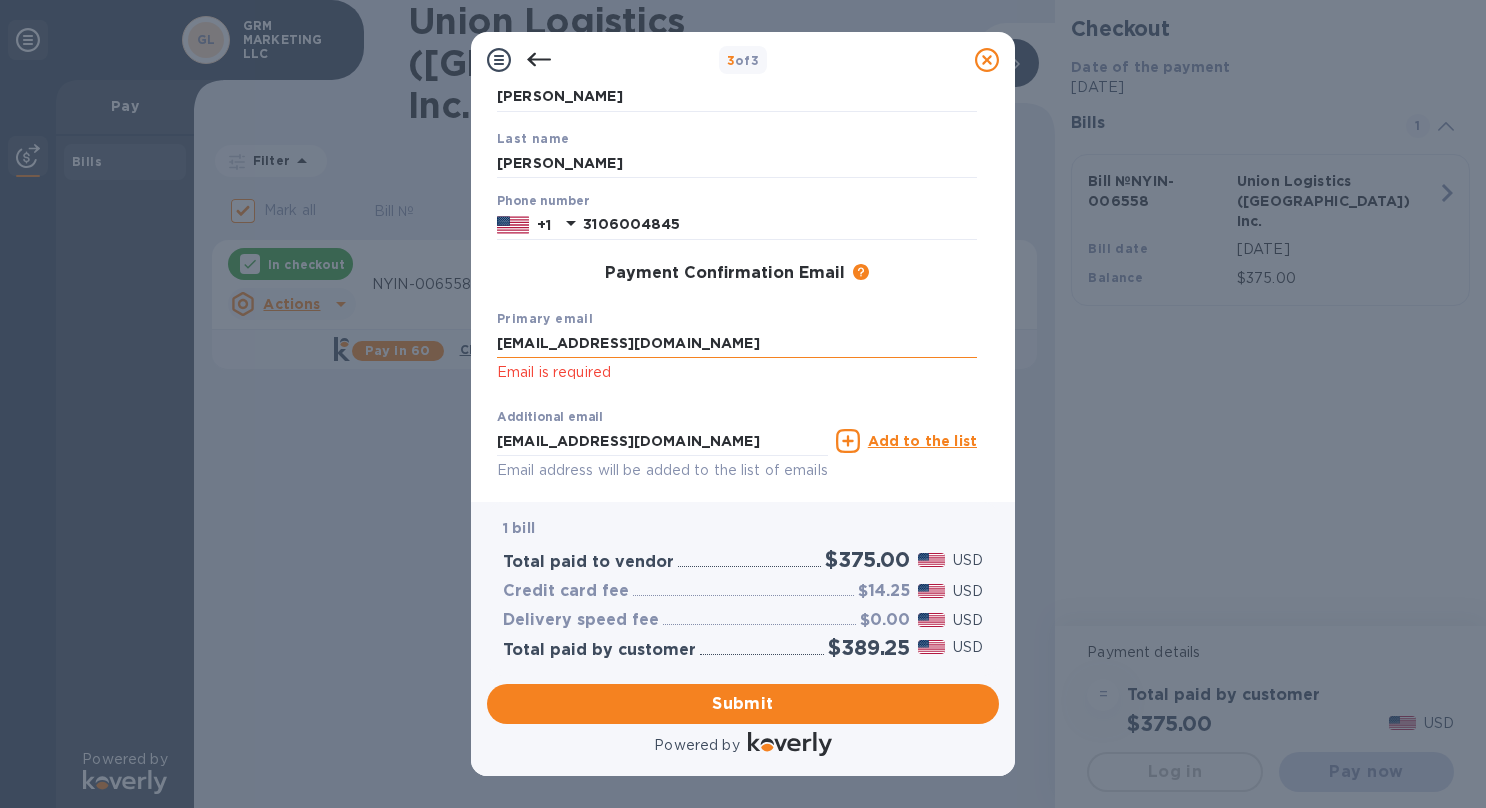 click on "[EMAIL_ADDRESS][DOMAIN_NAME]" at bounding box center [737, 344] 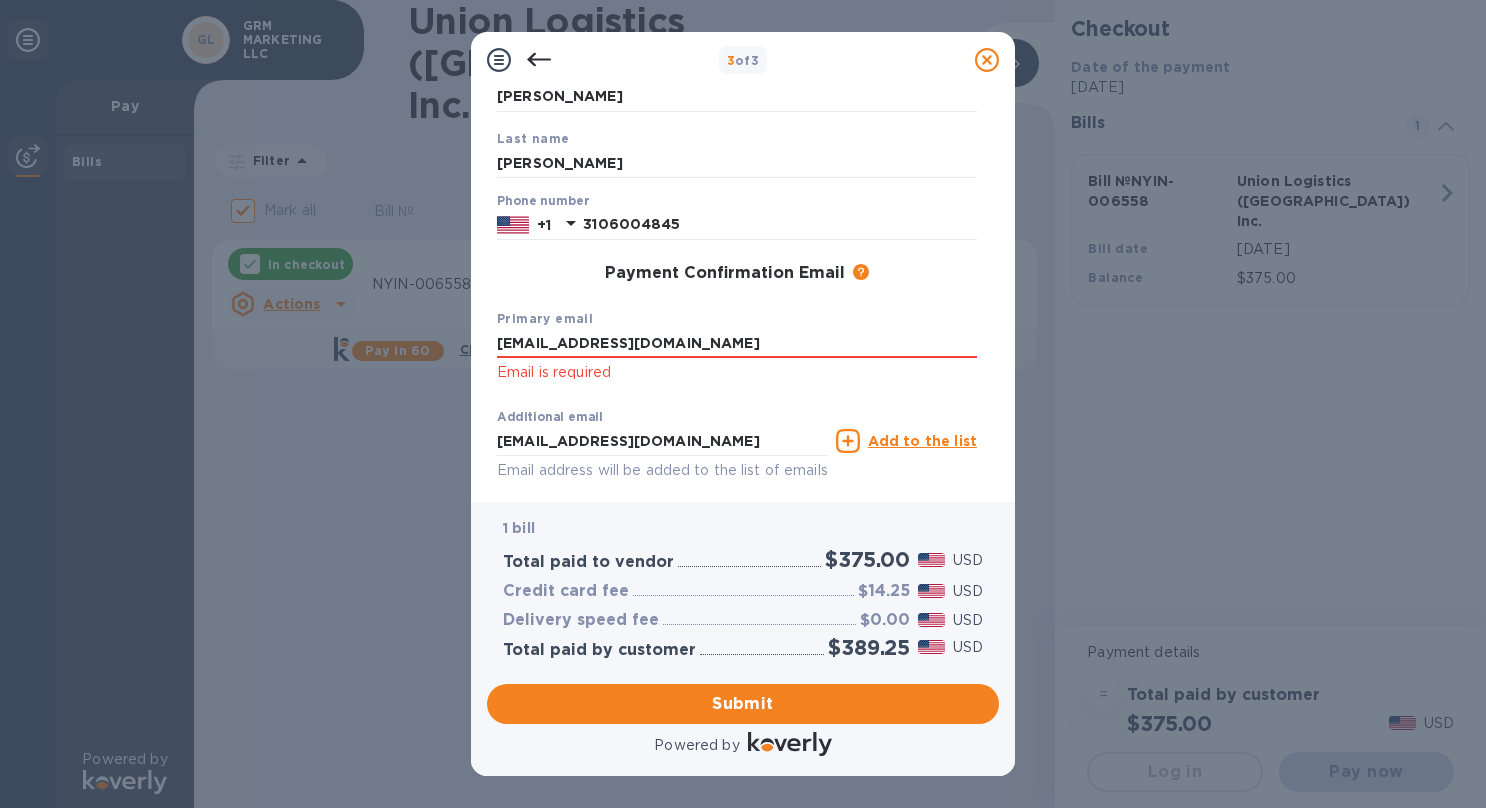 drag, startPoint x: 730, startPoint y: 335, endPoint x: 735, endPoint y: 322, distance: 13.928389 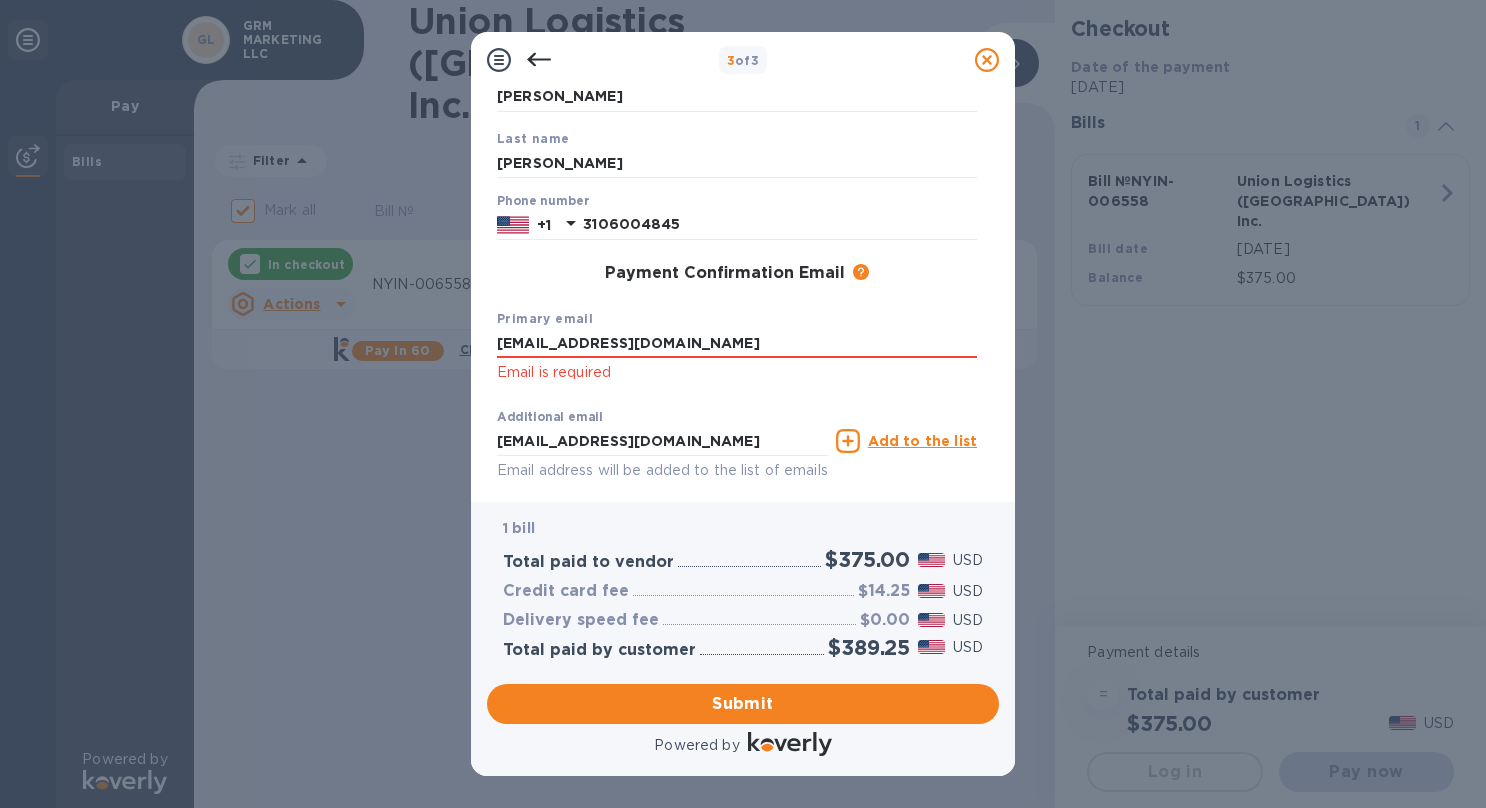 click on "Primary email [EMAIL_ADDRESS][DOMAIN_NAME] Email is required" at bounding box center (737, 346) 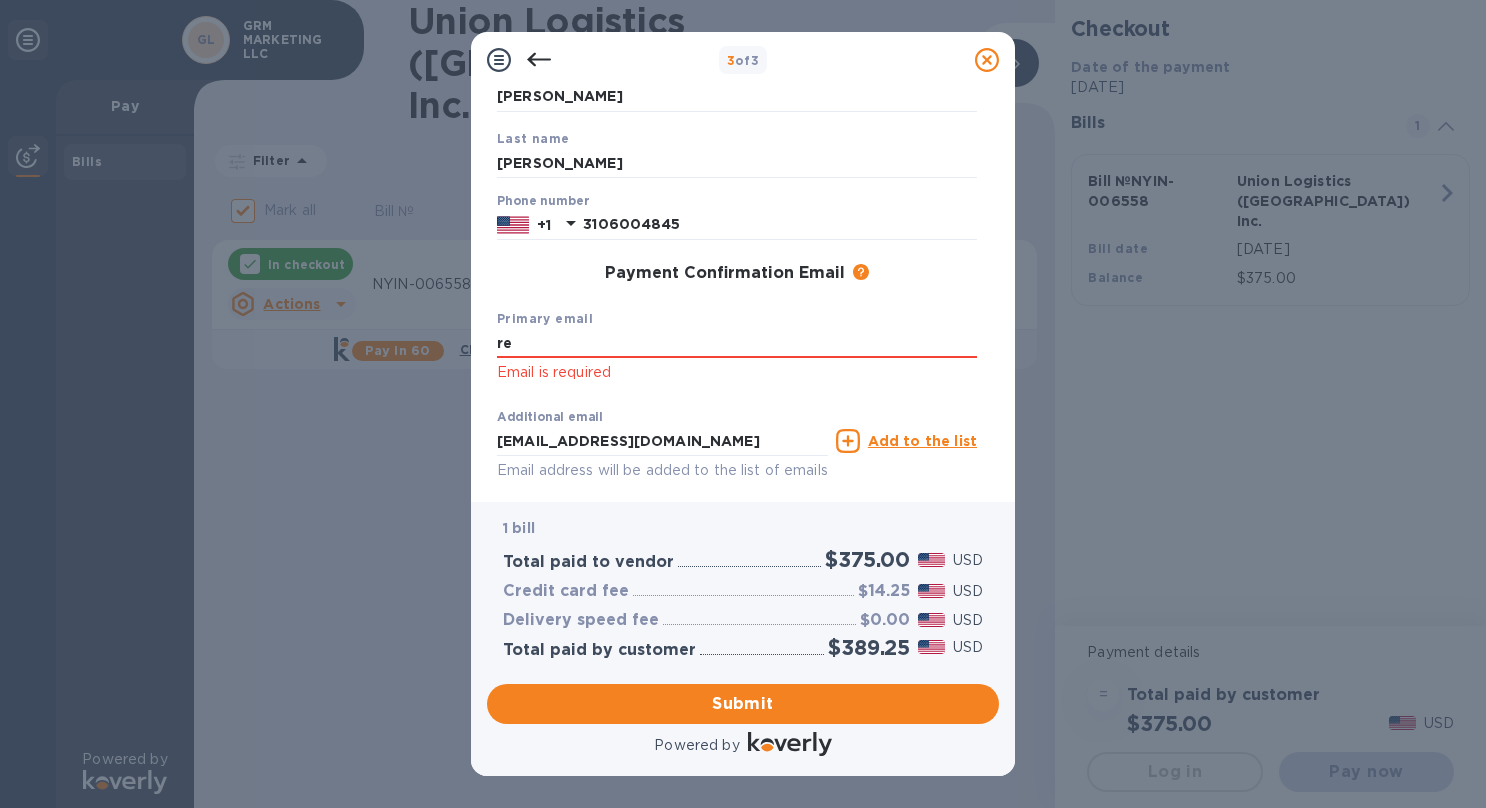 type on "r" 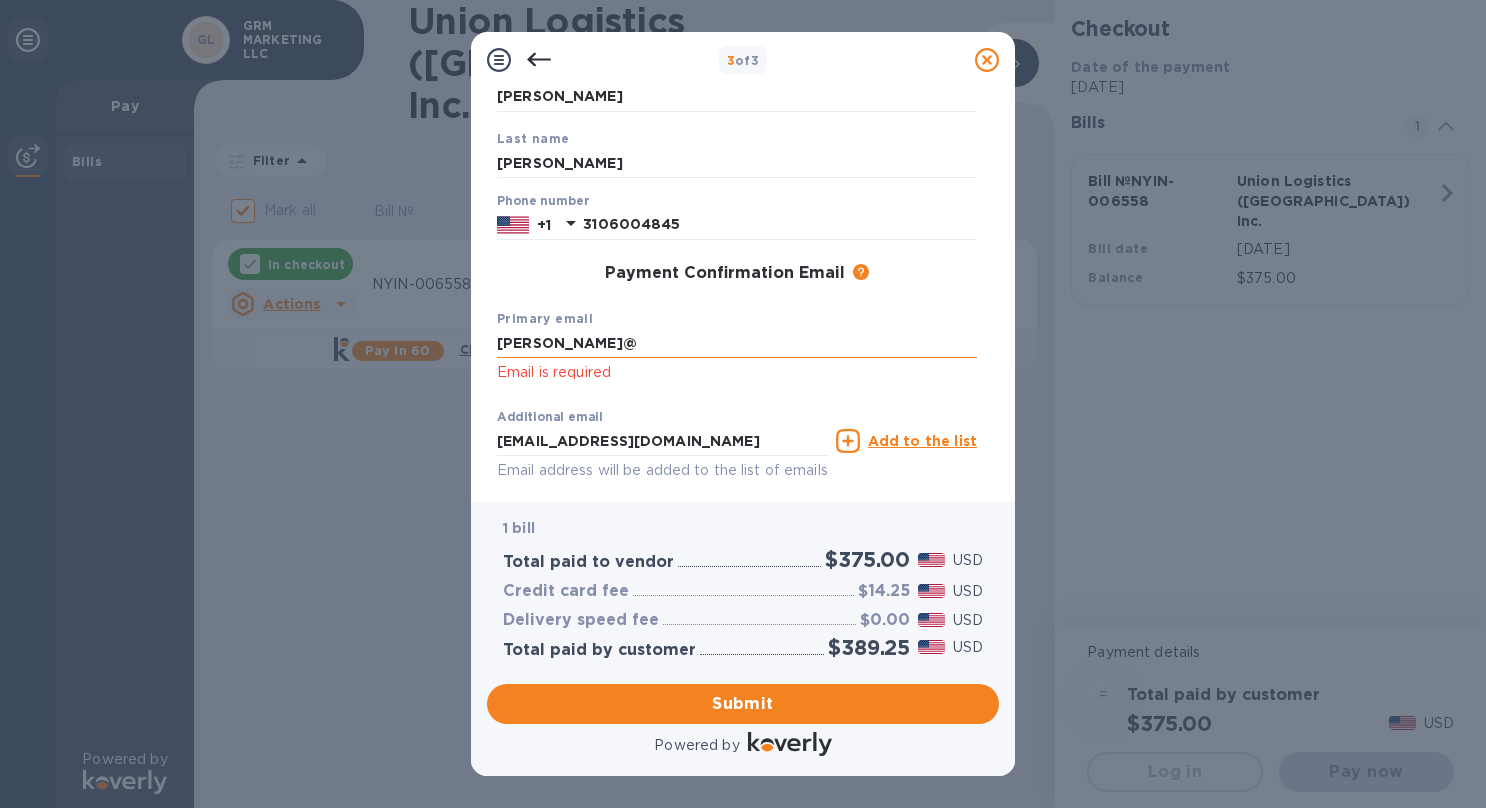 type on "[PERSON_NAME][EMAIL_ADDRESS][DOMAIN_NAME]" 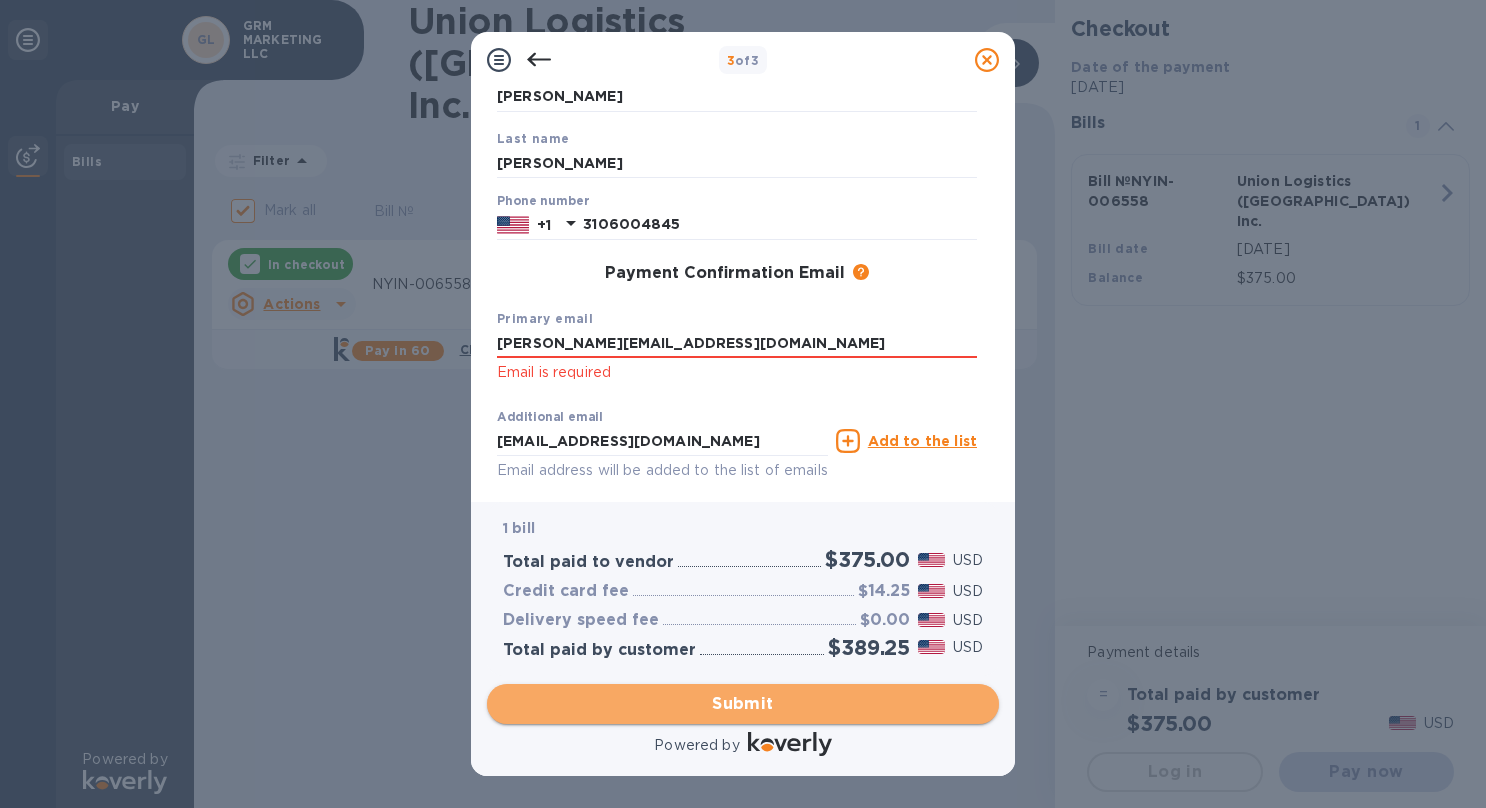 click on "Submit" at bounding box center (743, 704) 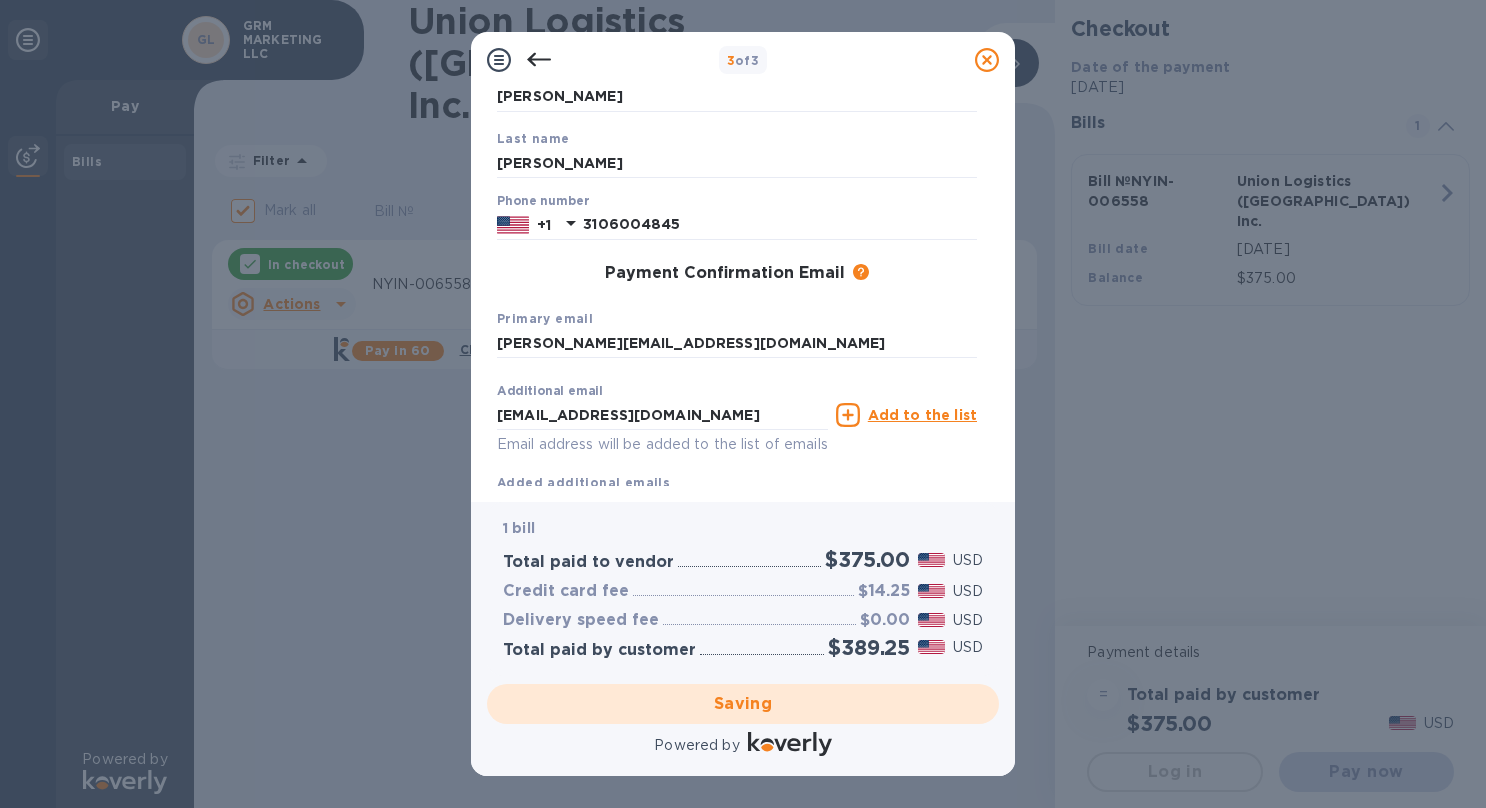 checkbox on "false" 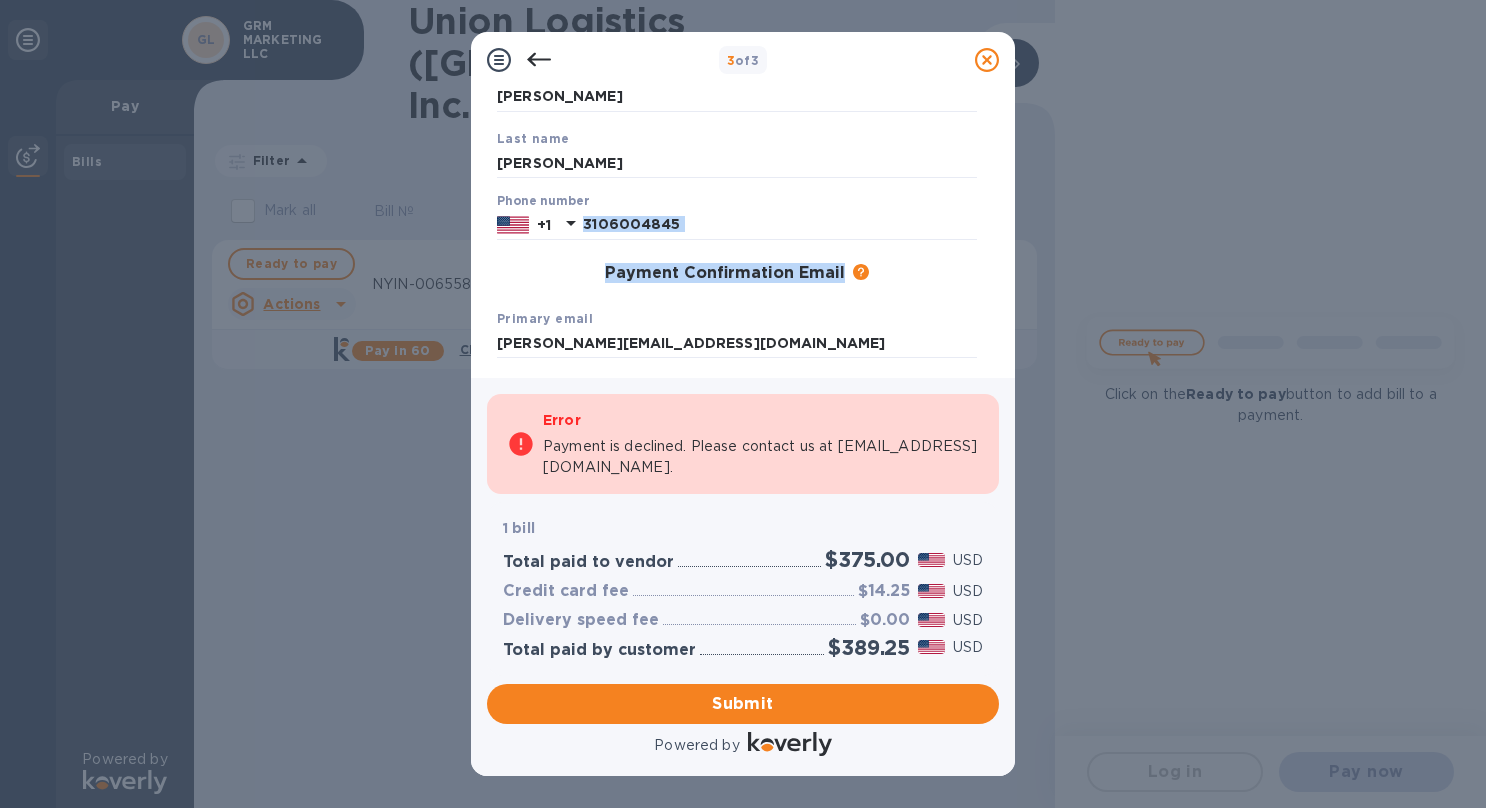drag, startPoint x: 988, startPoint y: 243, endPoint x: 998, endPoint y: 259, distance: 18.867962 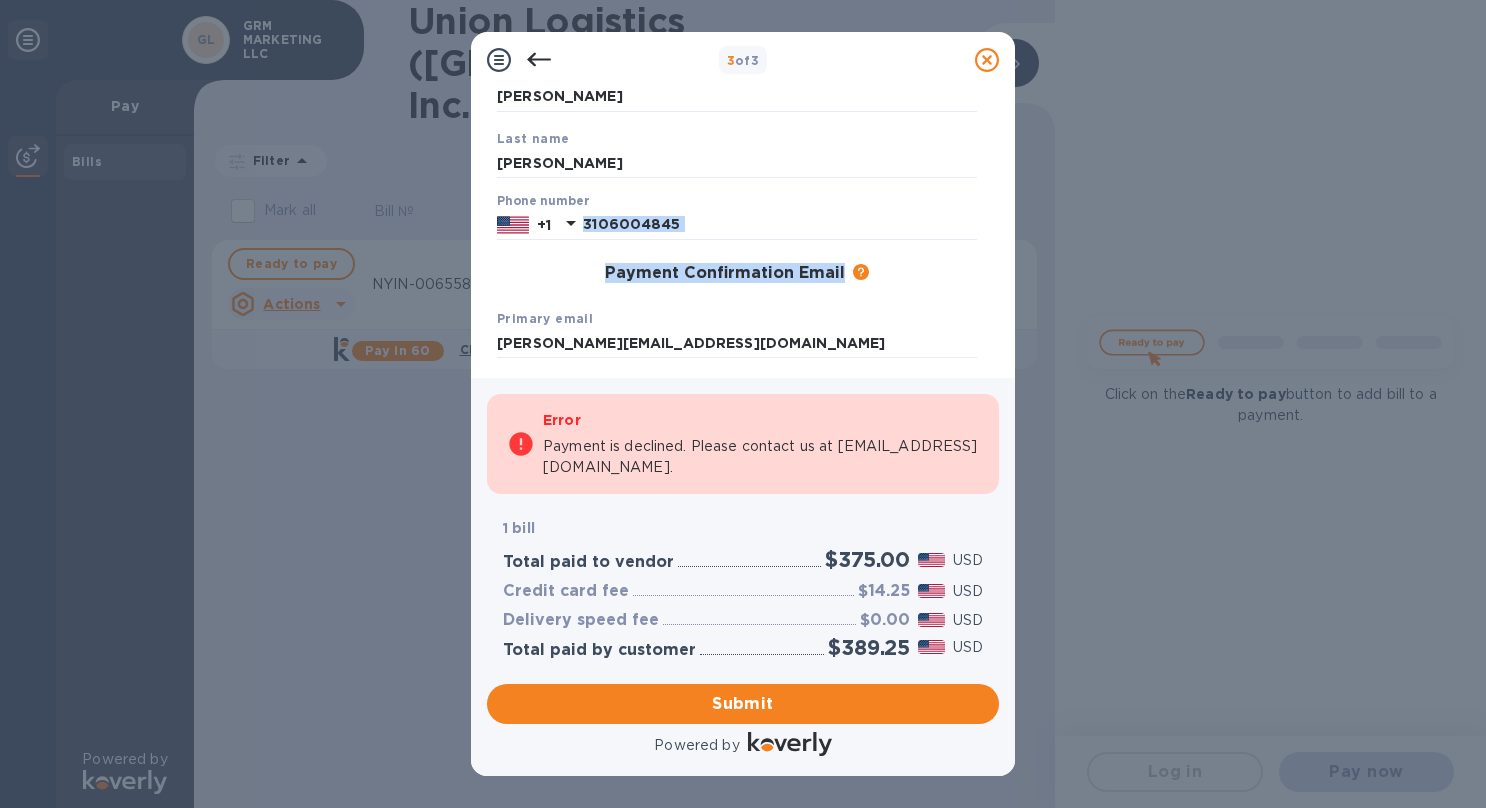 click on "Payment Contact Information First name [PERSON_NAME] Last name [PERSON_NAME] Phone number [PHONE_NUMBER] Payment Confirmation Email The added email addresses will be used to send the payment confirmation. Primary email [PERSON_NAME][EMAIL_ADDRESS][DOMAIN_NAME] Additional email [EMAIL_ADDRESS][DOMAIN_NAME] Email address will be added to the list of emails Add to the list Added additional emails Submit" at bounding box center (743, 225) 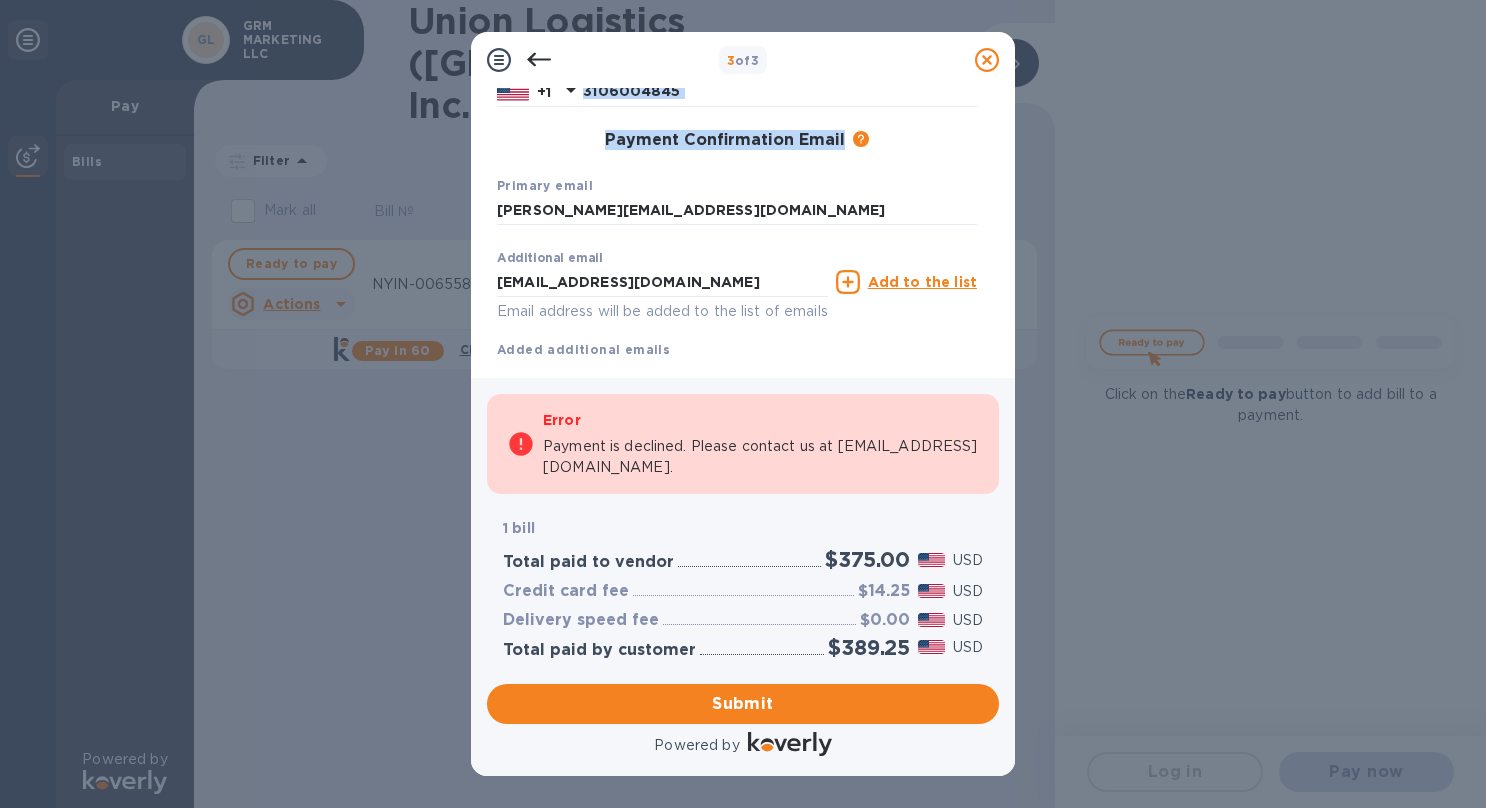 scroll, scrollTop: 343, scrollLeft: 0, axis: vertical 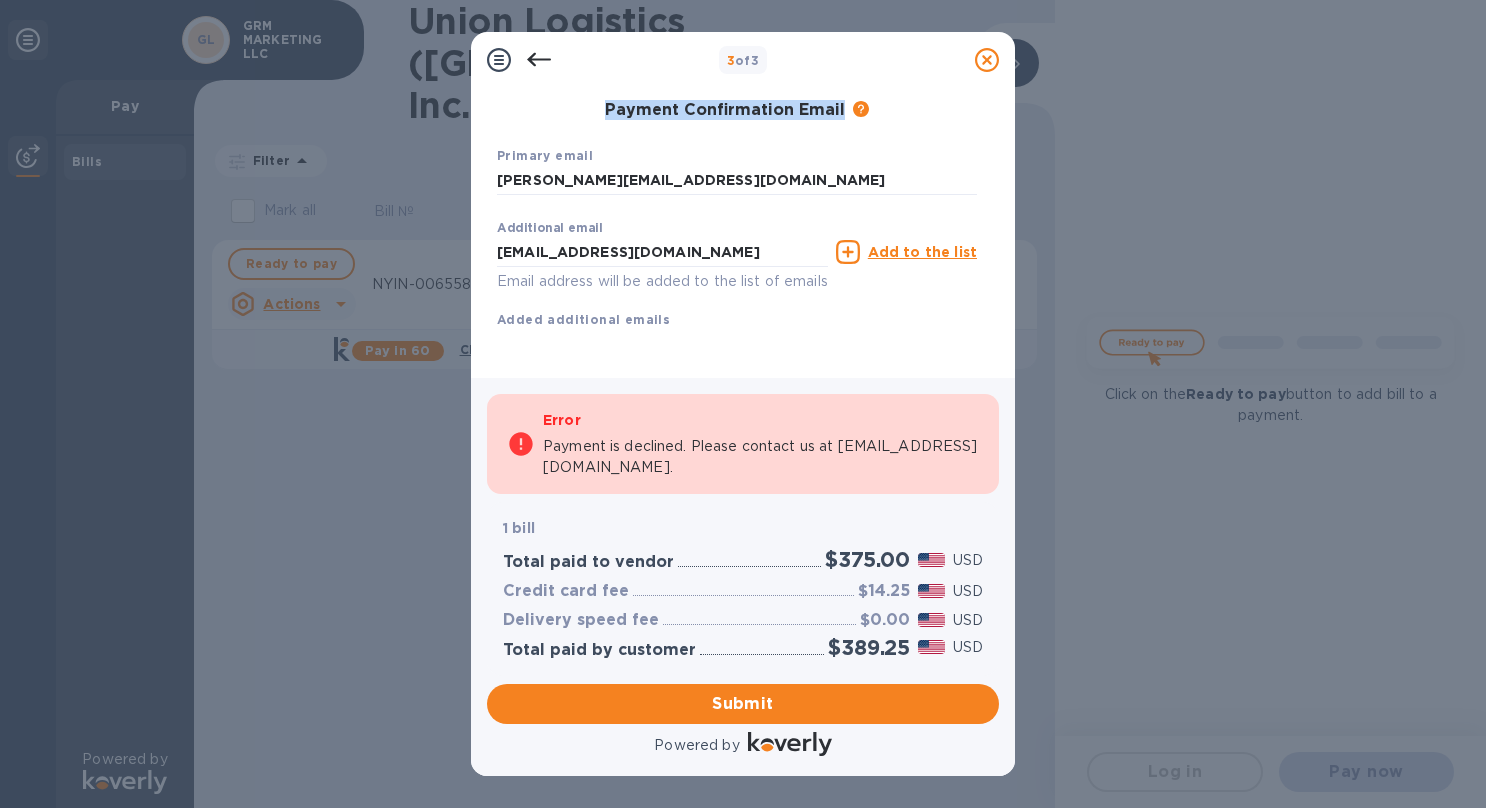 click 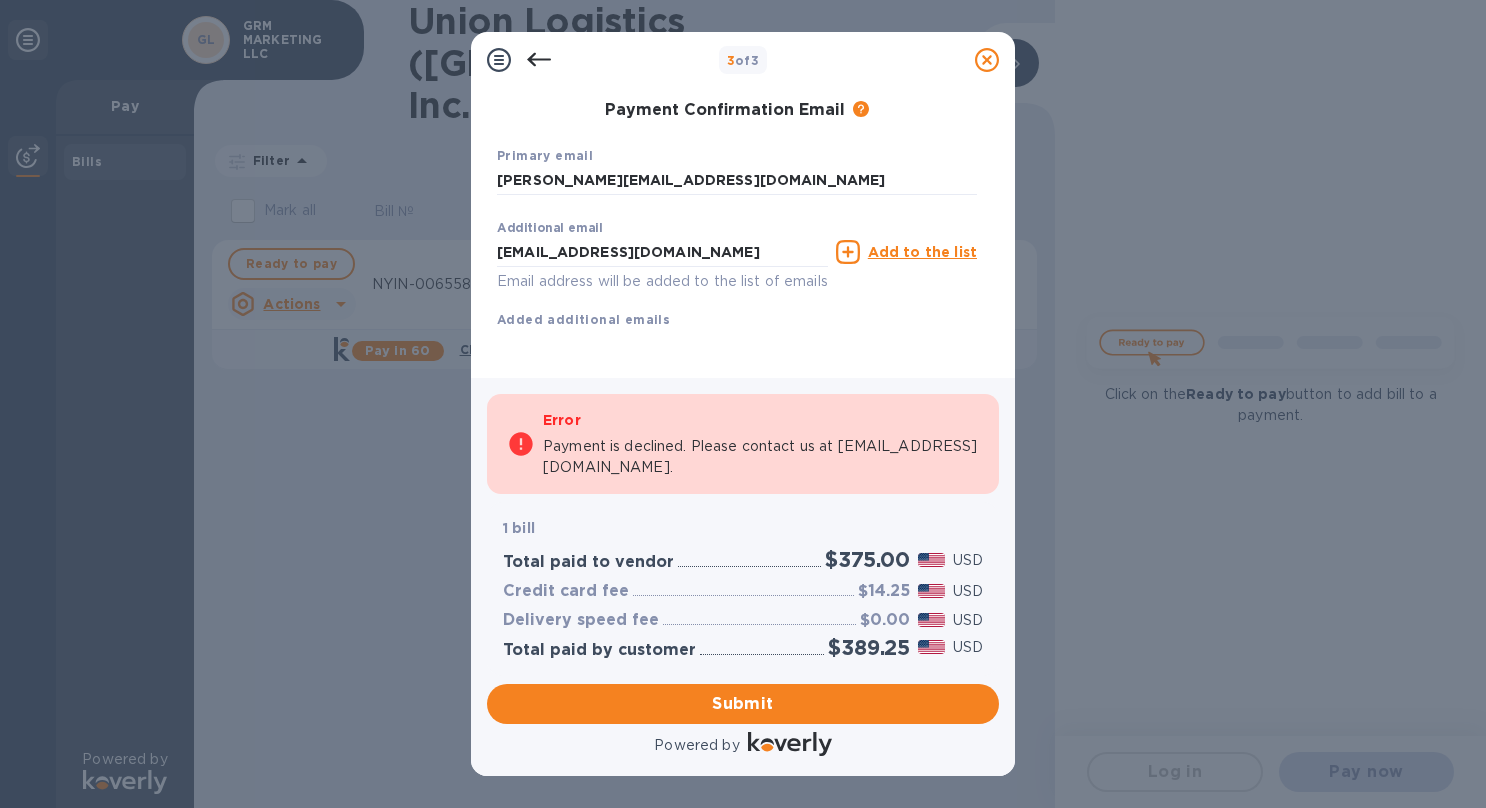 scroll, scrollTop: 296, scrollLeft: 0, axis: vertical 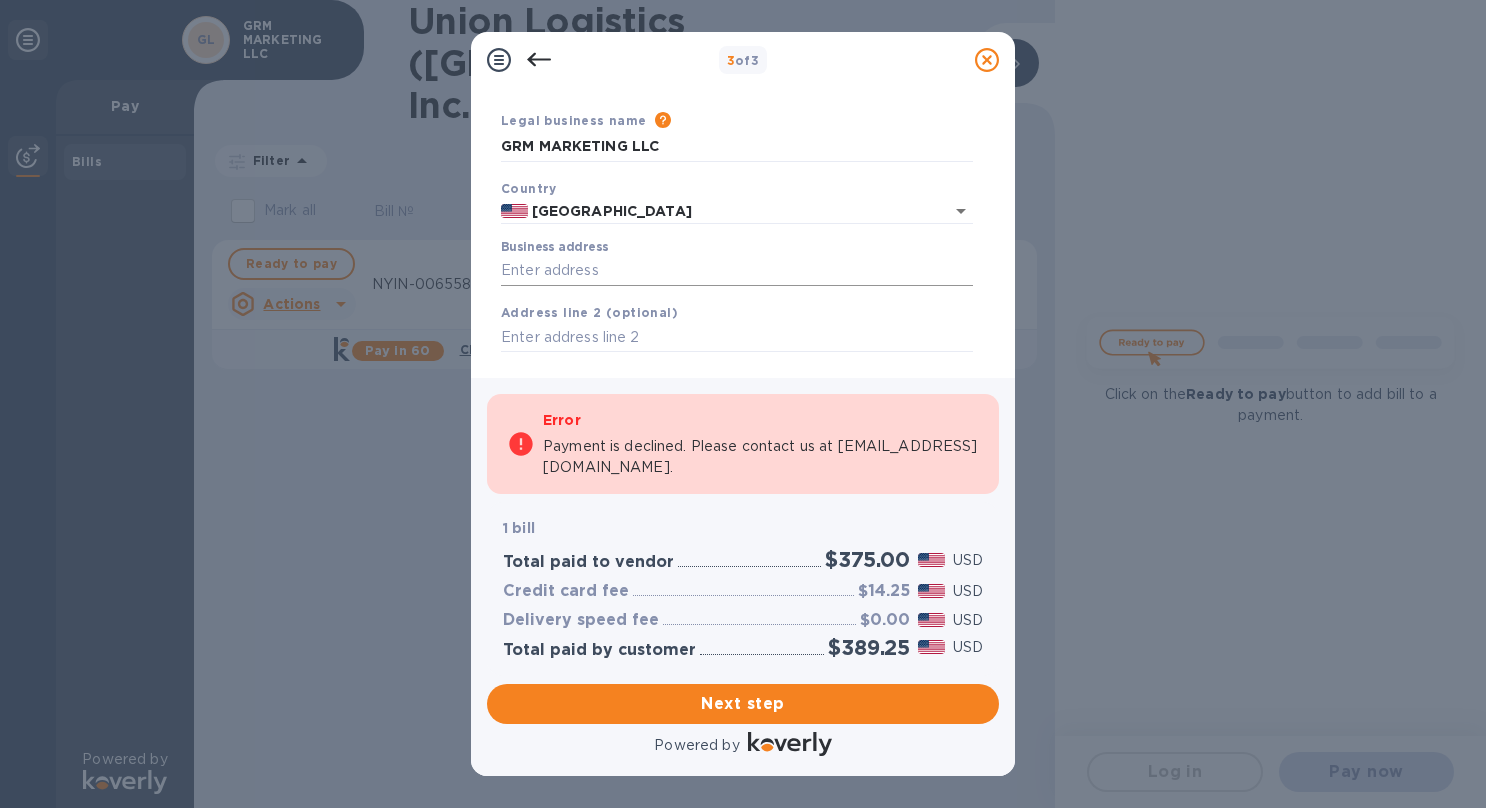 click on "Business address" at bounding box center [737, 271] 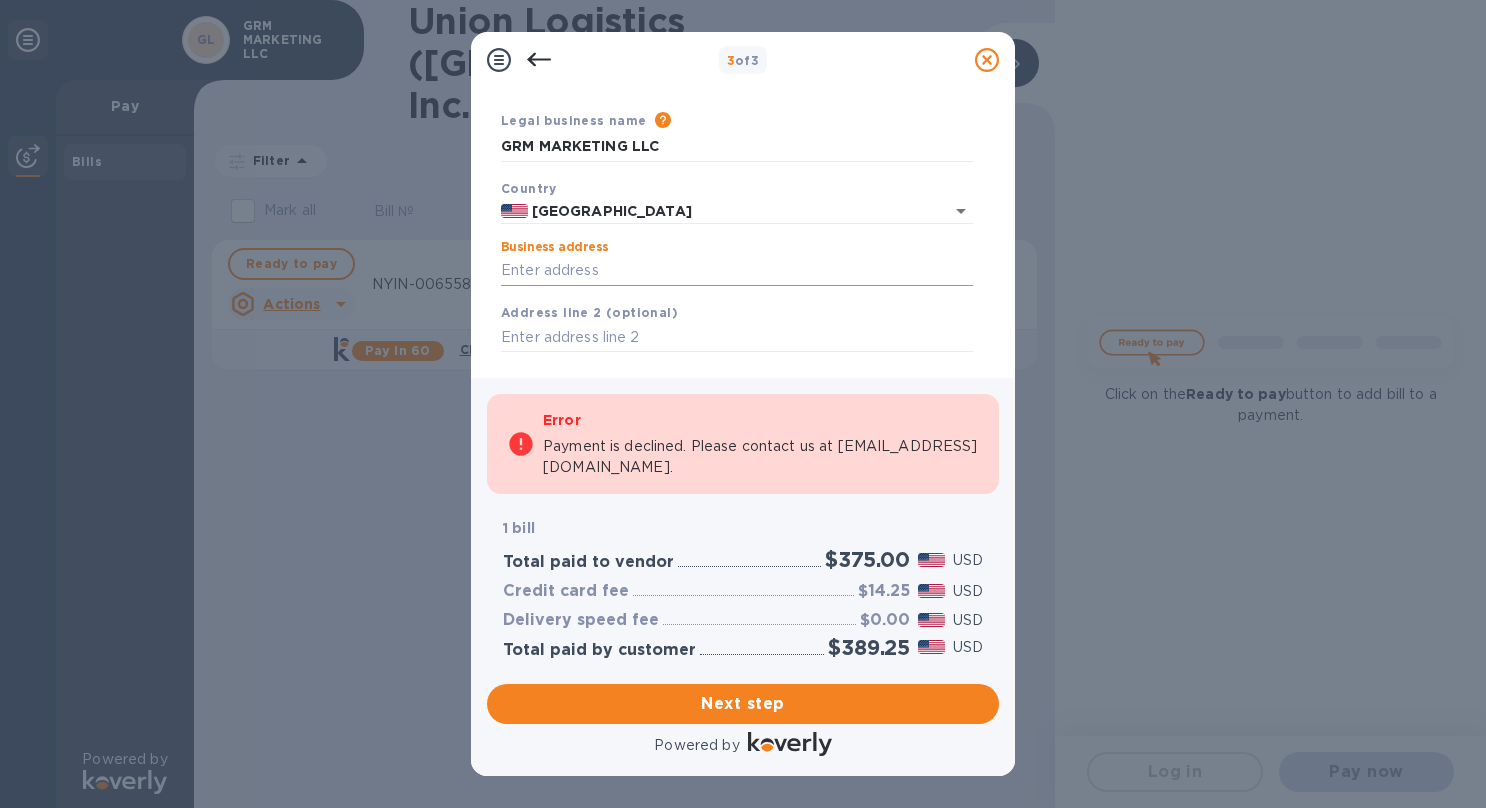 type on "[STREET_ADDRESS]" 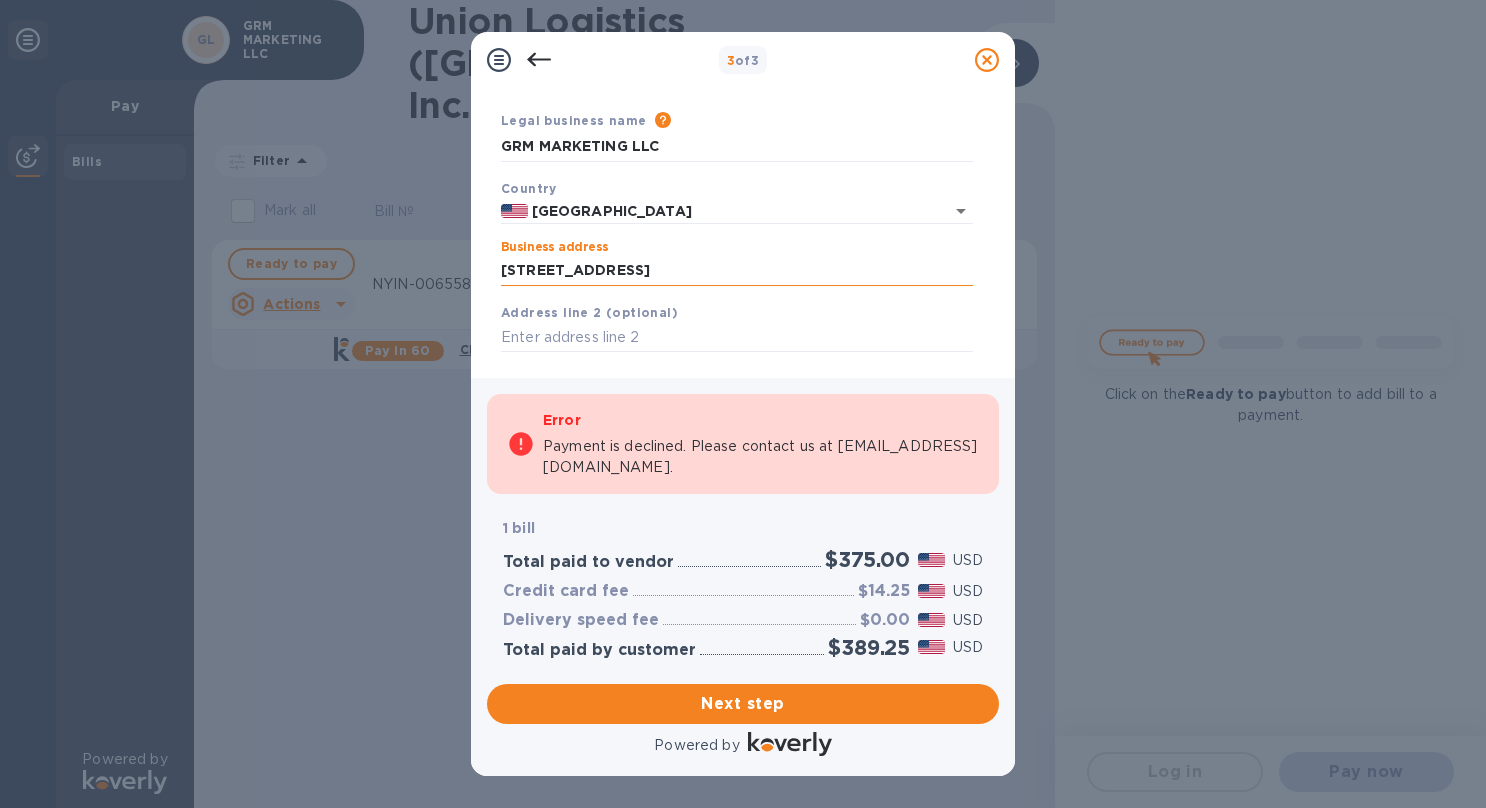 type on "[GEOGRAPHIC_DATA]" 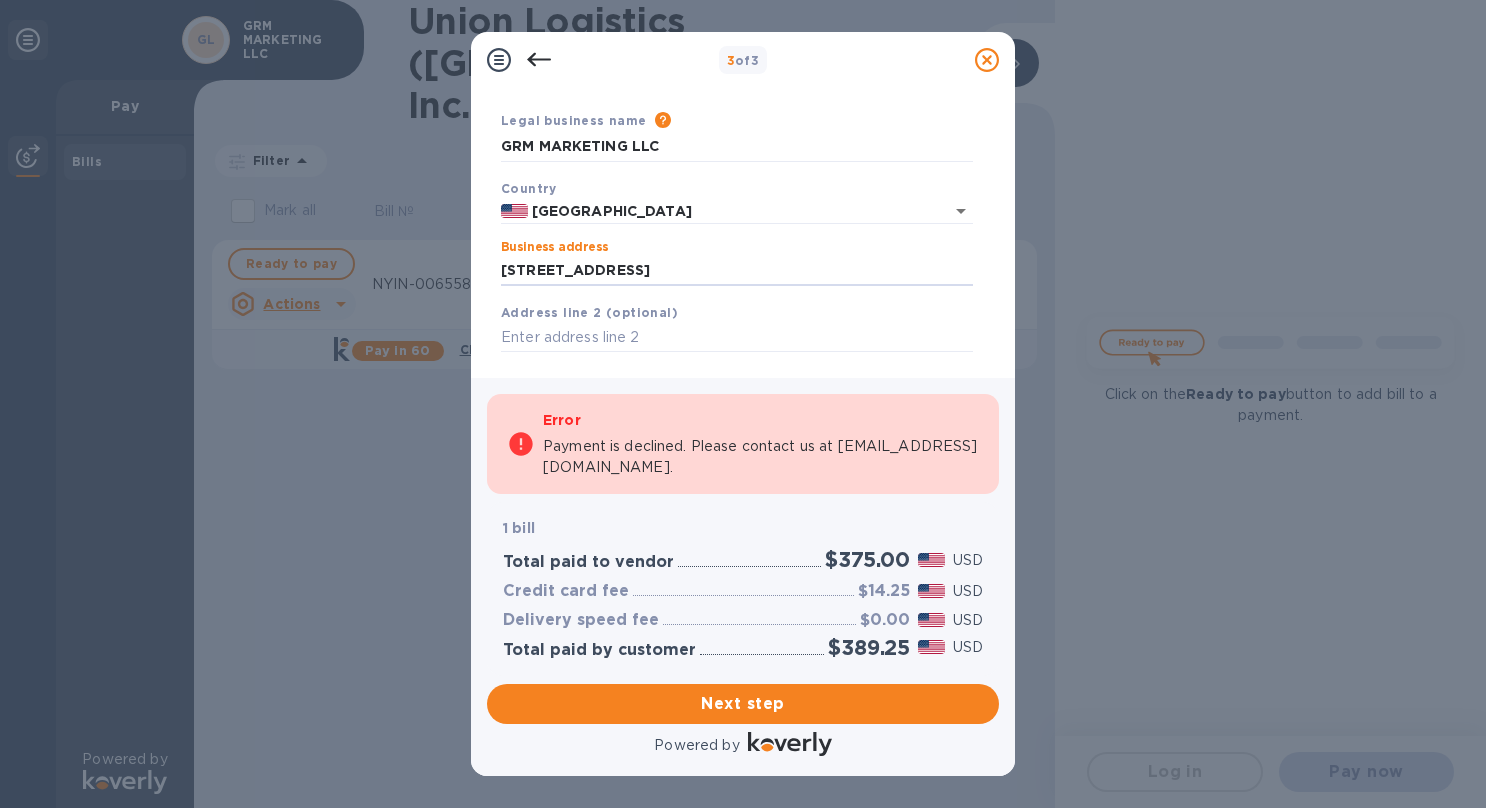 click at bounding box center [539, 60] 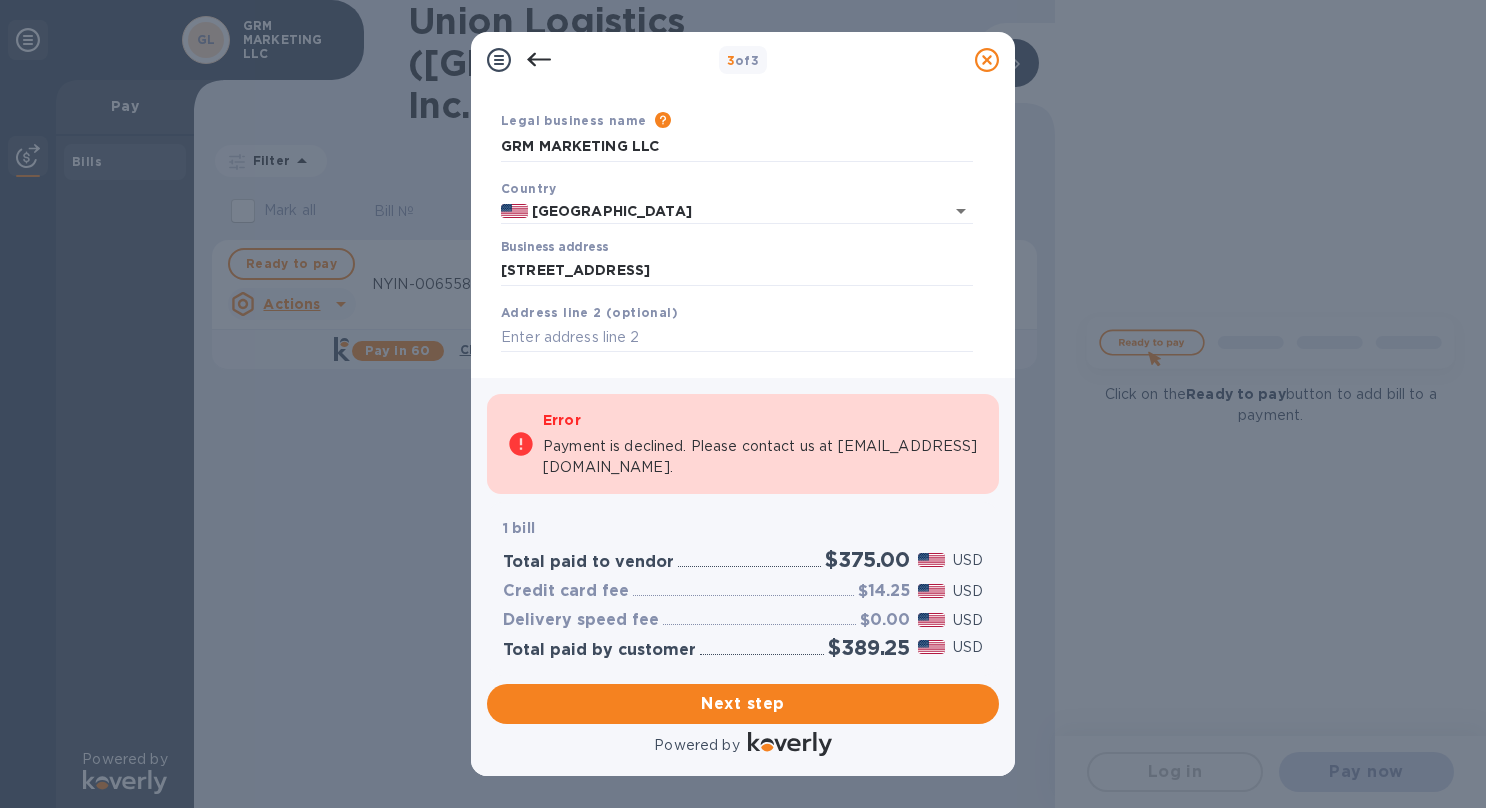 click at bounding box center (539, 60) 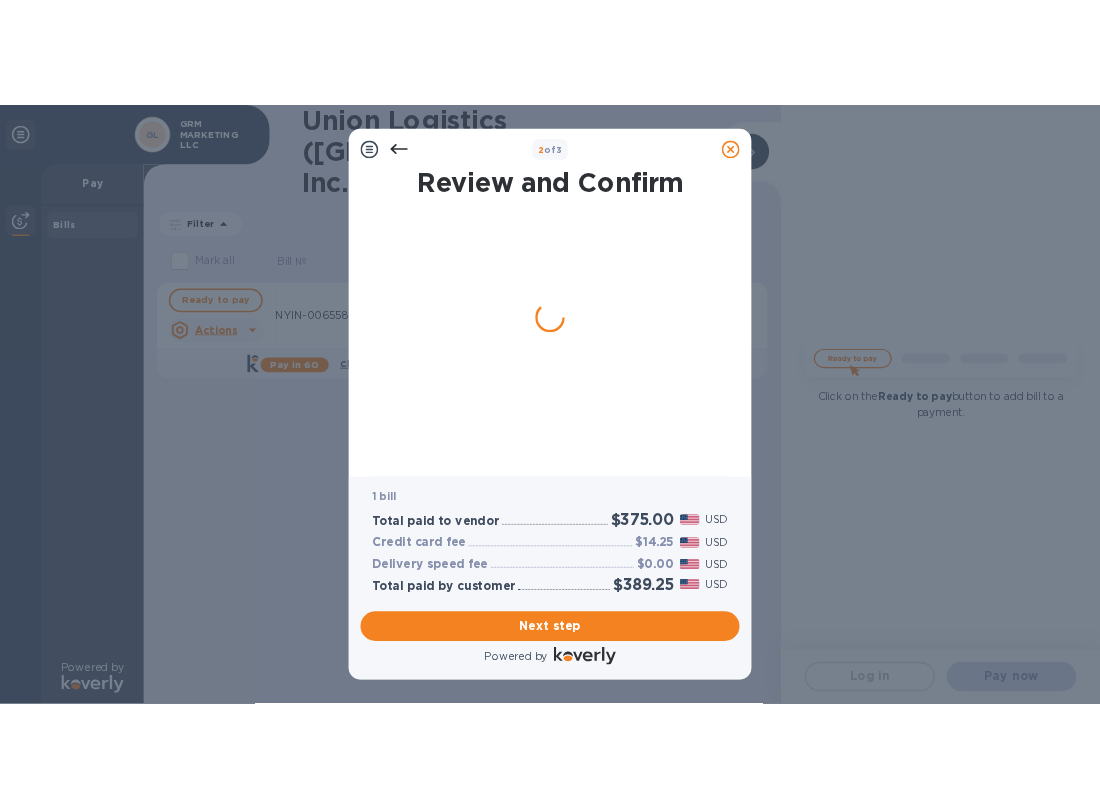 scroll, scrollTop: 0, scrollLeft: 0, axis: both 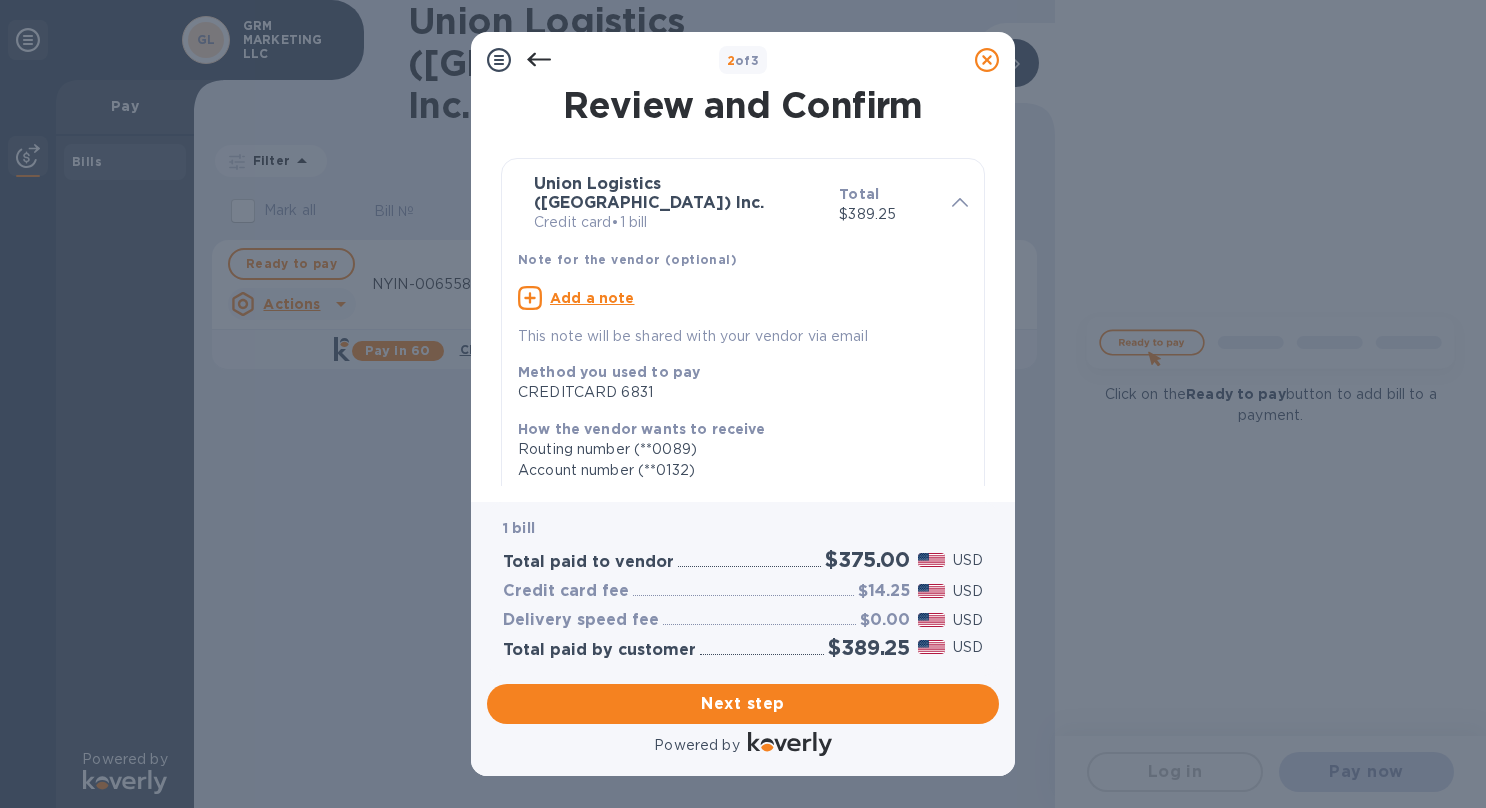 click 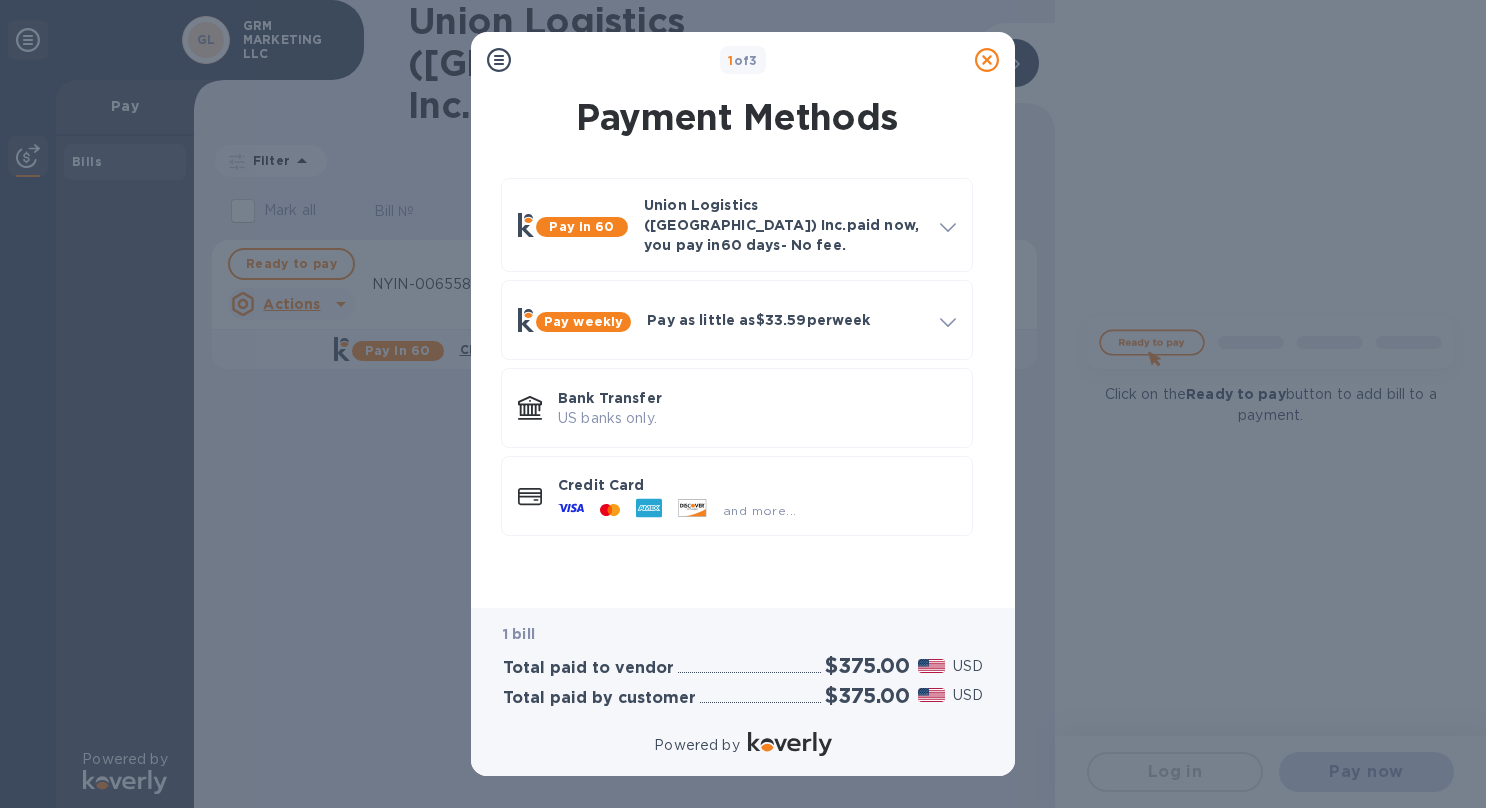 drag, startPoint x: 564, startPoint y: 508, endPoint x: 464, endPoint y: 598, distance: 134.53624 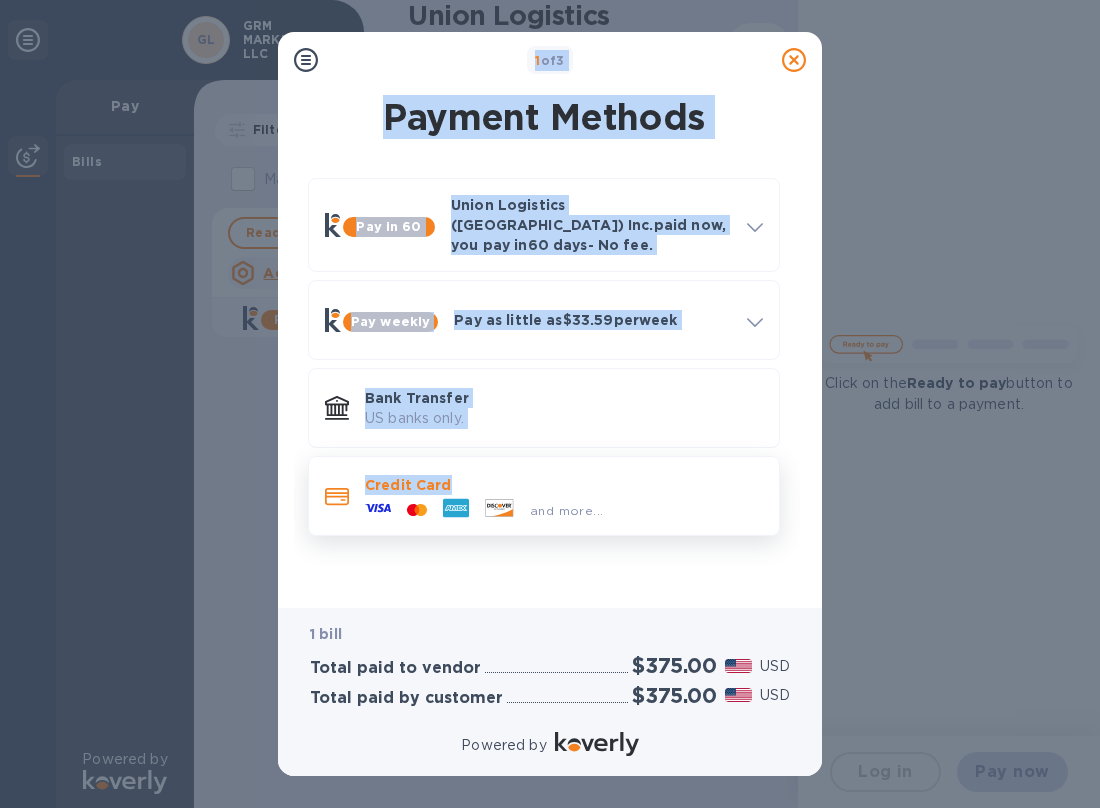 click on "Credit Card" at bounding box center [564, 485] 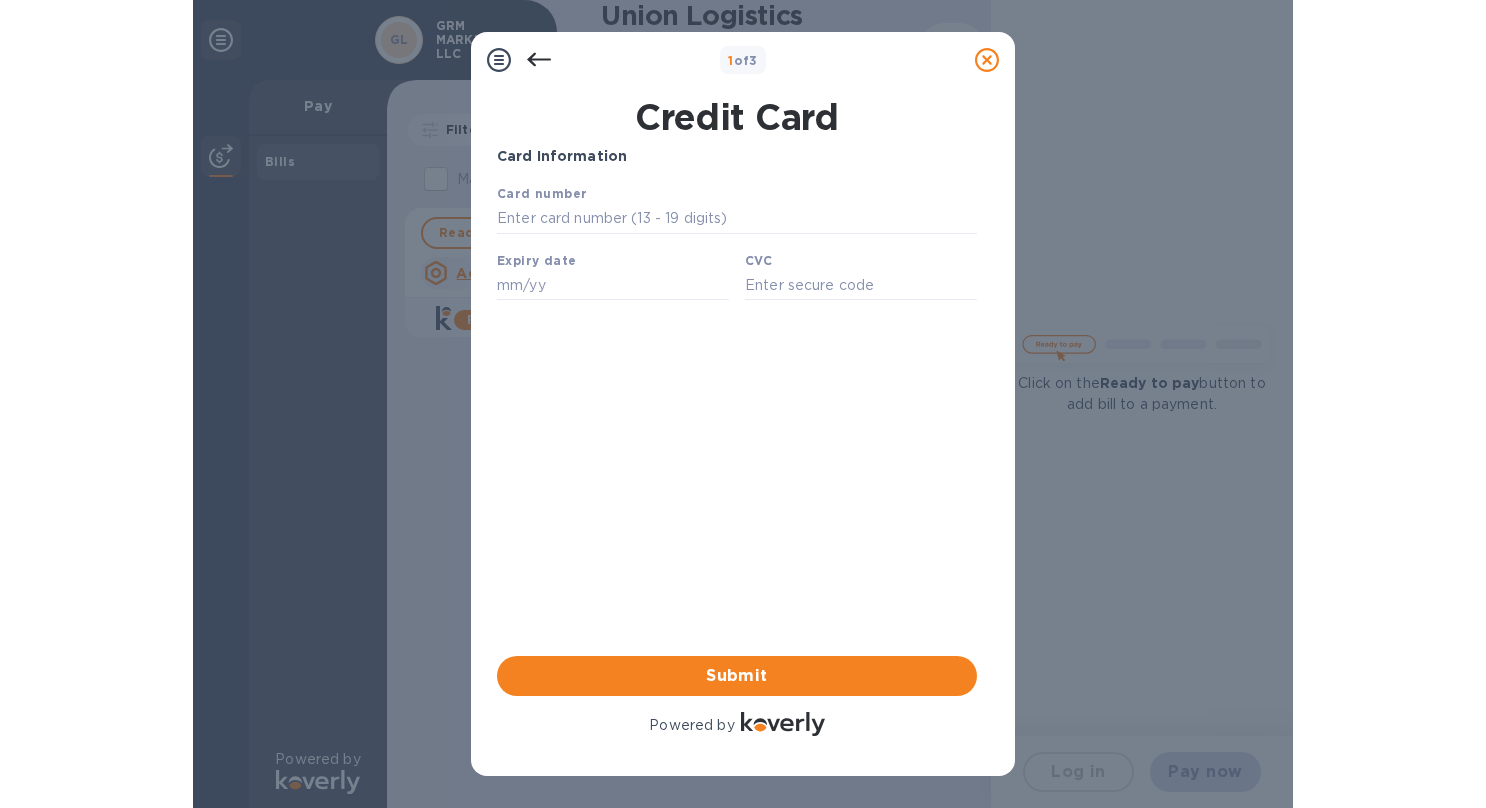 scroll, scrollTop: 0, scrollLeft: 0, axis: both 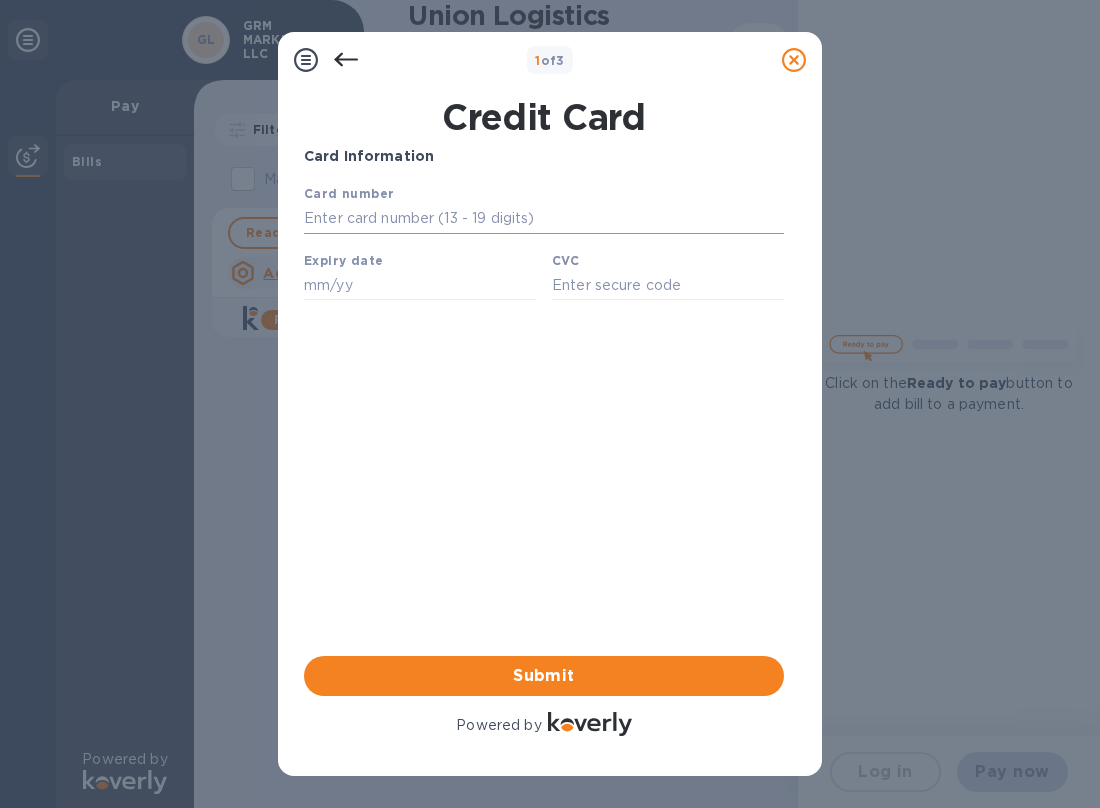click at bounding box center [544, 219] 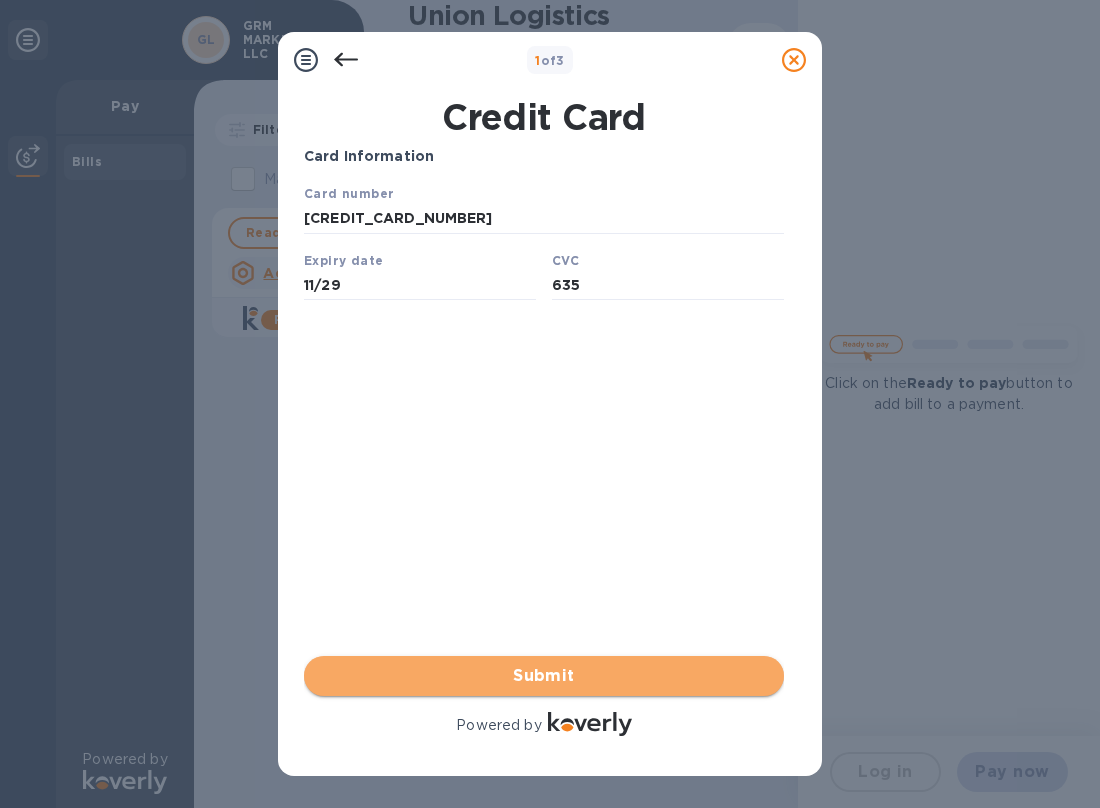 click on "Submit" at bounding box center (544, 676) 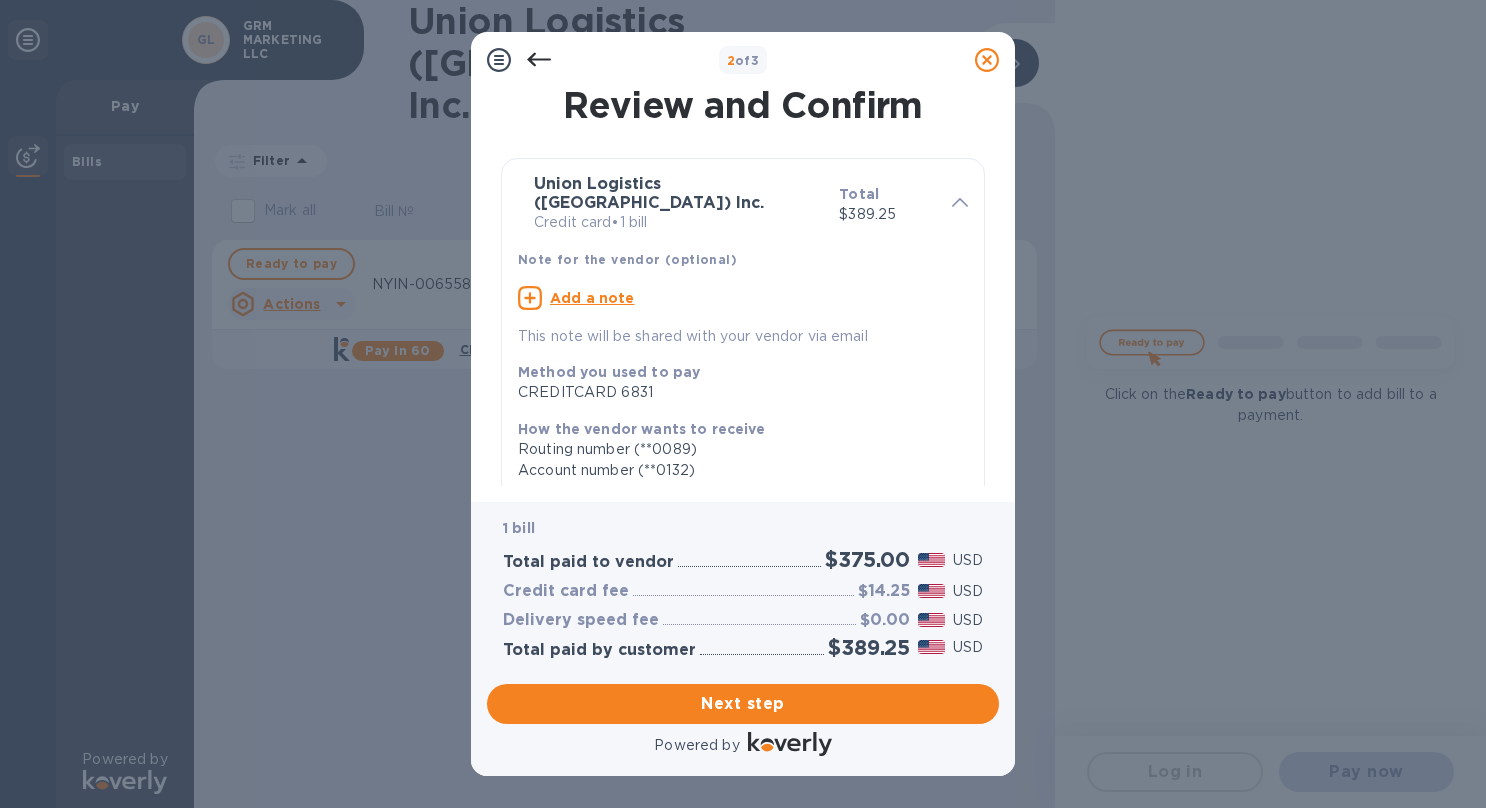 scroll, scrollTop: 284, scrollLeft: 0, axis: vertical 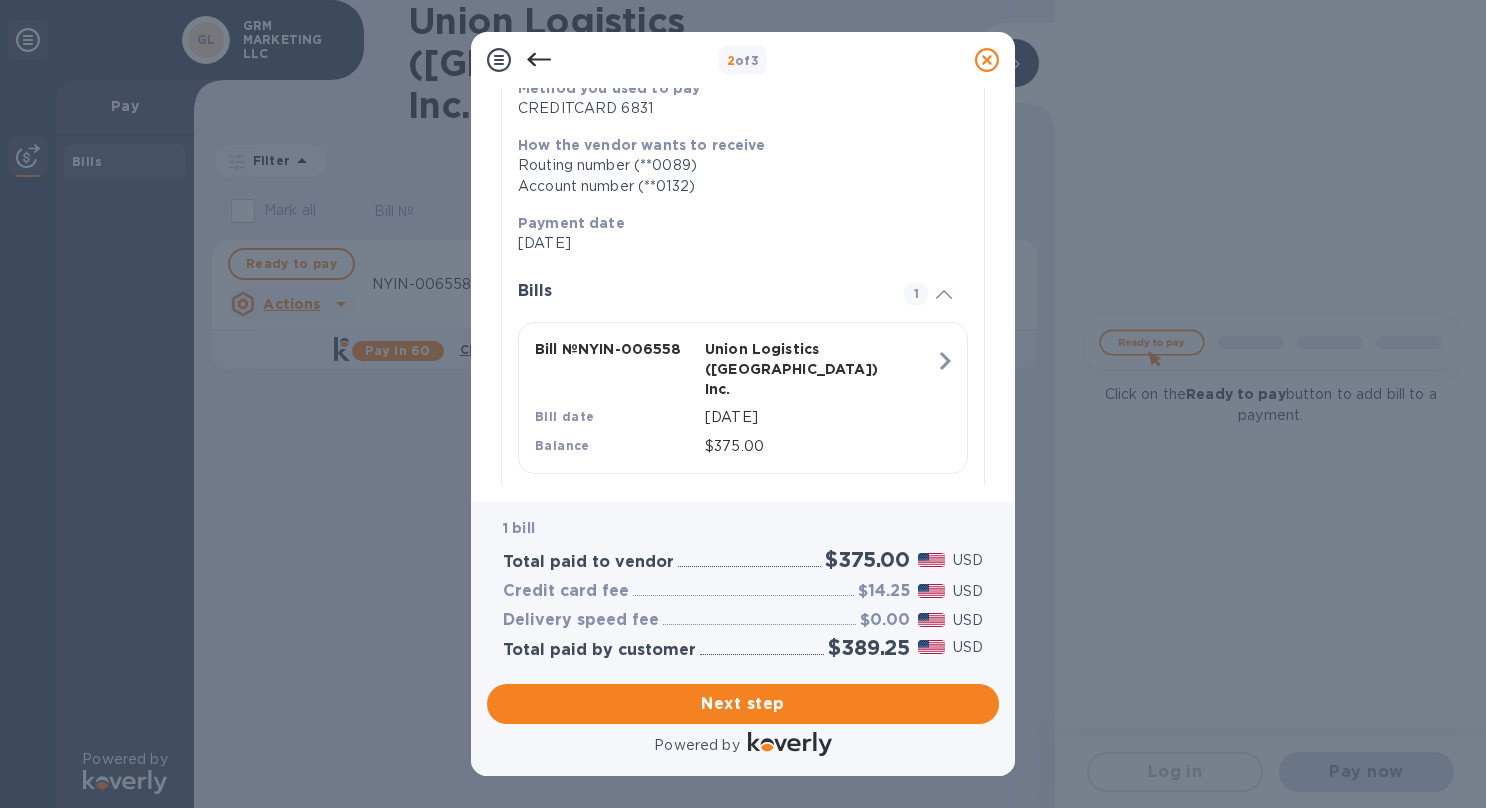 drag, startPoint x: 728, startPoint y: 700, endPoint x: 664, endPoint y: 858, distance: 170.46994 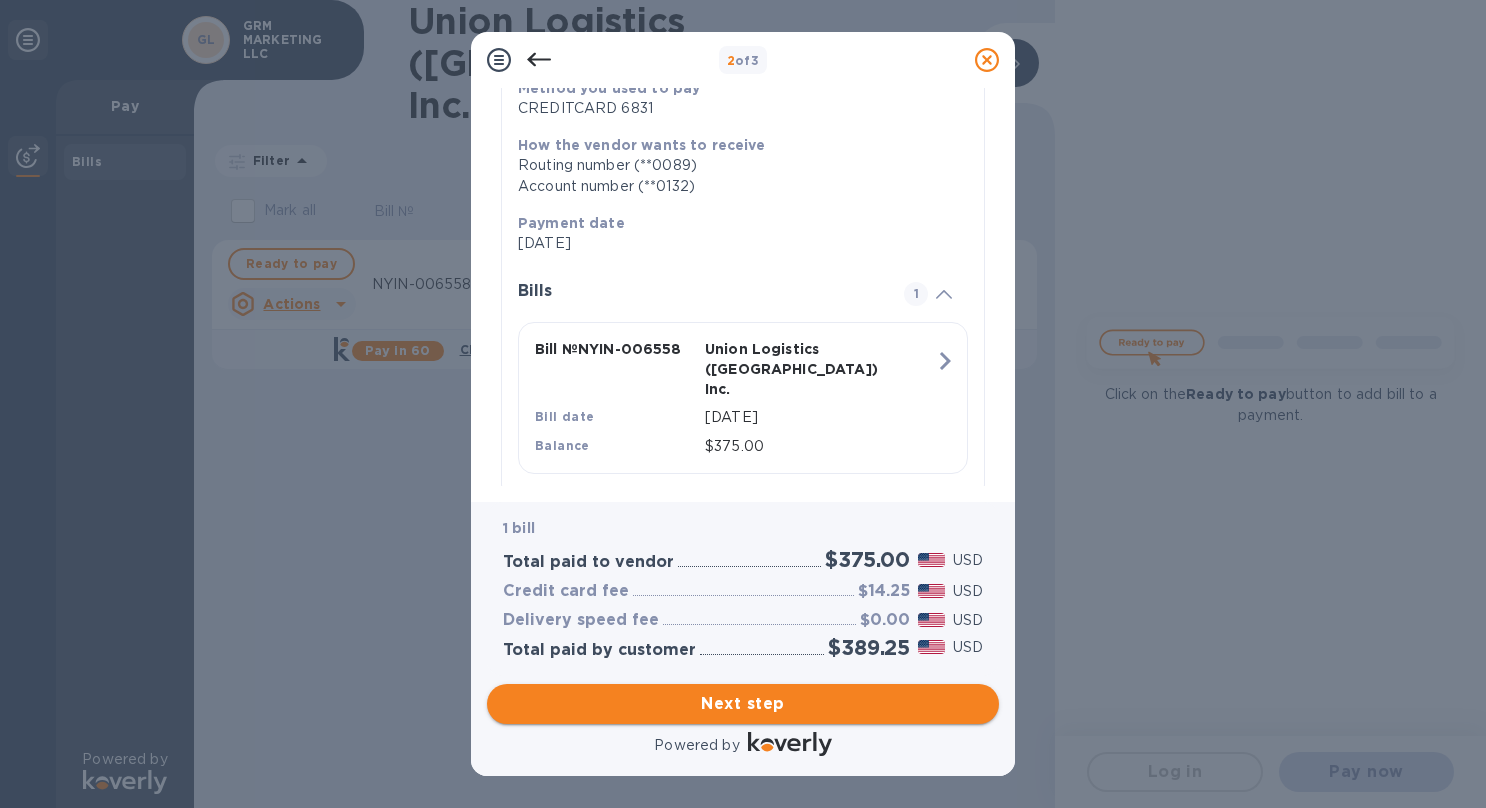 click on "Next step" at bounding box center [743, 704] 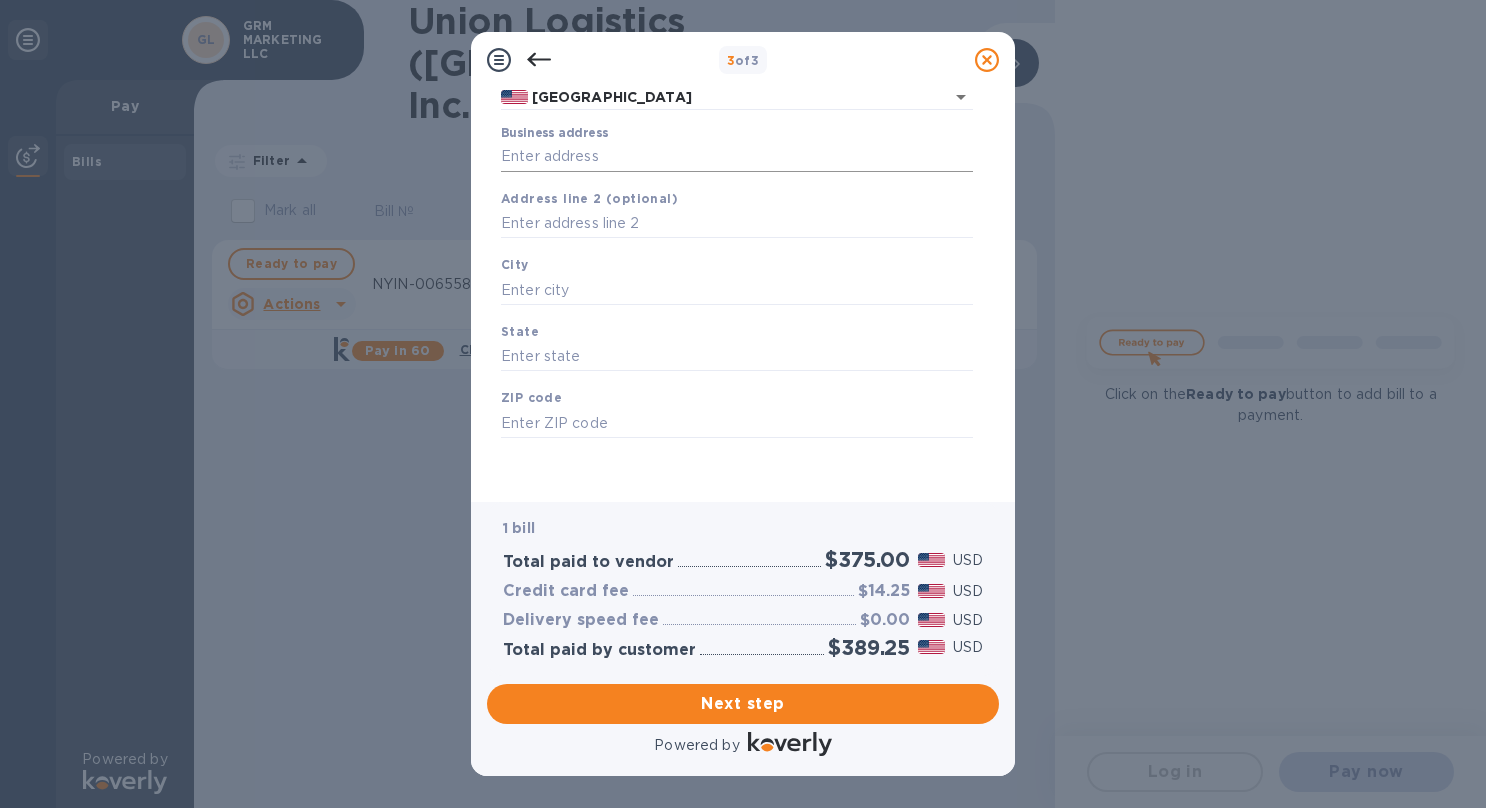 click on "Business address" at bounding box center [737, 157] 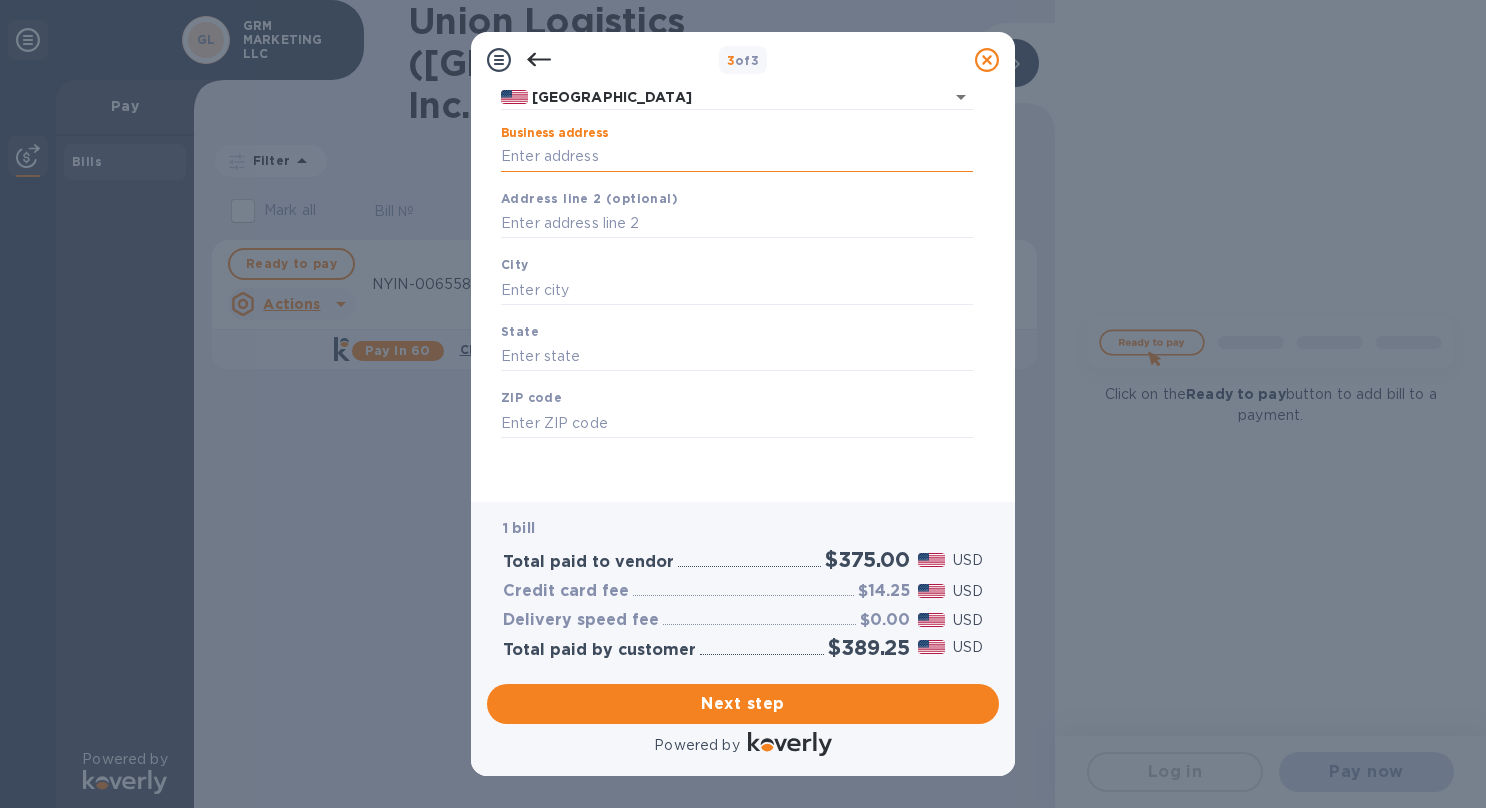 type on "[STREET_ADDRESS]" 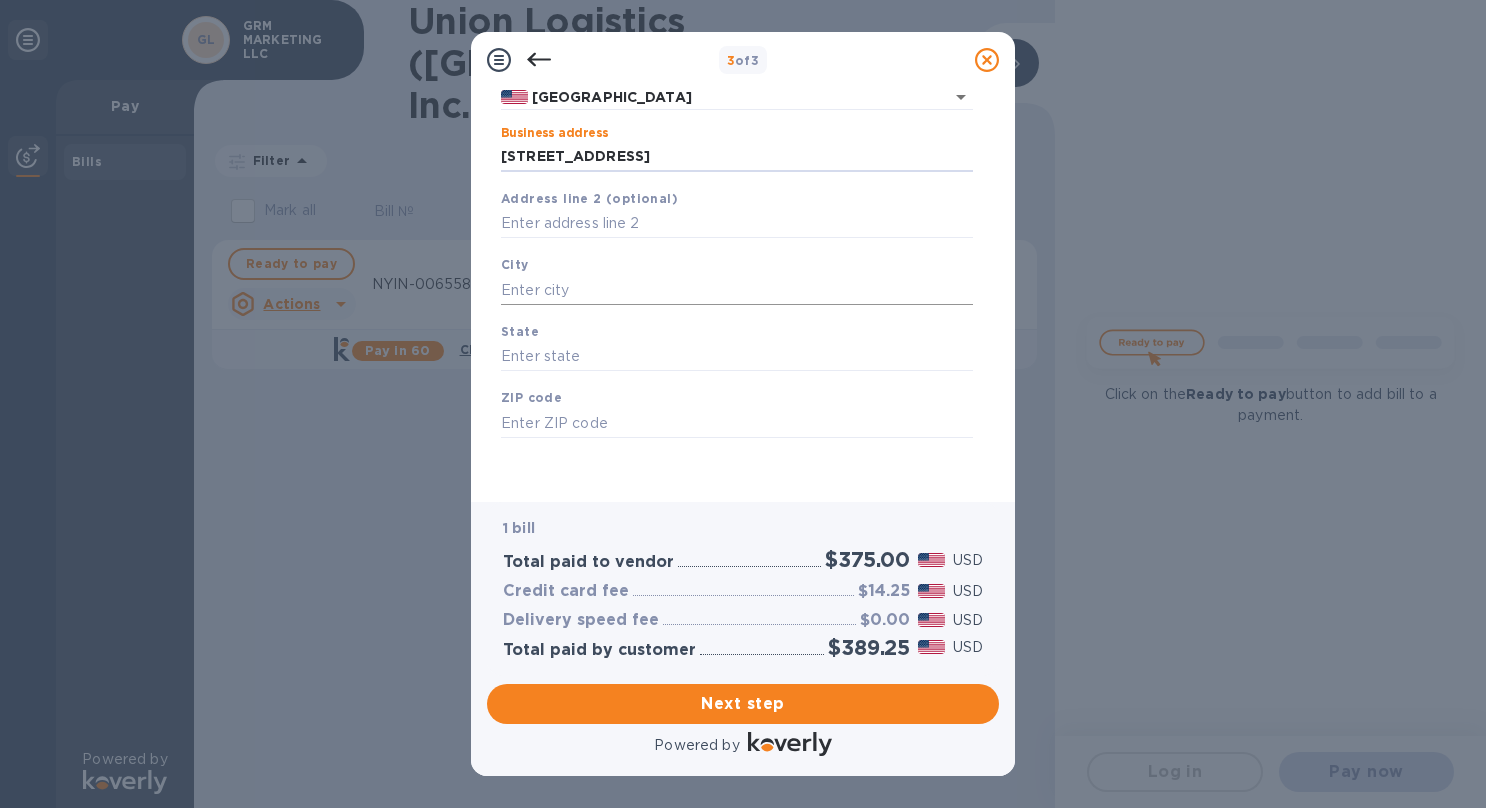 click at bounding box center (737, 290) 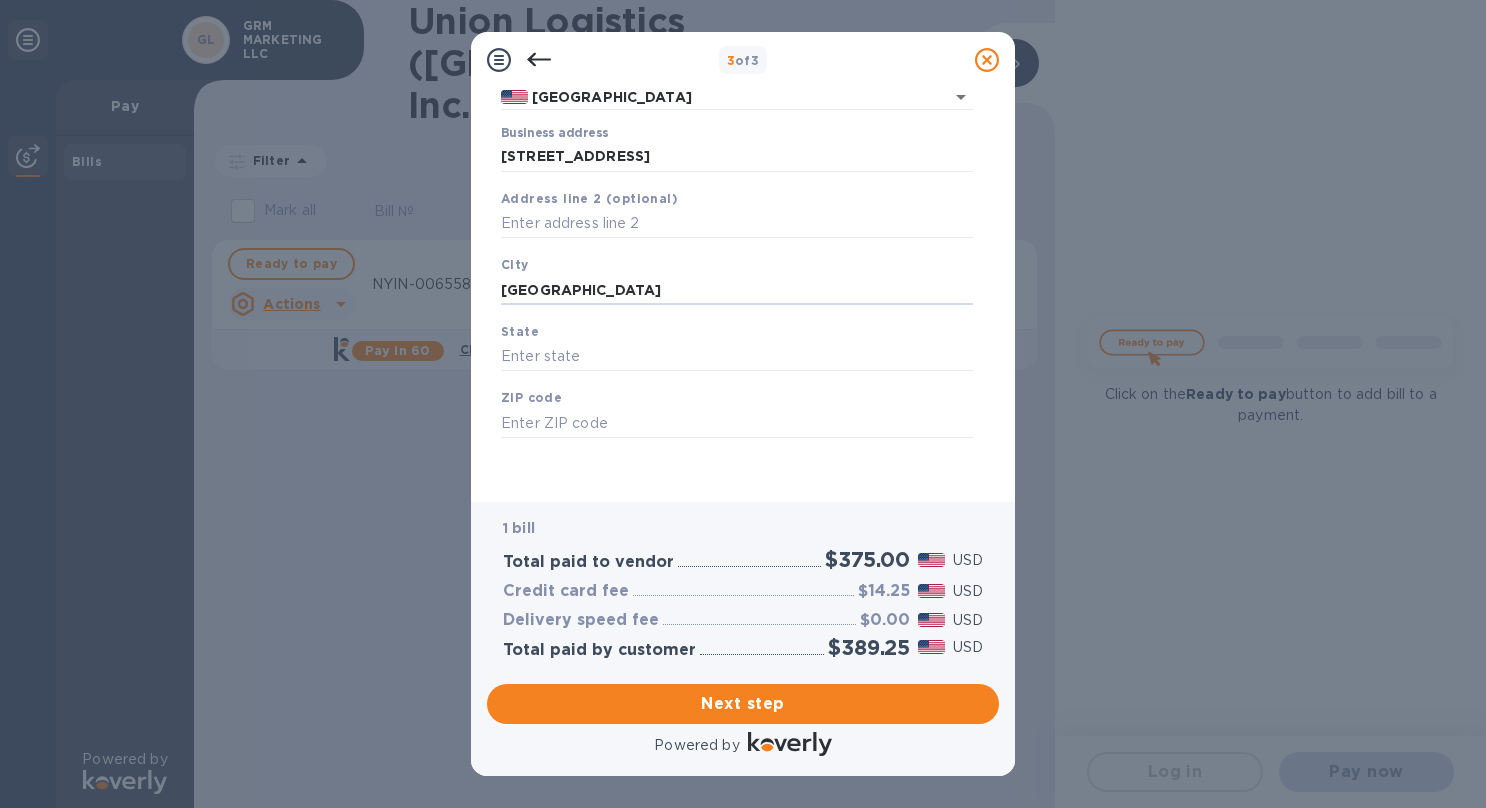 type on "[GEOGRAPHIC_DATA]" 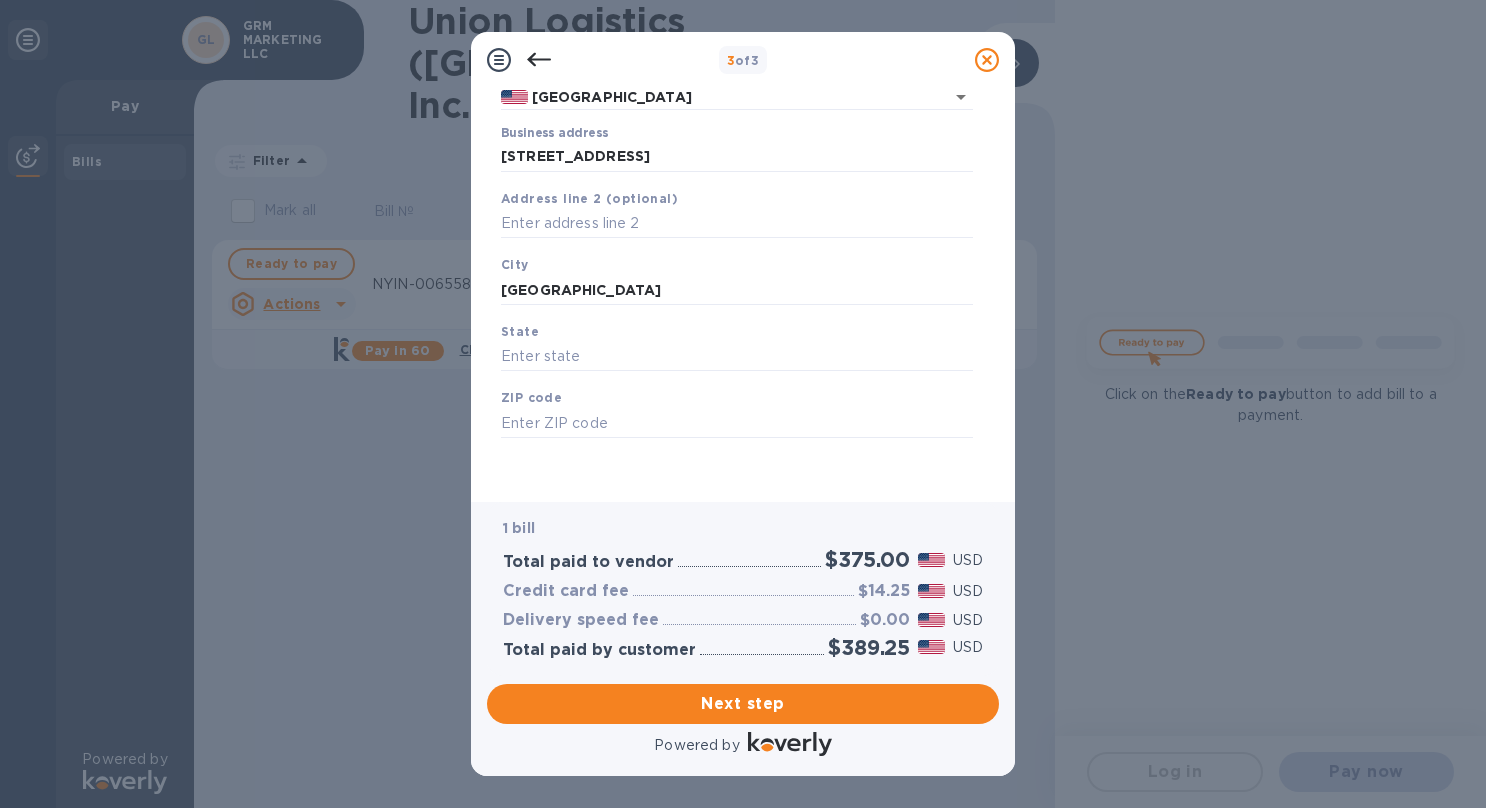 click on "State" at bounding box center [737, 346] 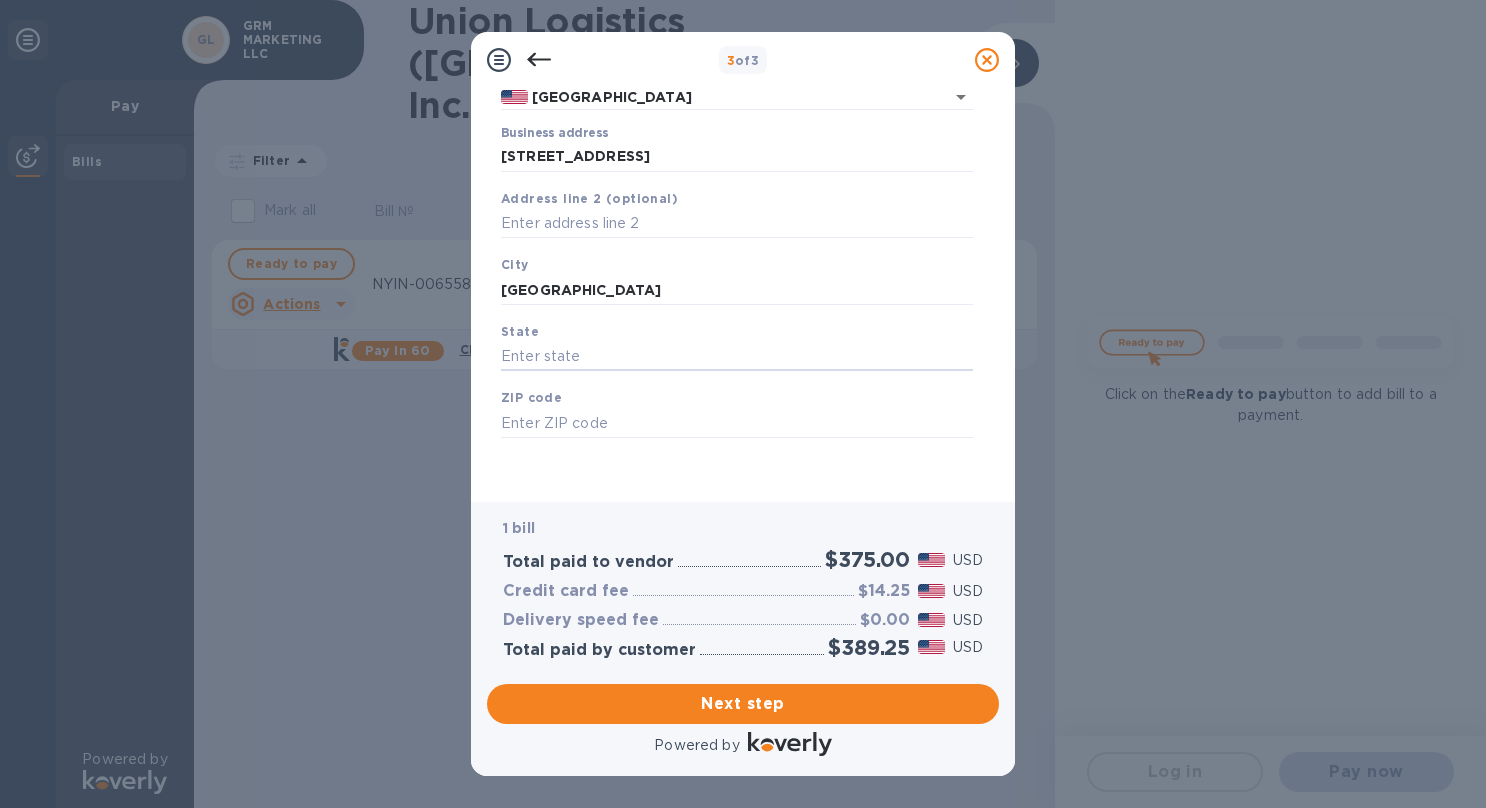 drag, startPoint x: 536, startPoint y: 353, endPoint x: 504, endPoint y: 397, distance: 54.405884 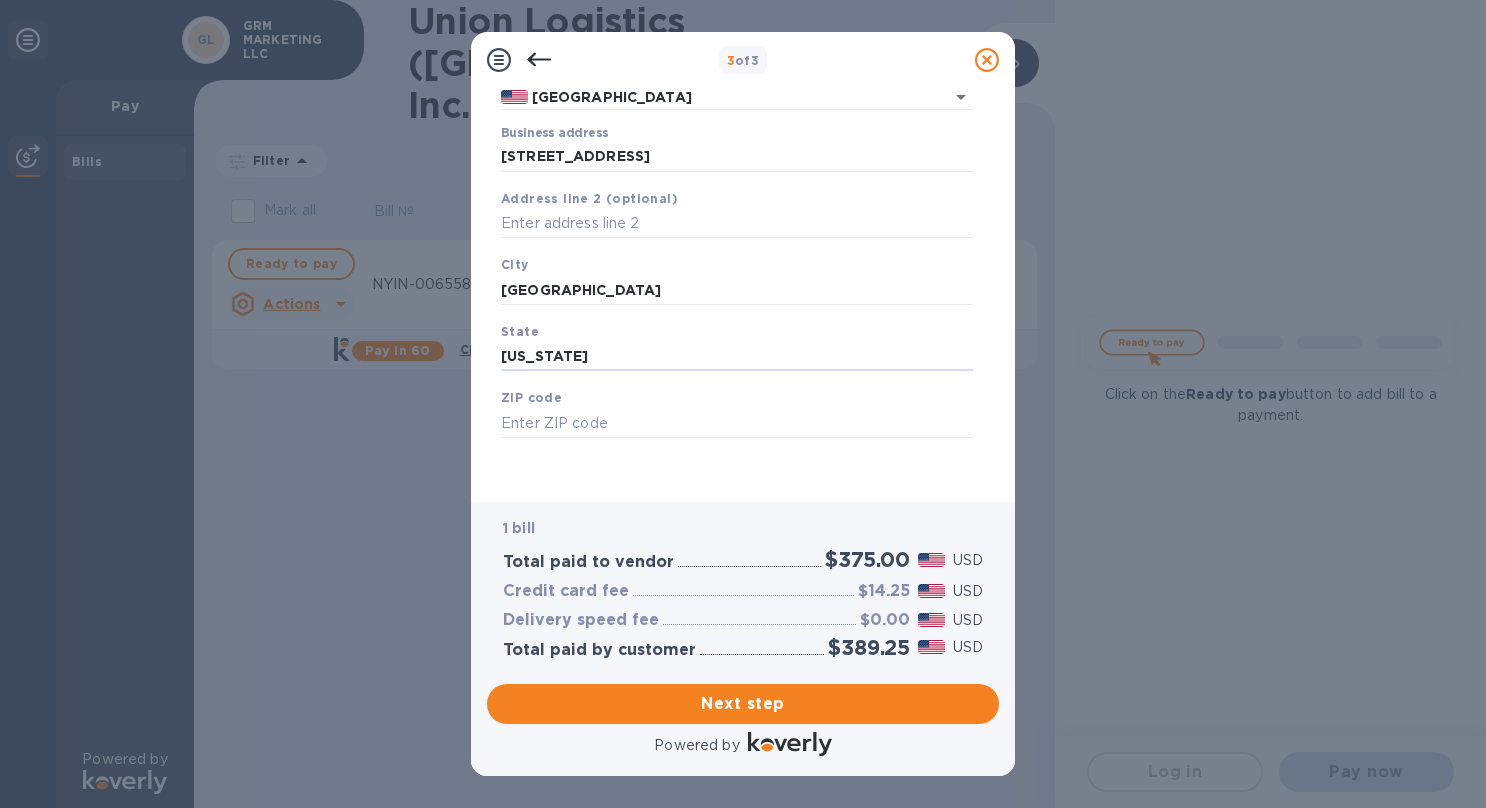 type on "[US_STATE]" 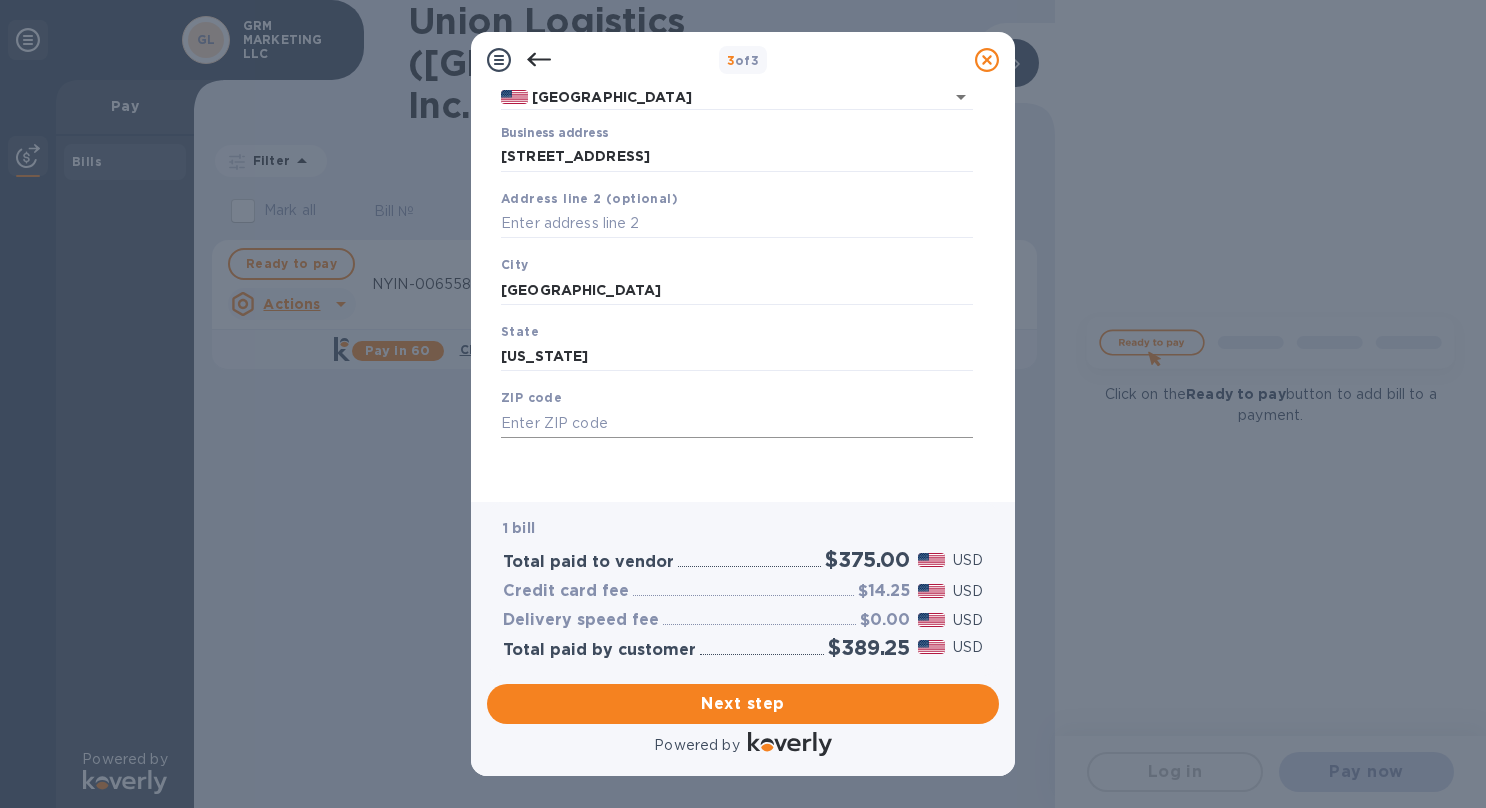 click at bounding box center (737, 423) 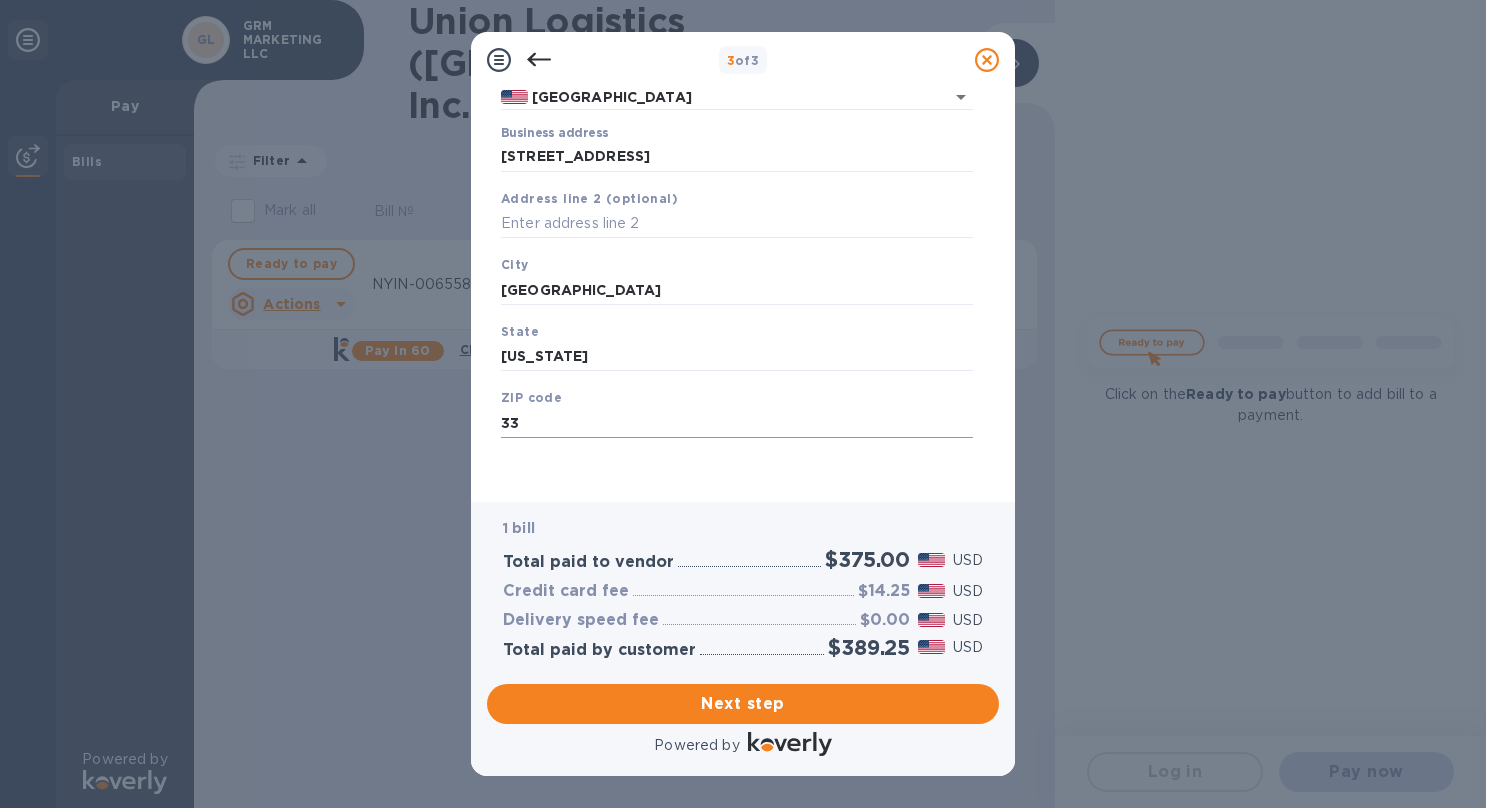 type on "3" 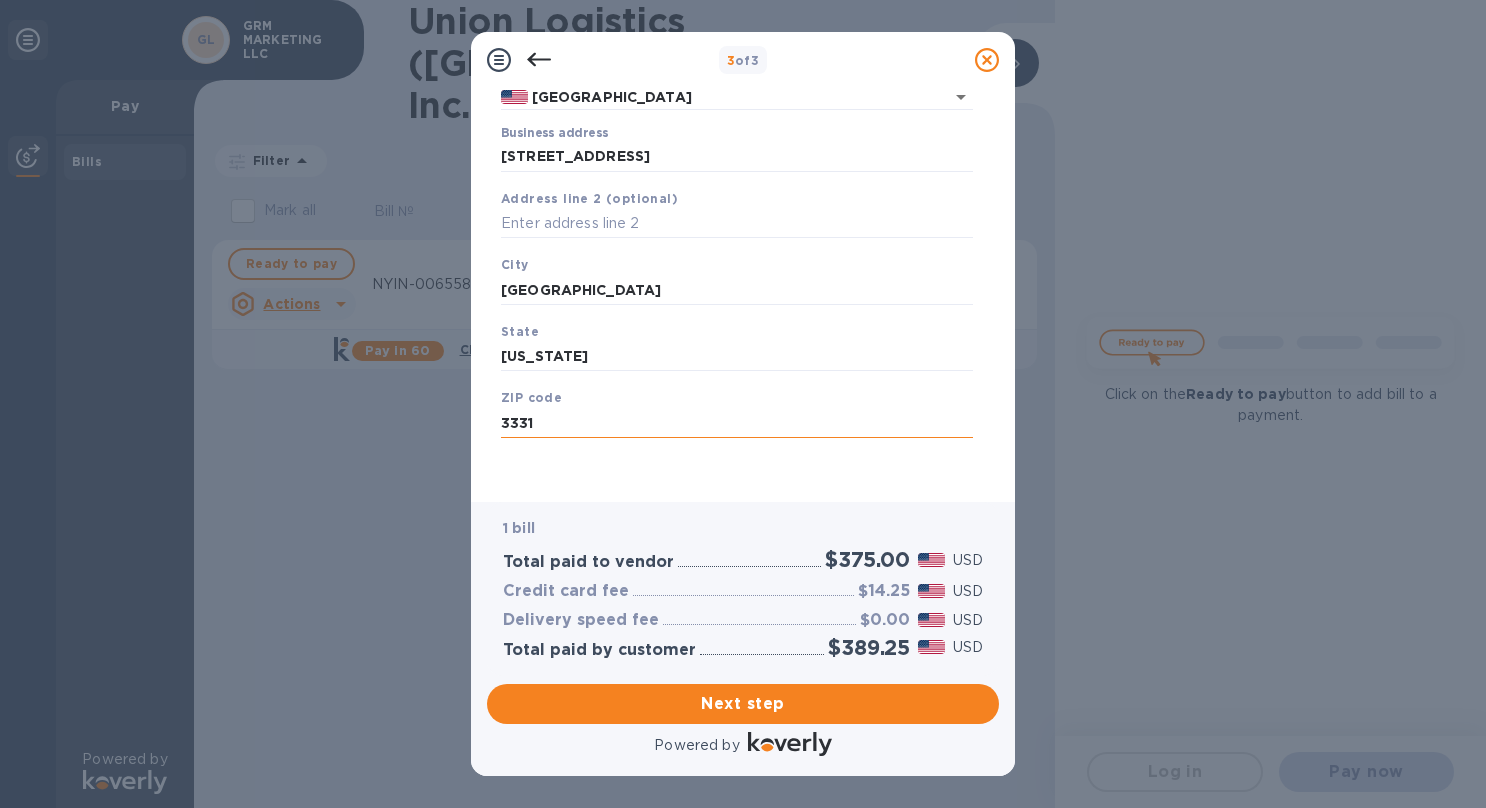 type on "33313" 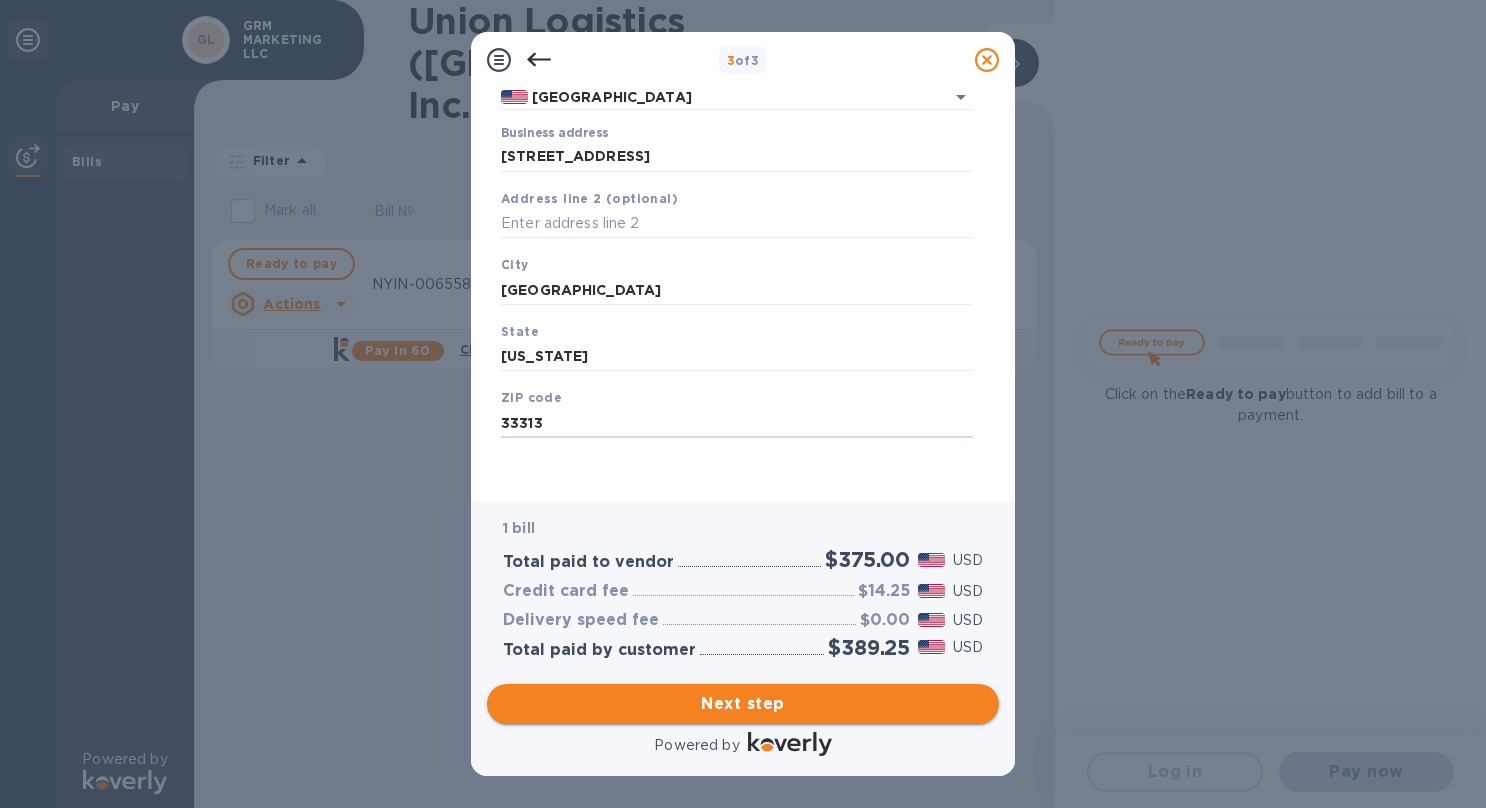 click on "Next step" at bounding box center (743, 704) 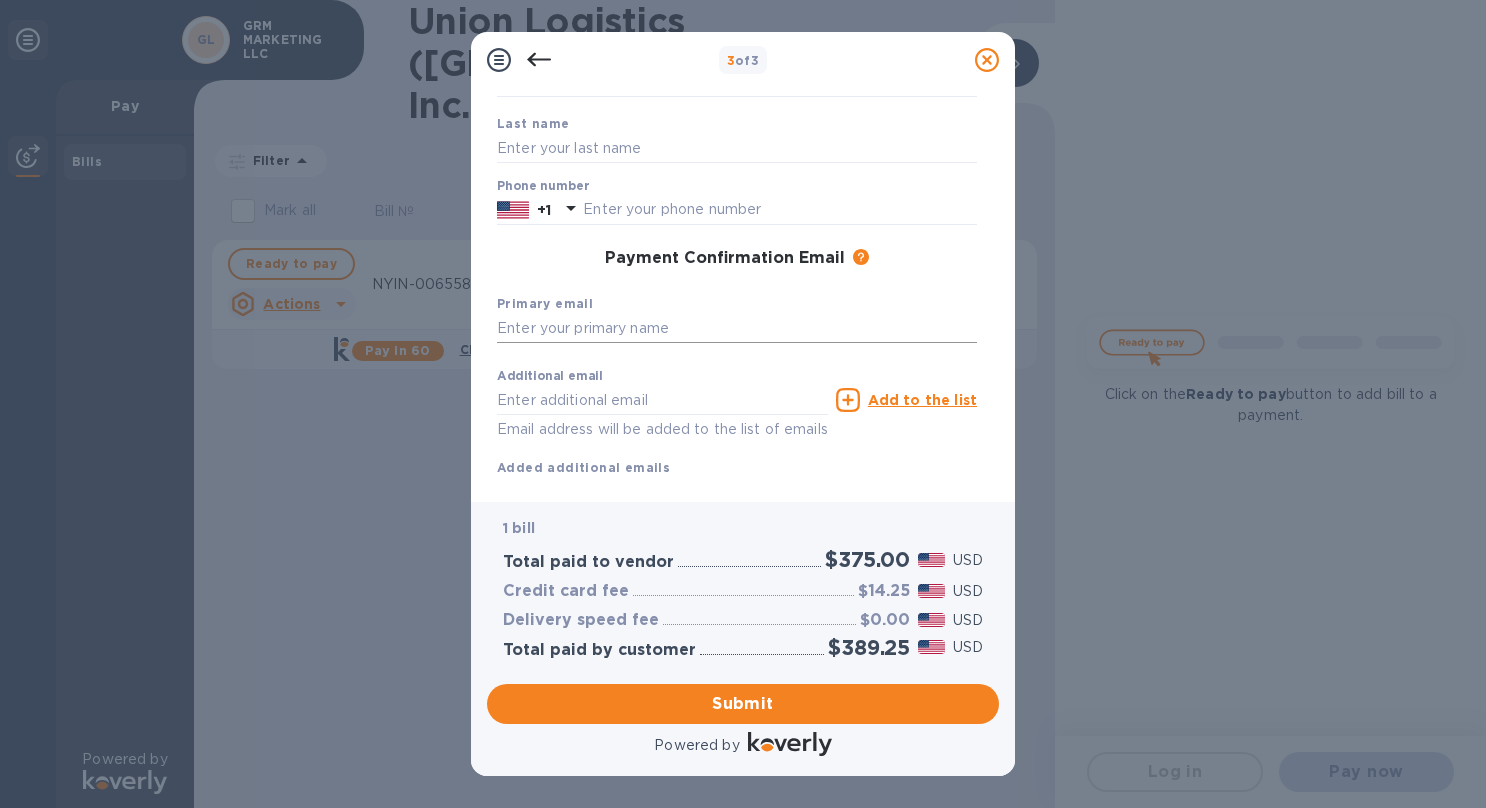 click at bounding box center [737, 329] 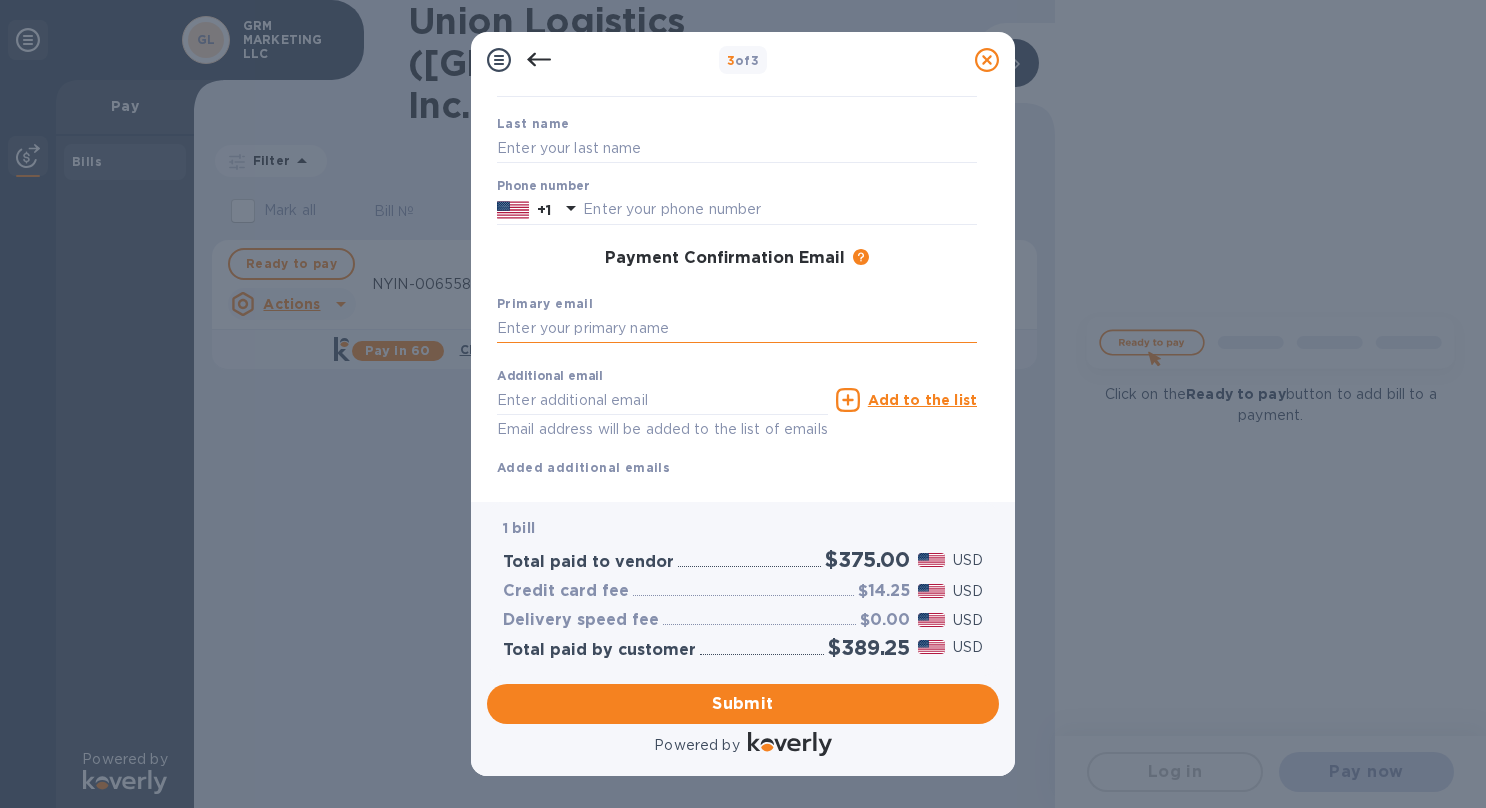 type on "[EMAIL_ADDRESS][DOMAIN_NAME]" 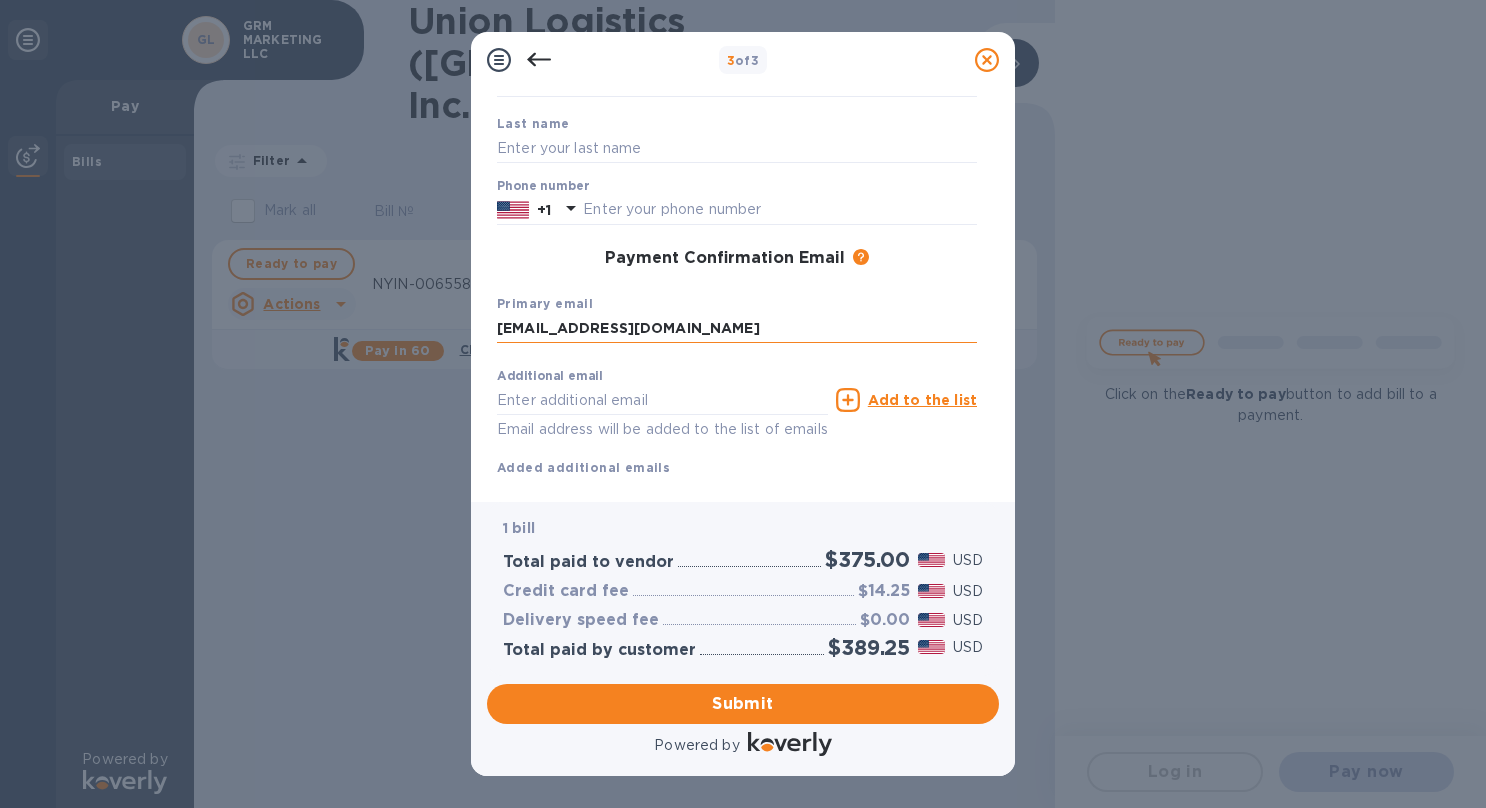 type on "[PERSON_NAME]" 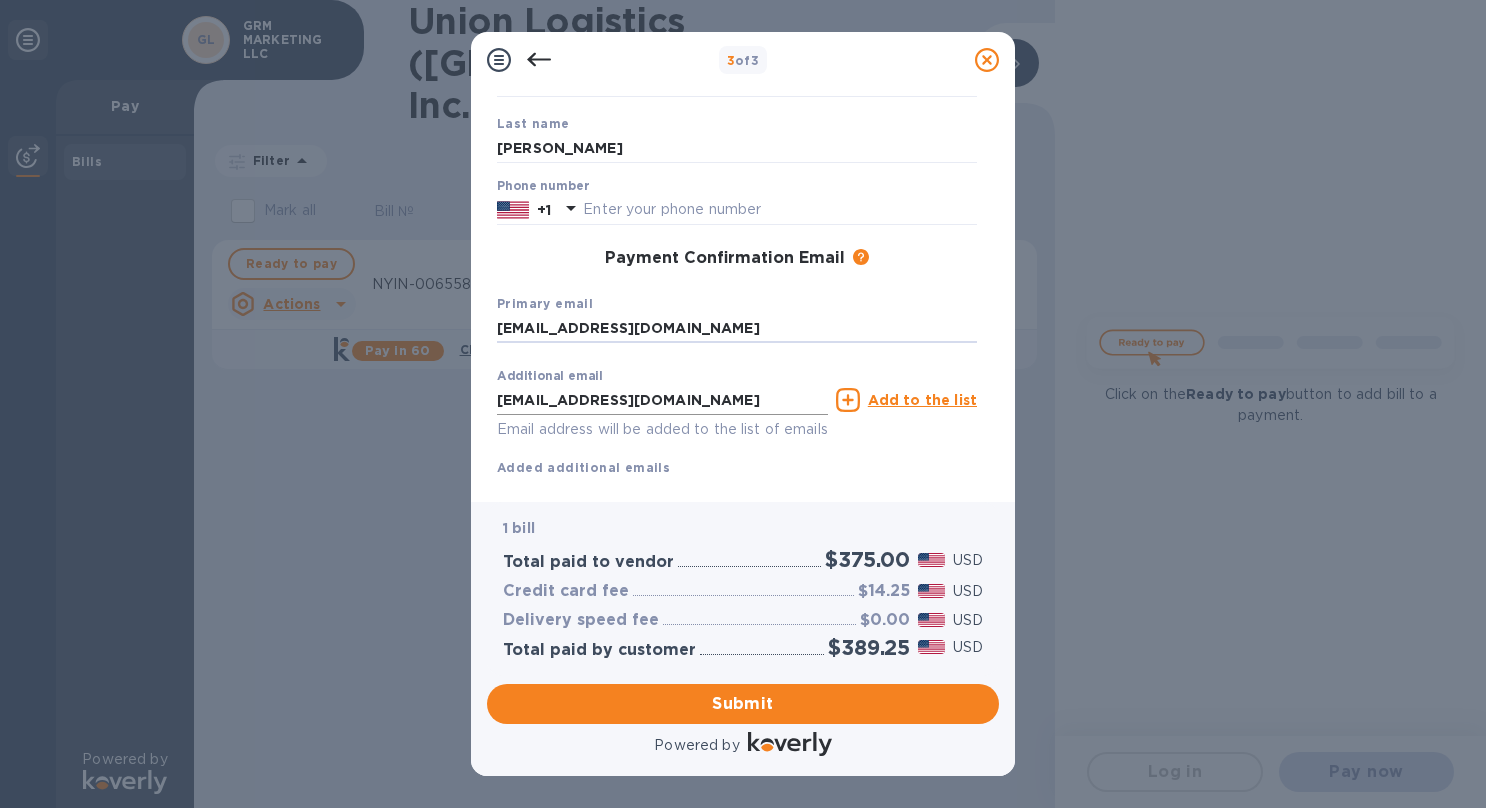 click on "[EMAIL_ADDRESS][DOMAIN_NAME]" at bounding box center [662, 400] 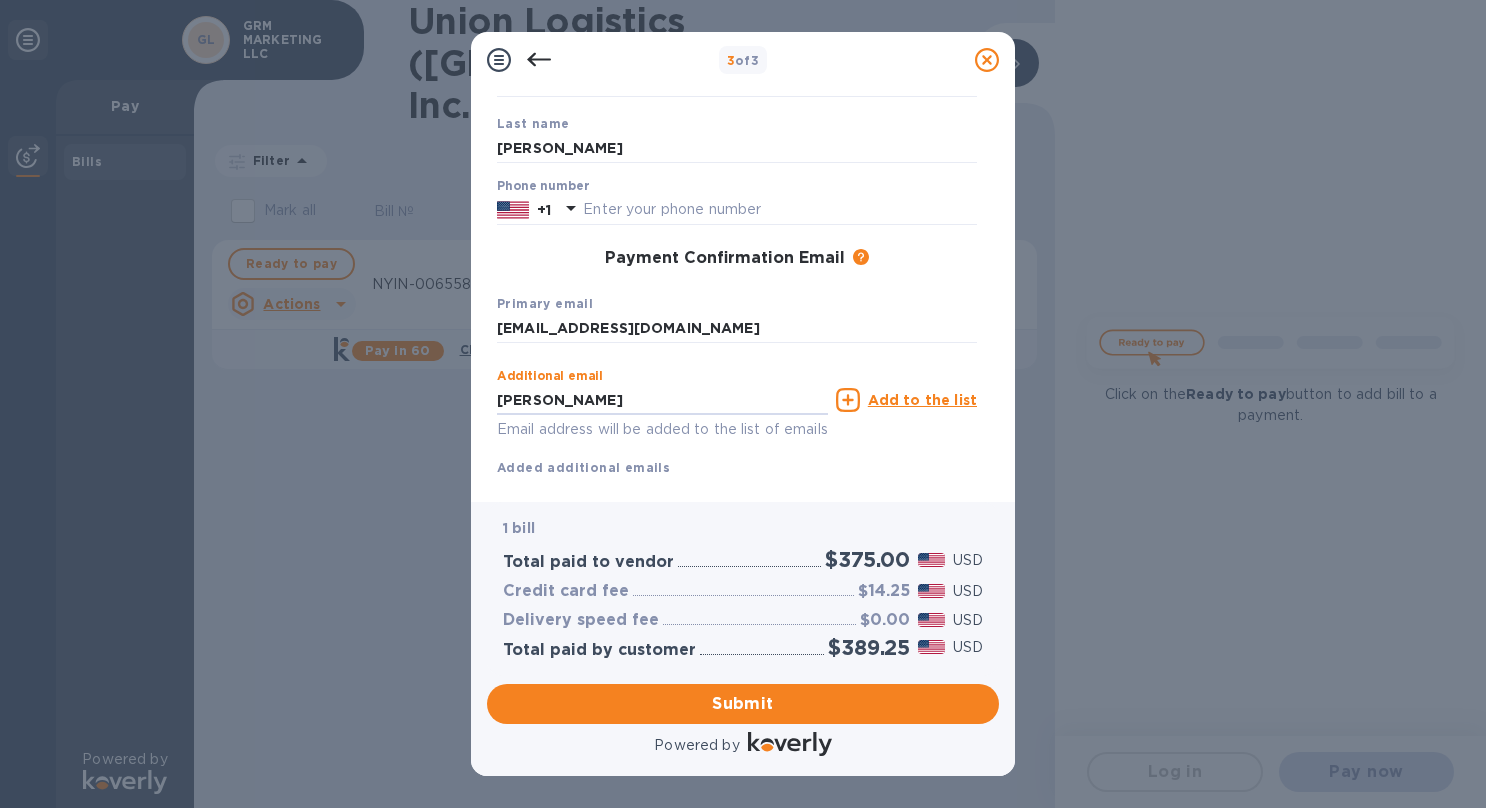 type on "[PERSON_NAME][EMAIL_ADDRESS][DOMAIN_NAME]" 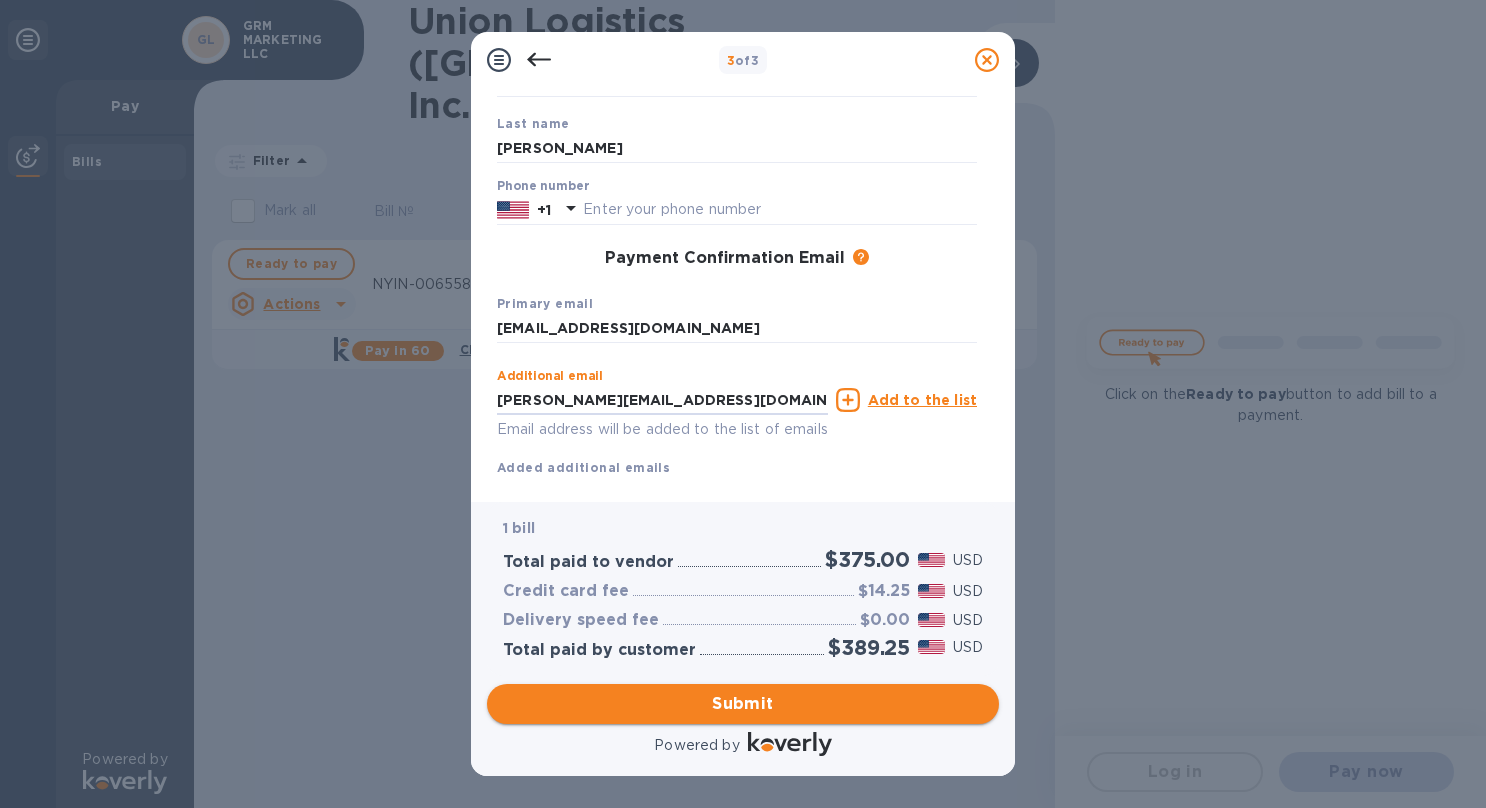 click on "Submit" at bounding box center (743, 704) 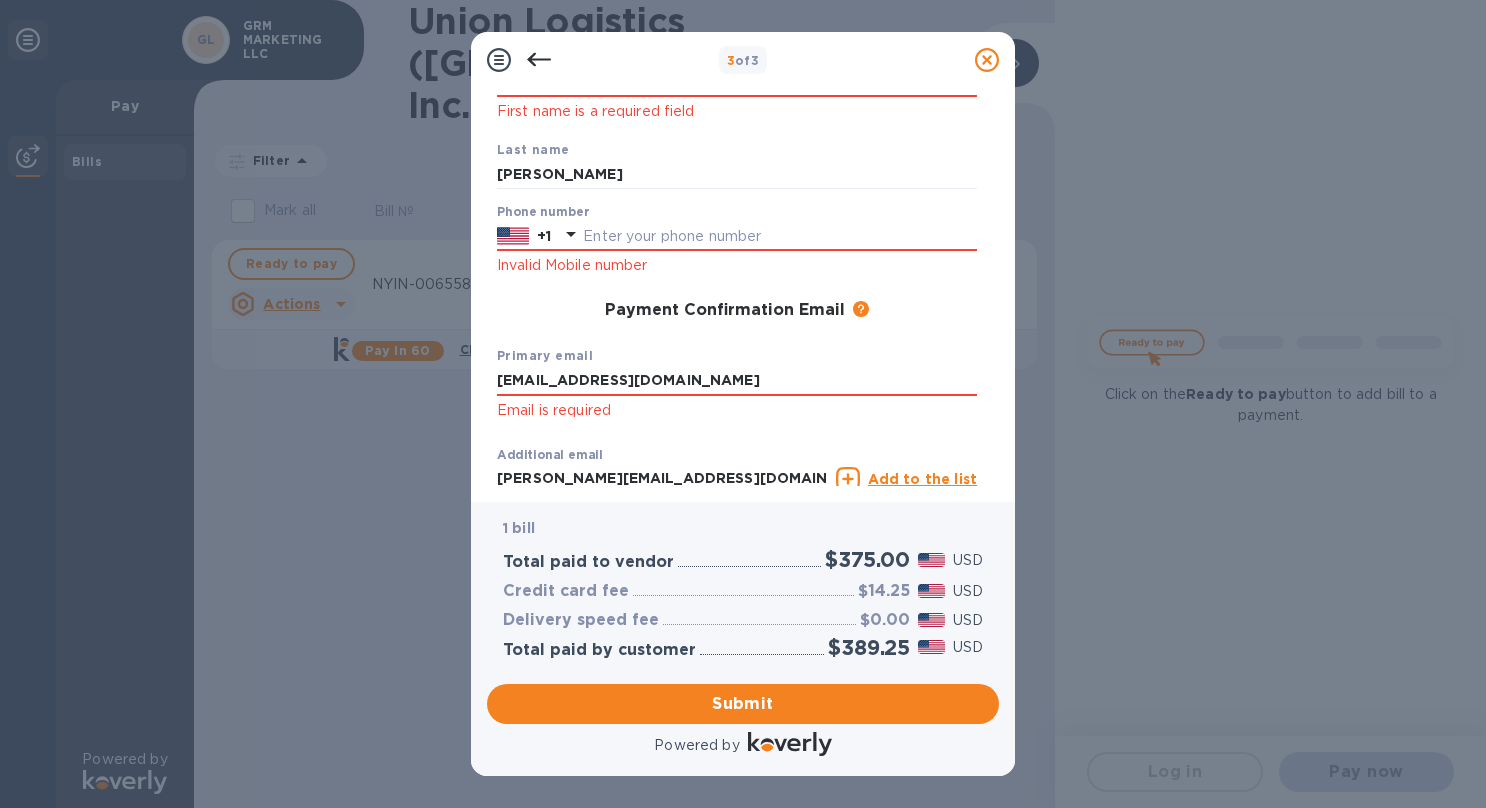 click on "Phone number +1 Invalid Mobile number" at bounding box center [737, 241] 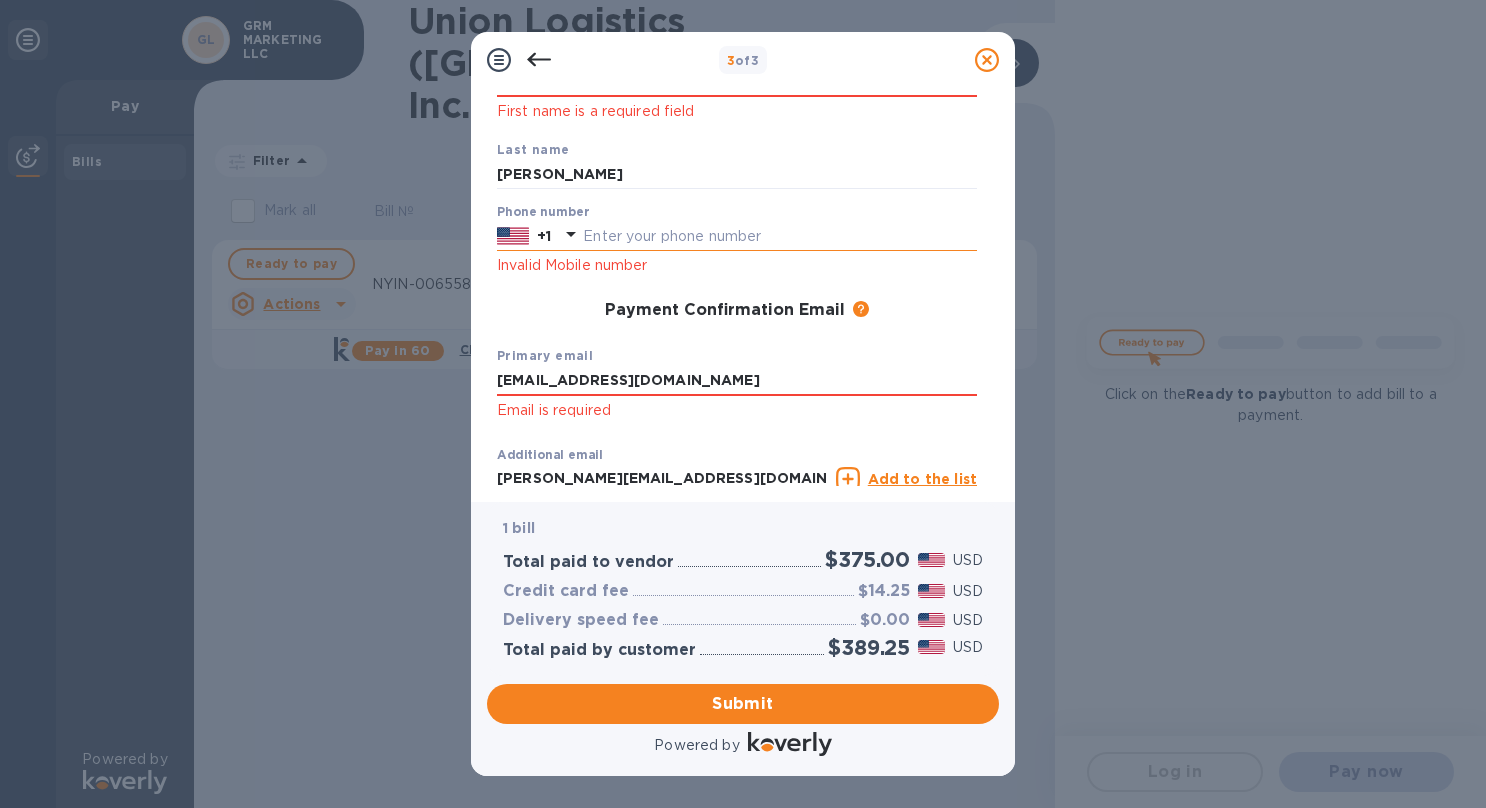 click at bounding box center (780, 236) 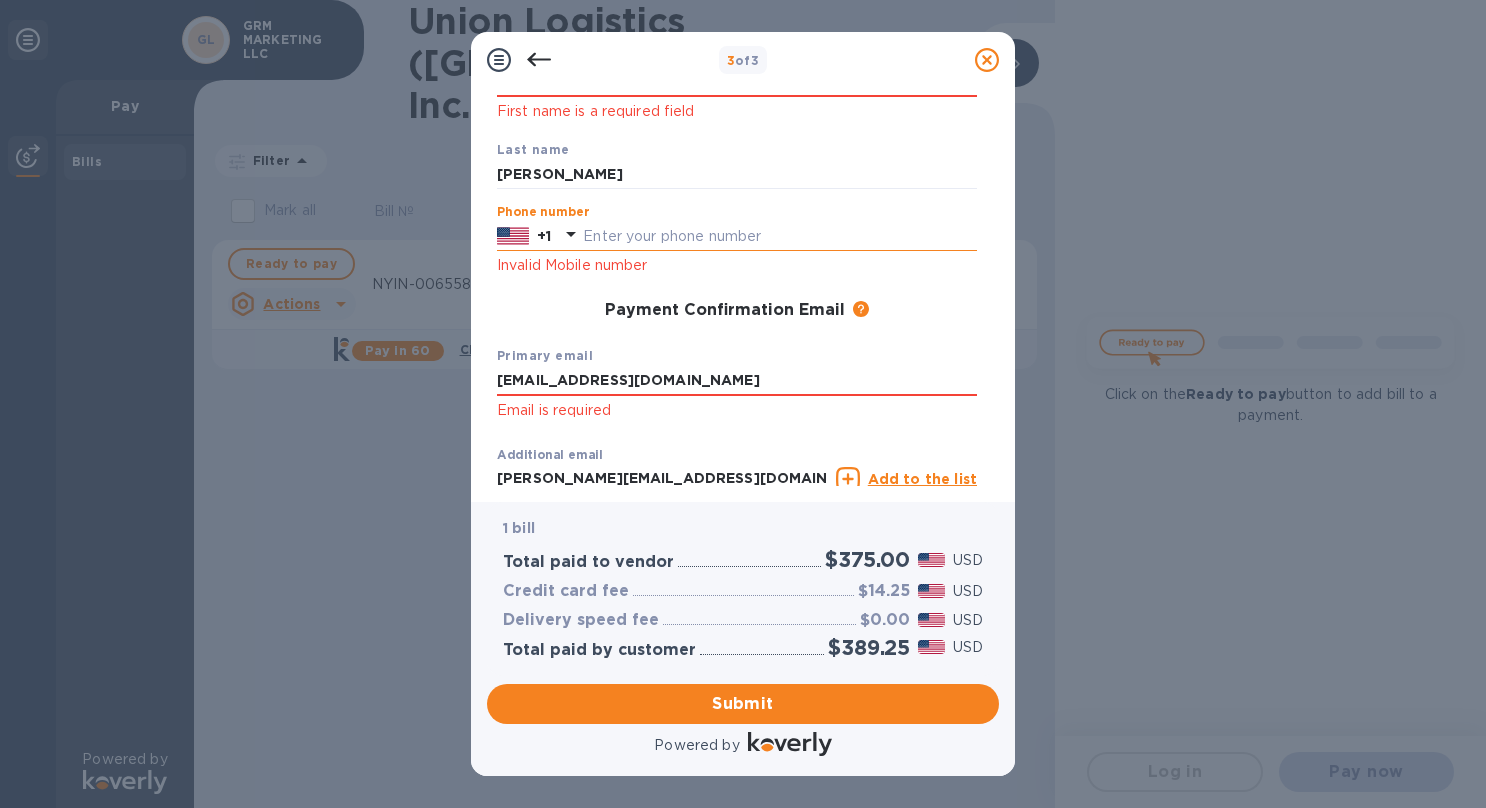 type on "3106004845" 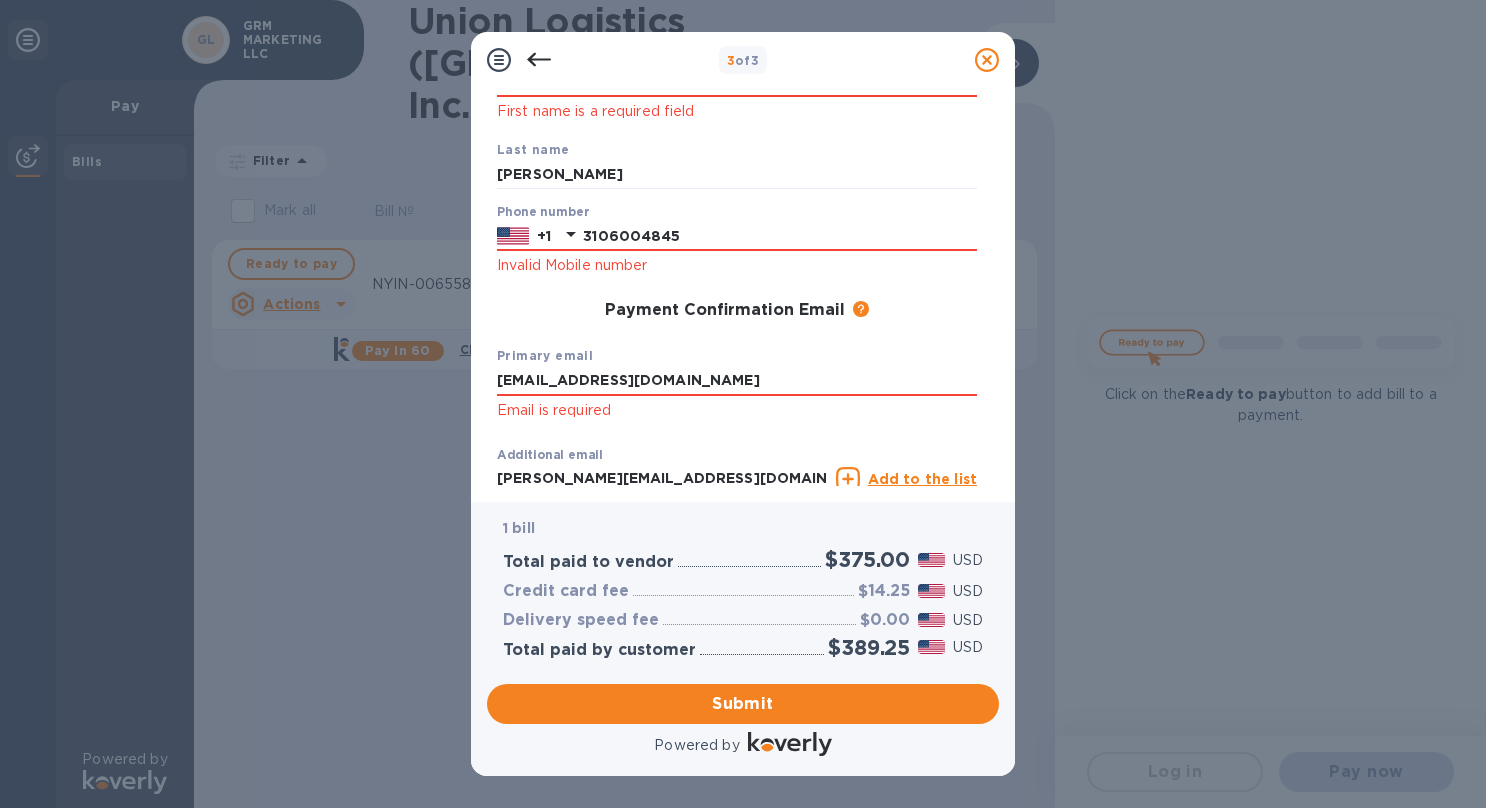 click on "3  of  3" at bounding box center (743, 60) 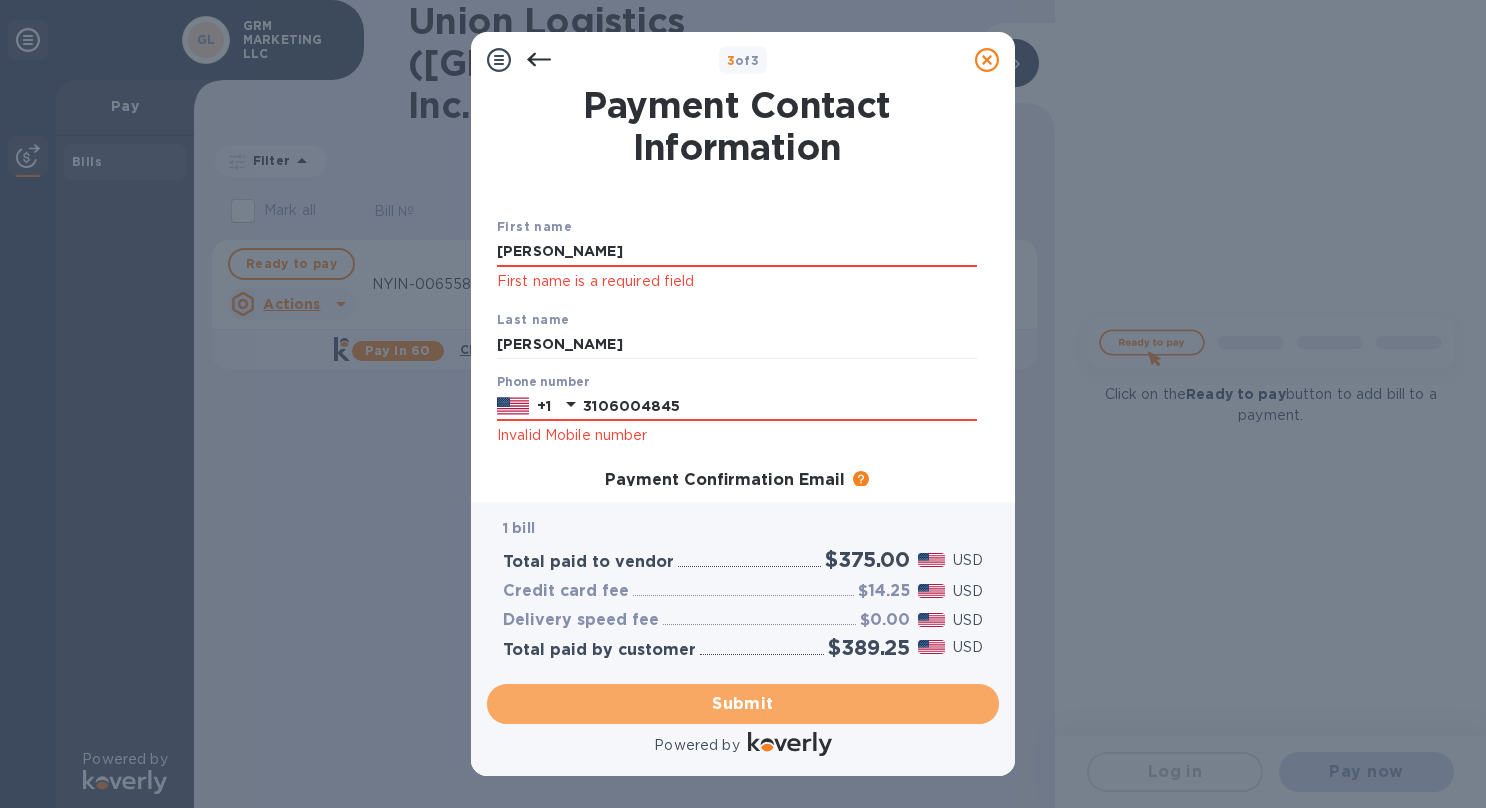 drag, startPoint x: 740, startPoint y: 708, endPoint x: 735, endPoint y: 731, distance: 23.537205 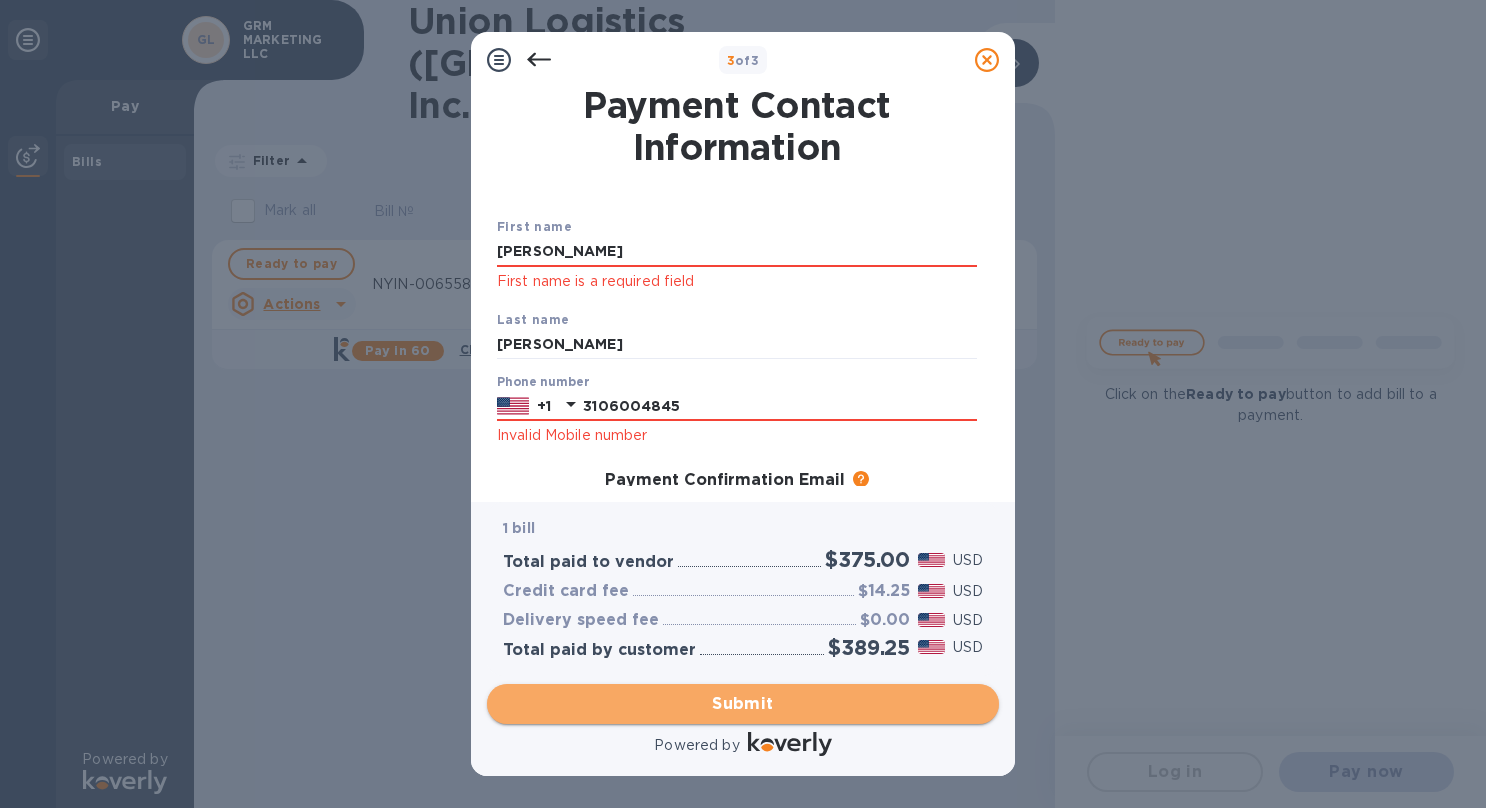 click on "Submit" at bounding box center (743, 704) 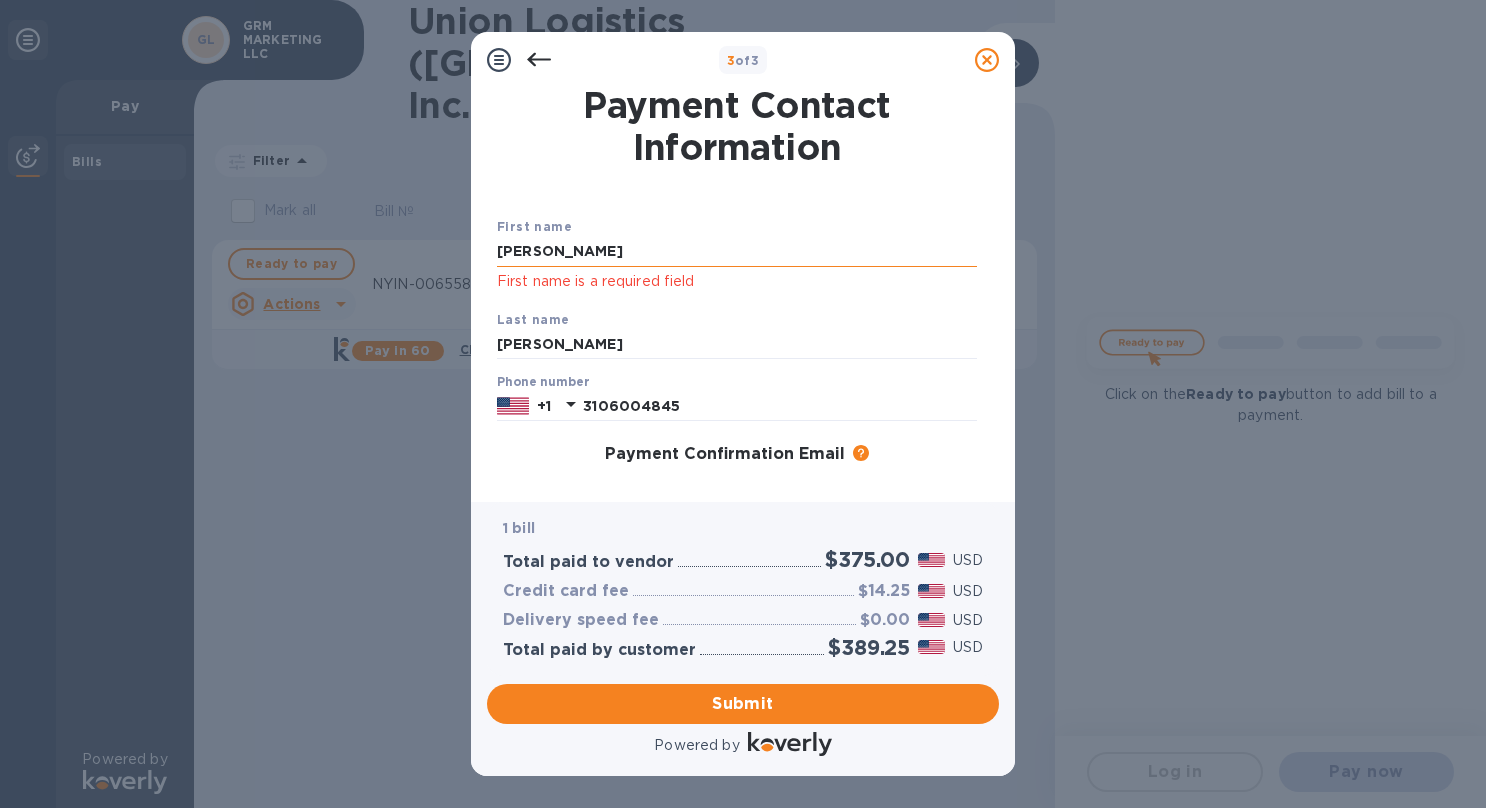 click on "[PERSON_NAME]" at bounding box center [737, 252] 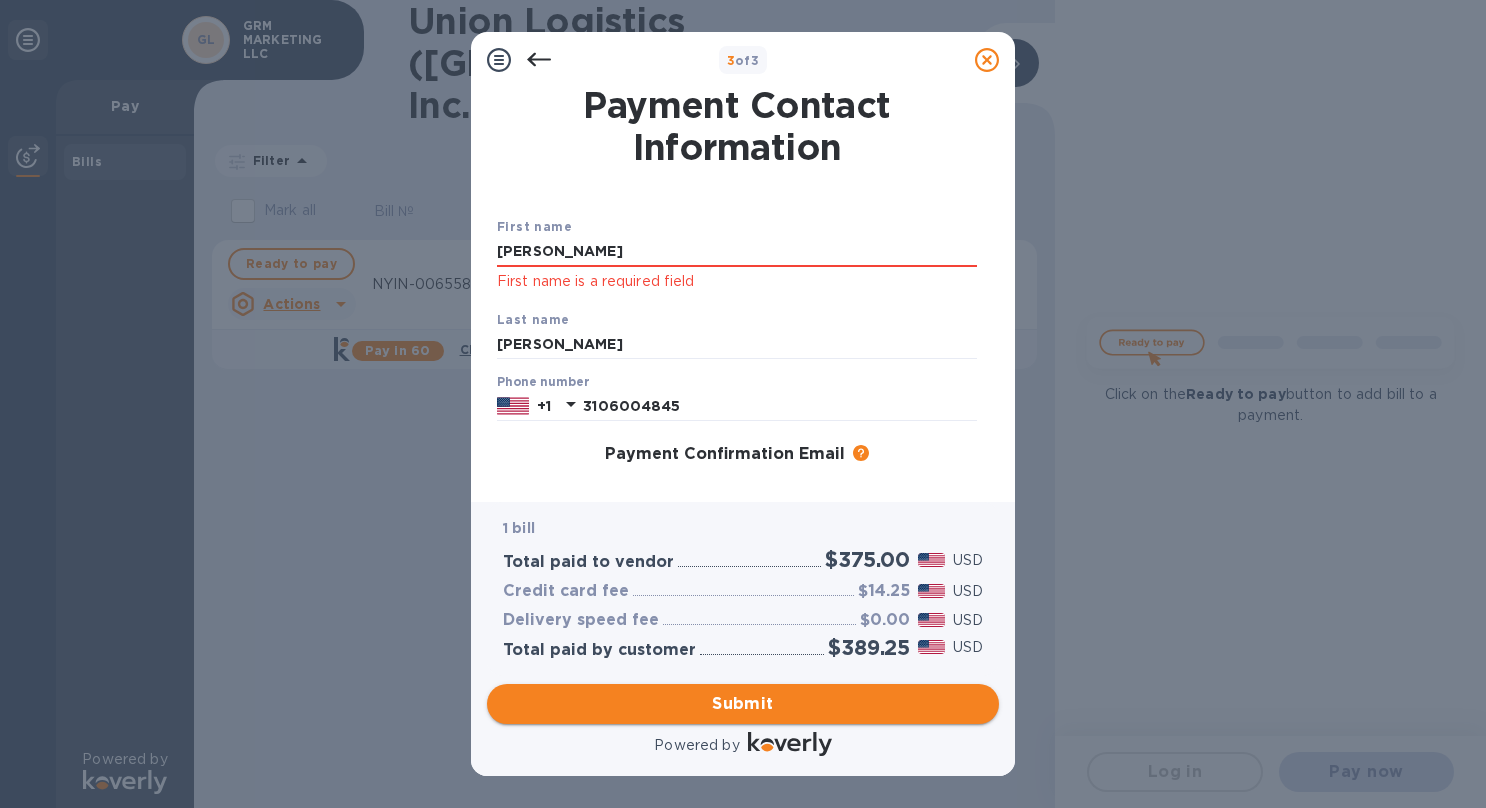 type on "[PERSON_NAME]" 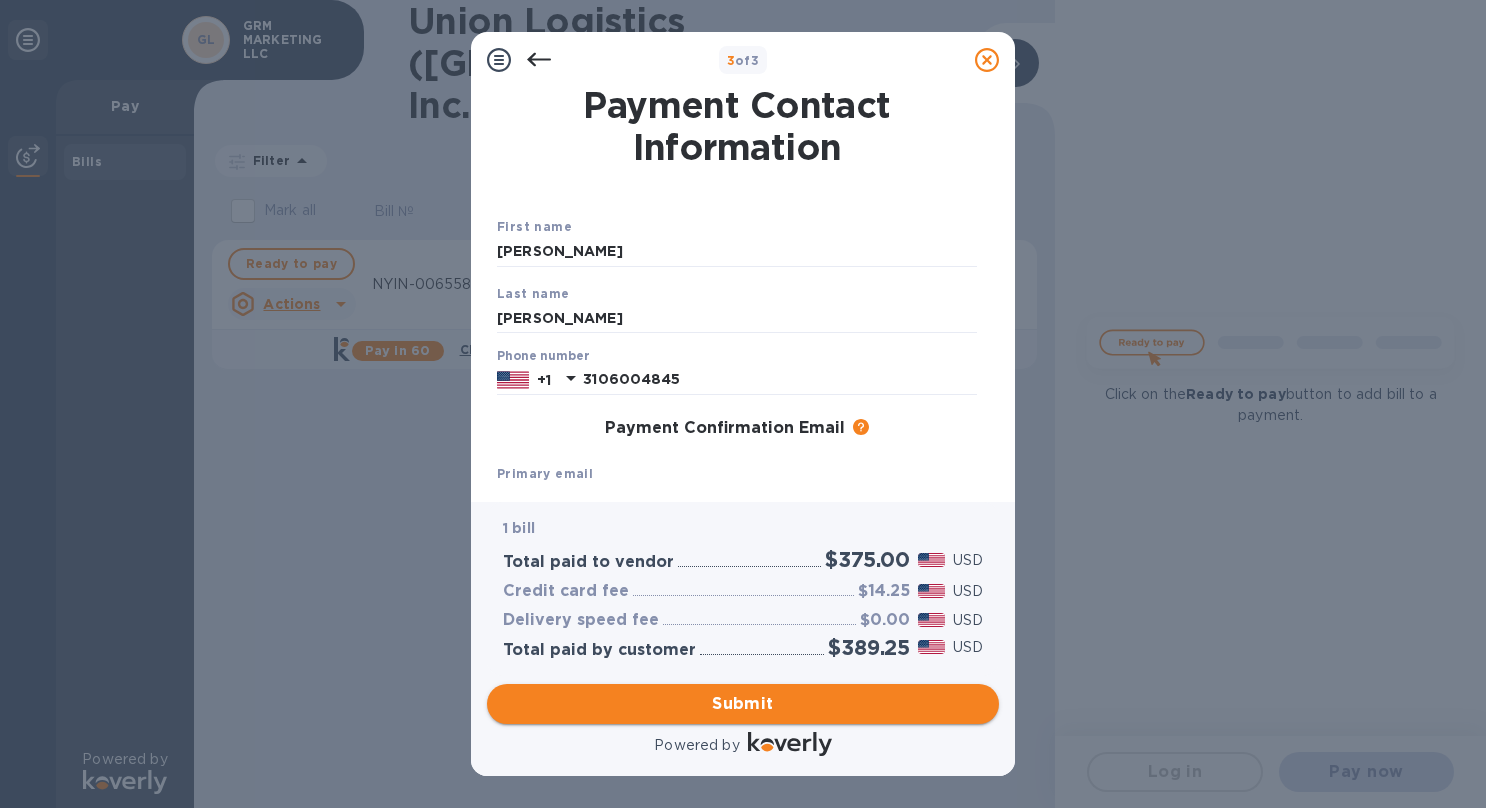 click on "Submit" at bounding box center [743, 704] 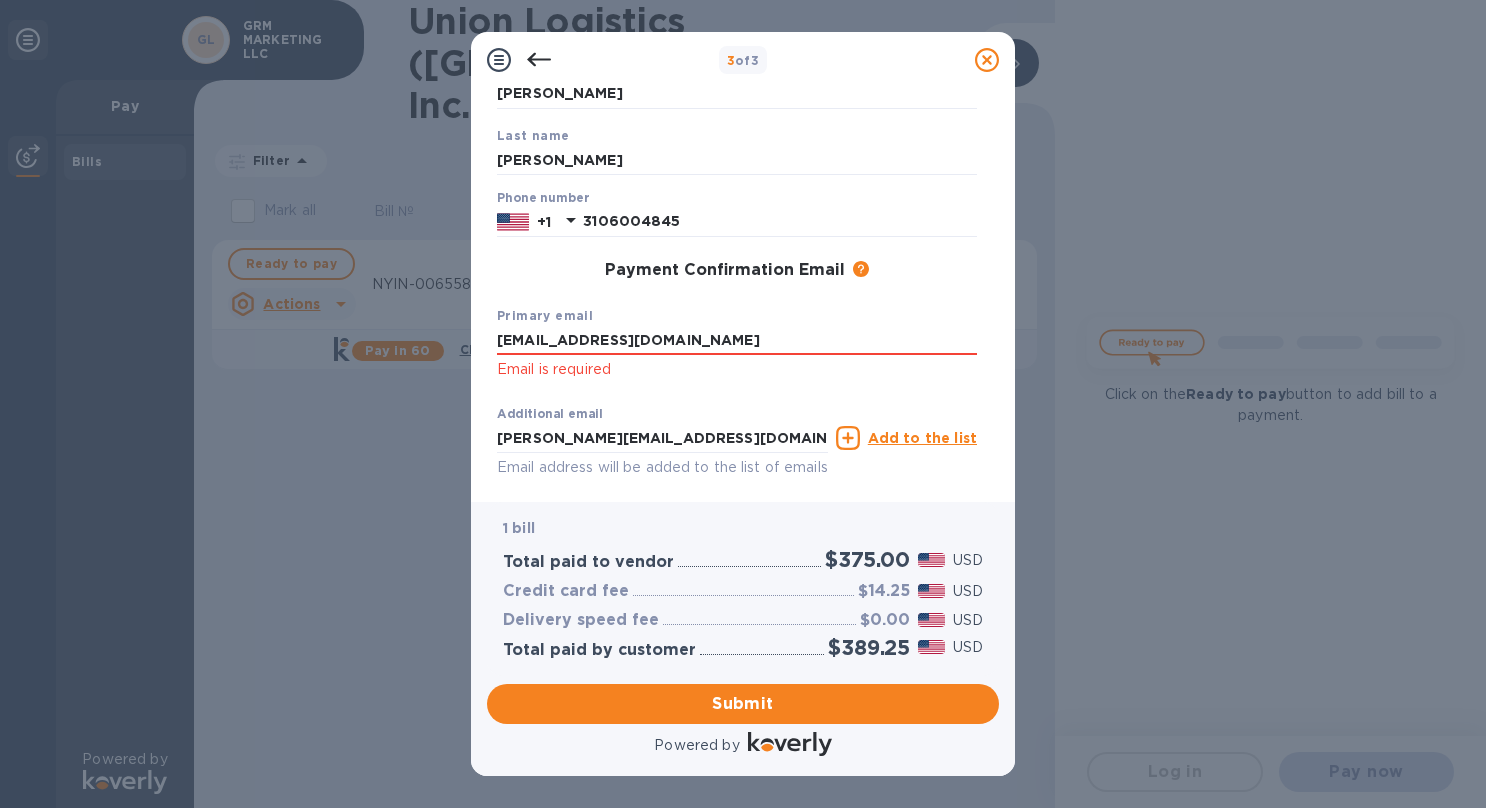 scroll, scrollTop: 160, scrollLeft: 0, axis: vertical 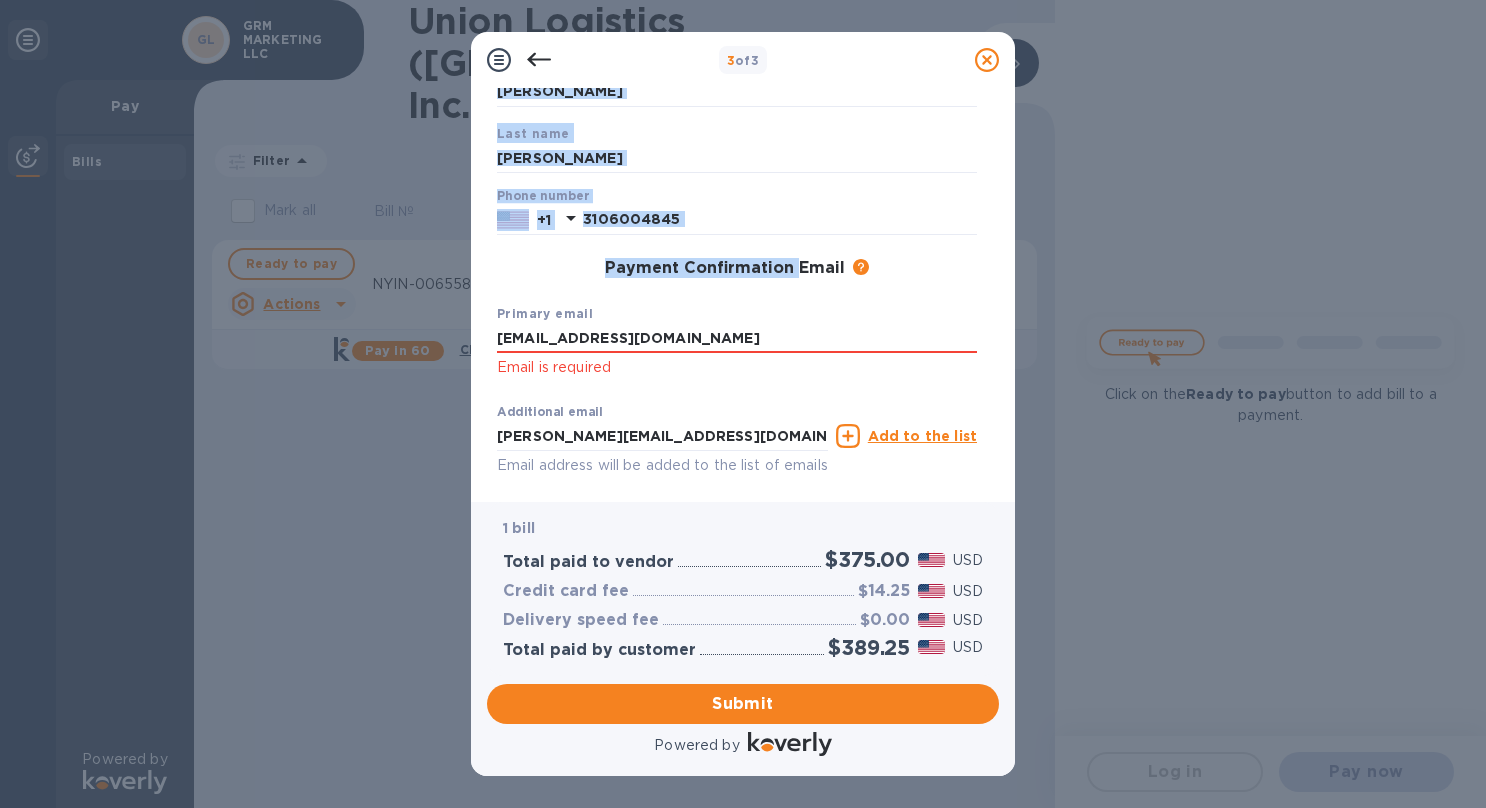 click on "3  of  3 Payment Contact Information First name [PERSON_NAME] Last name [PERSON_NAME] Phone number [PHONE_NUMBER] Payment Confirmation Email The added email addresses will be used to send the payment confirmation. Primary email [EMAIL_ADDRESS][DOMAIN_NAME] Email is required Additional email [PERSON_NAME][EMAIL_ADDRESS][DOMAIN_NAME] Email address will be added to the list of emails Add to the list Added additional emails Submit 1 bill Total paid to vendor $375.00 USD Credit card fee $14.25 USD Delivery speed fee $0.00 USD Total paid by customer $389.25 USD Submit Powered by" at bounding box center (743, 404) 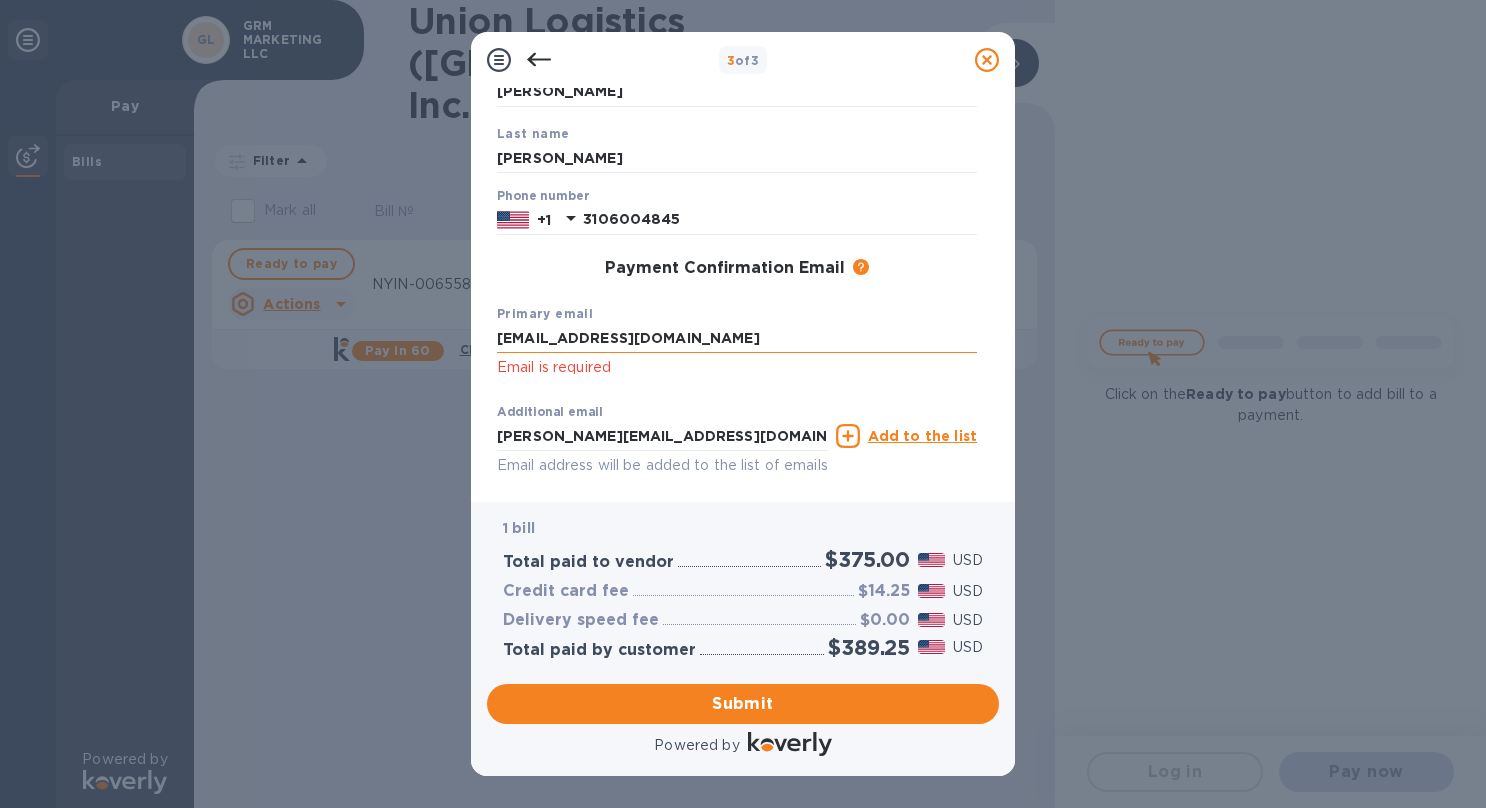 drag, startPoint x: 802, startPoint y: 293, endPoint x: 752, endPoint y: 344, distance: 71.42129 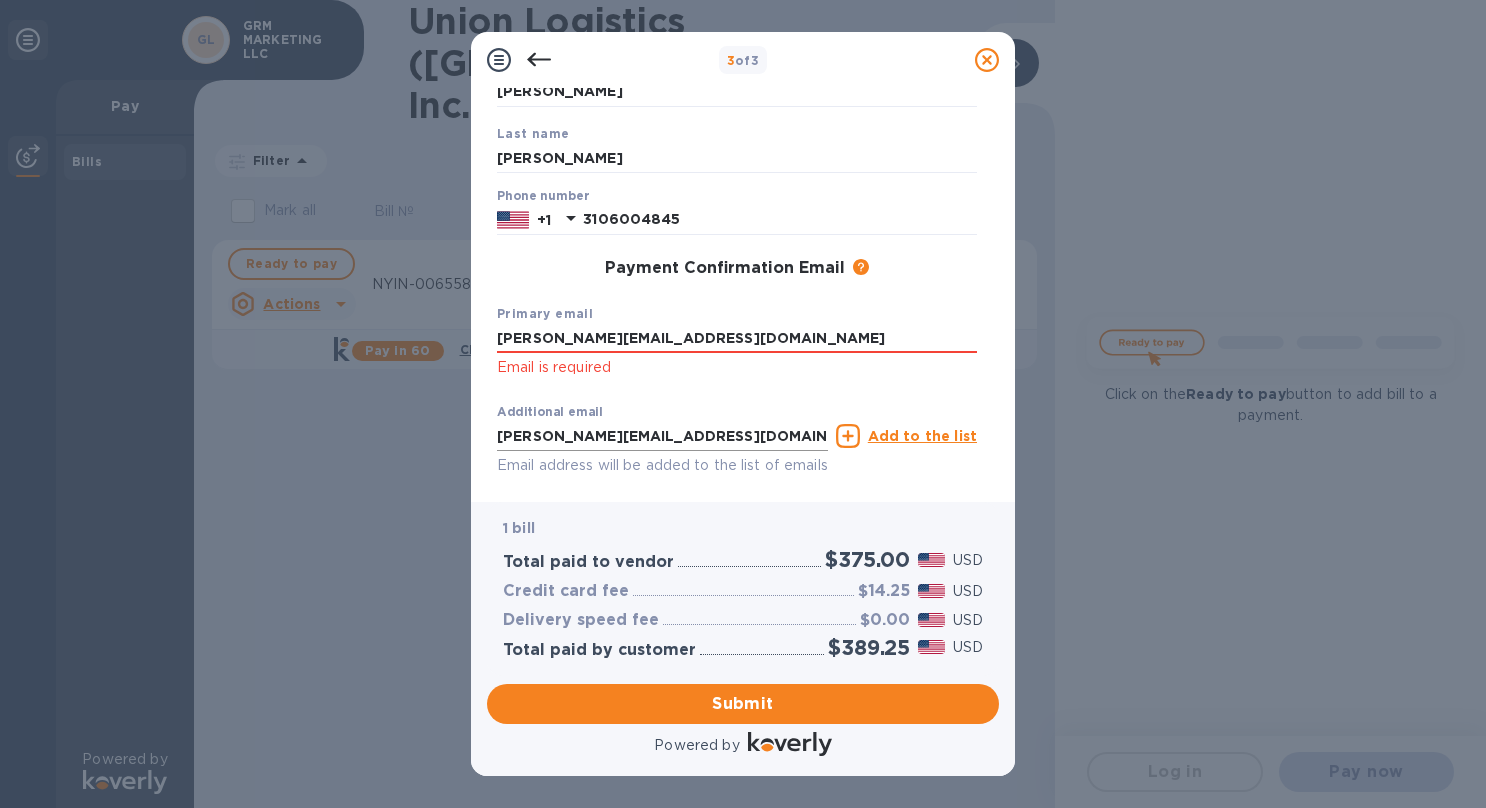 type on "[PERSON_NAME][EMAIL_ADDRESS][DOMAIN_NAME]" 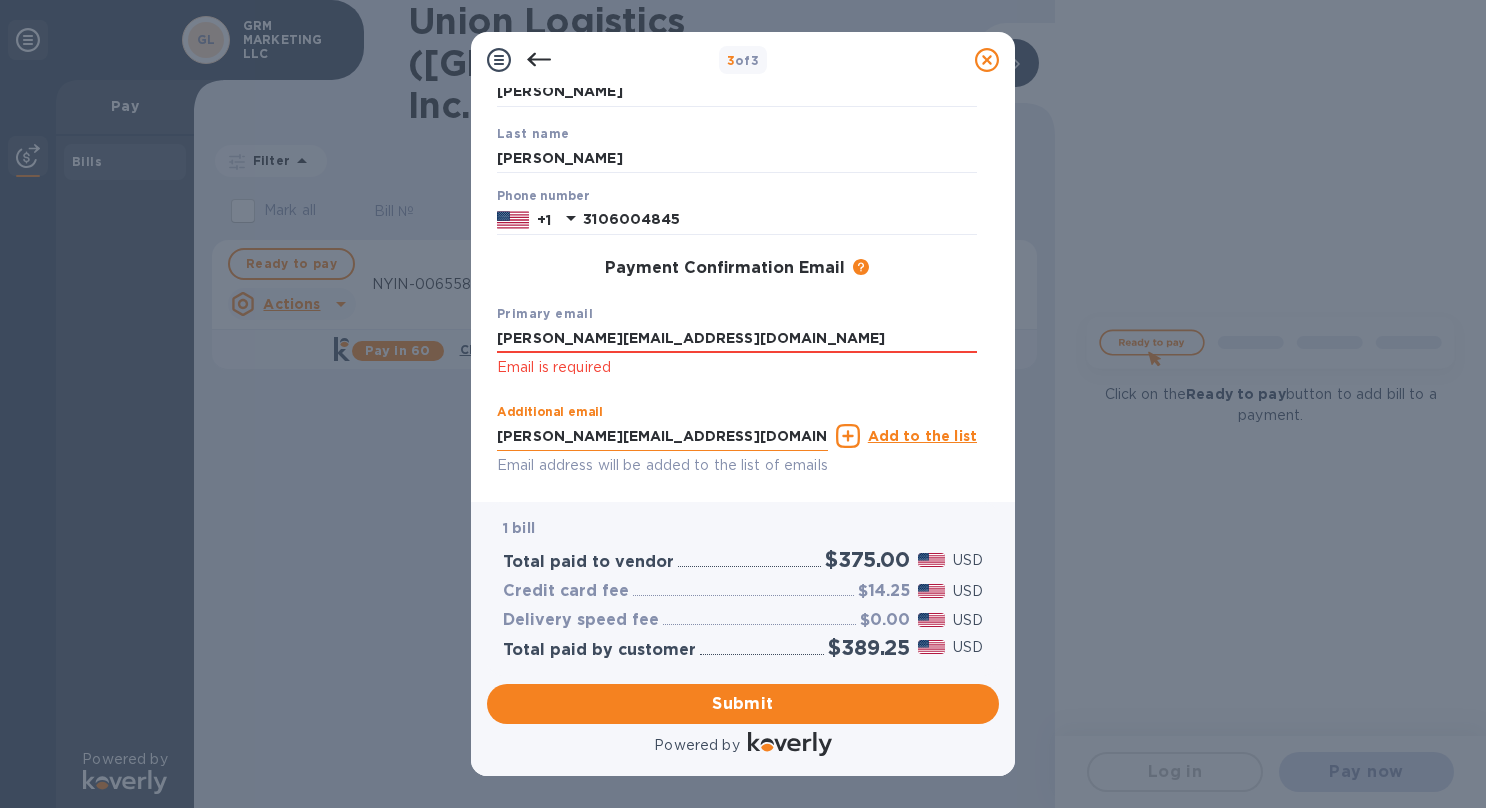 click on "[PERSON_NAME][EMAIL_ADDRESS][DOMAIN_NAME]" at bounding box center [662, 436] 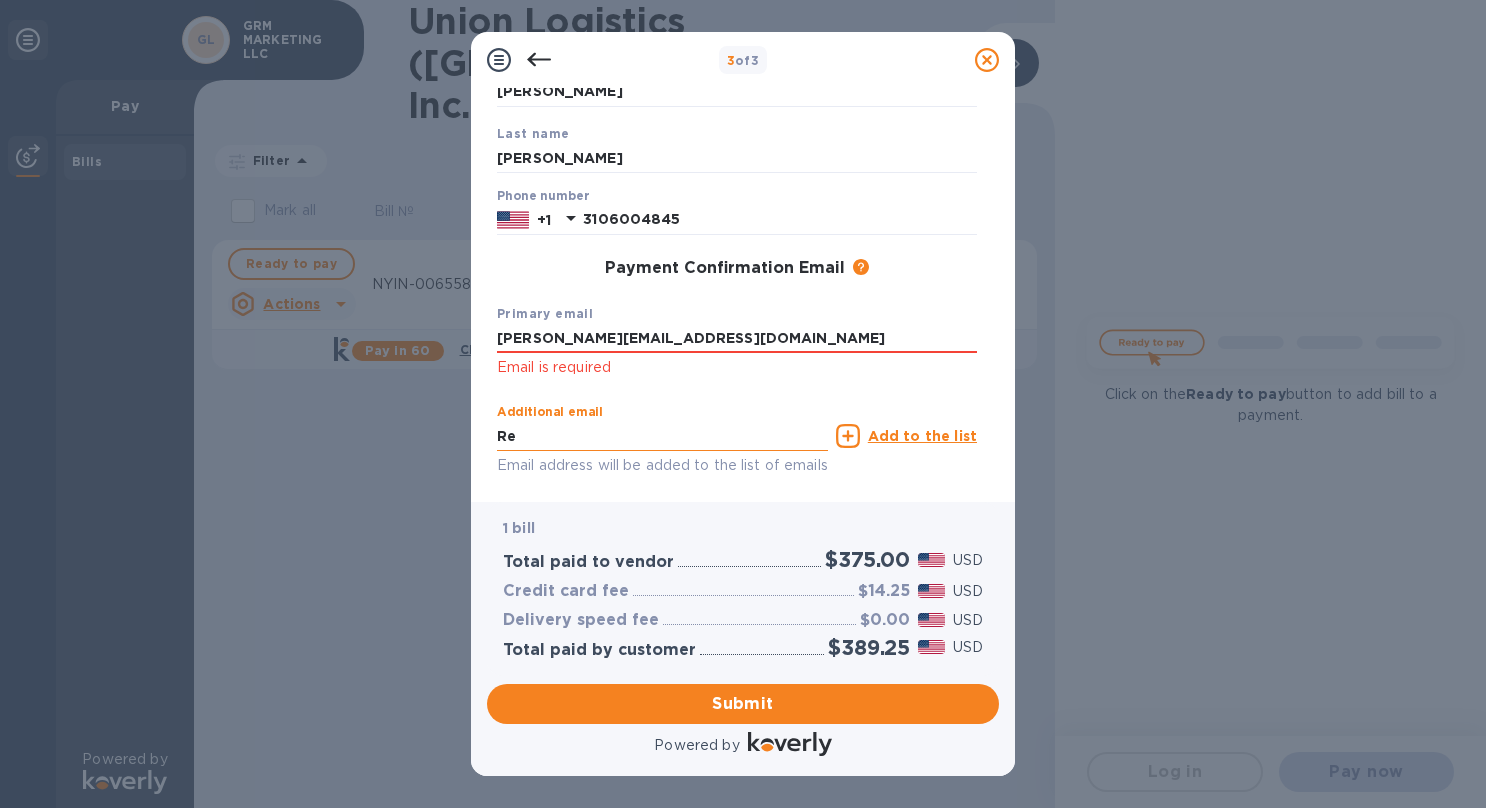 type on "R" 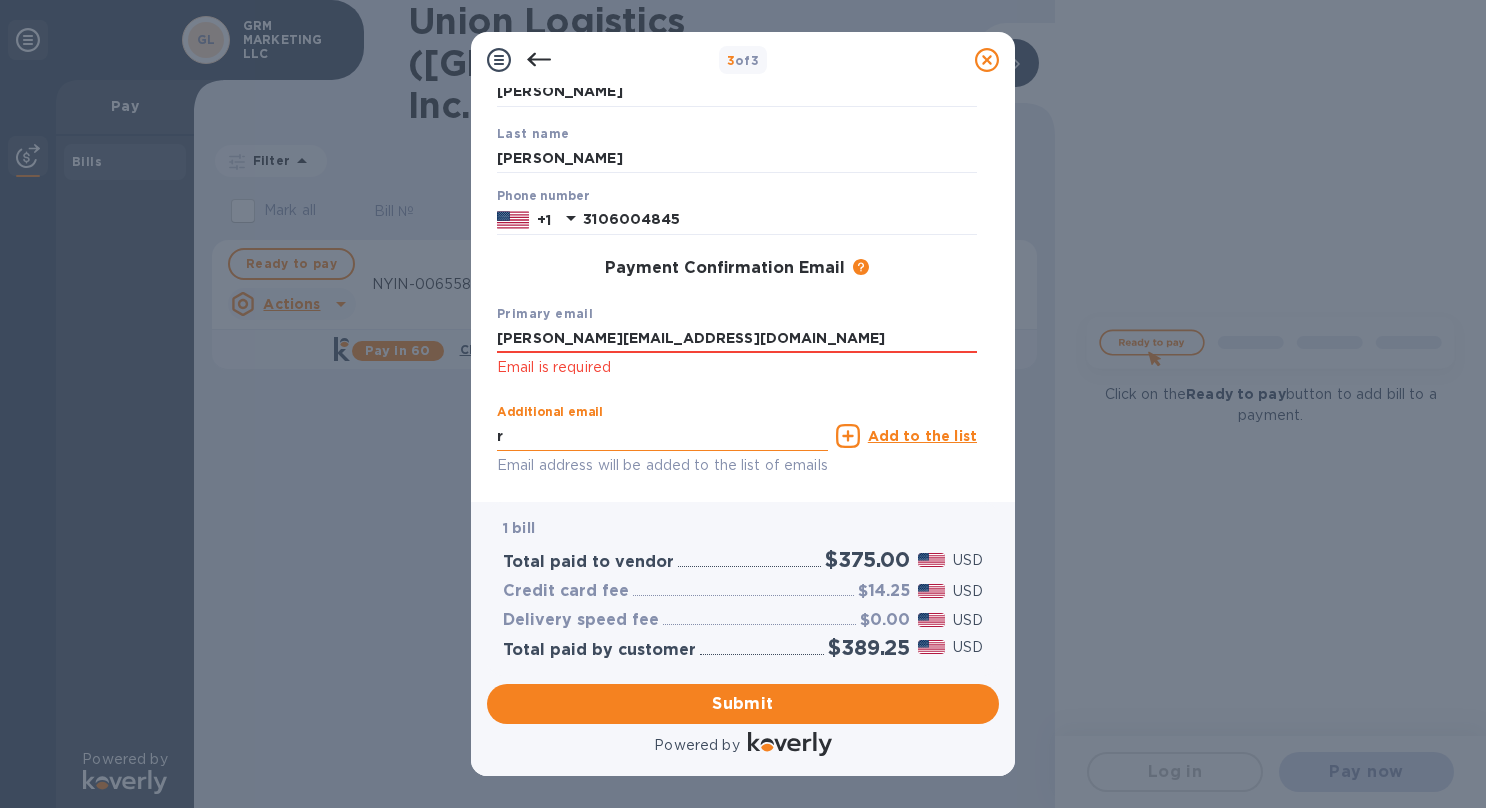 type on "[EMAIL_ADDRESS][DOMAIN_NAME]" 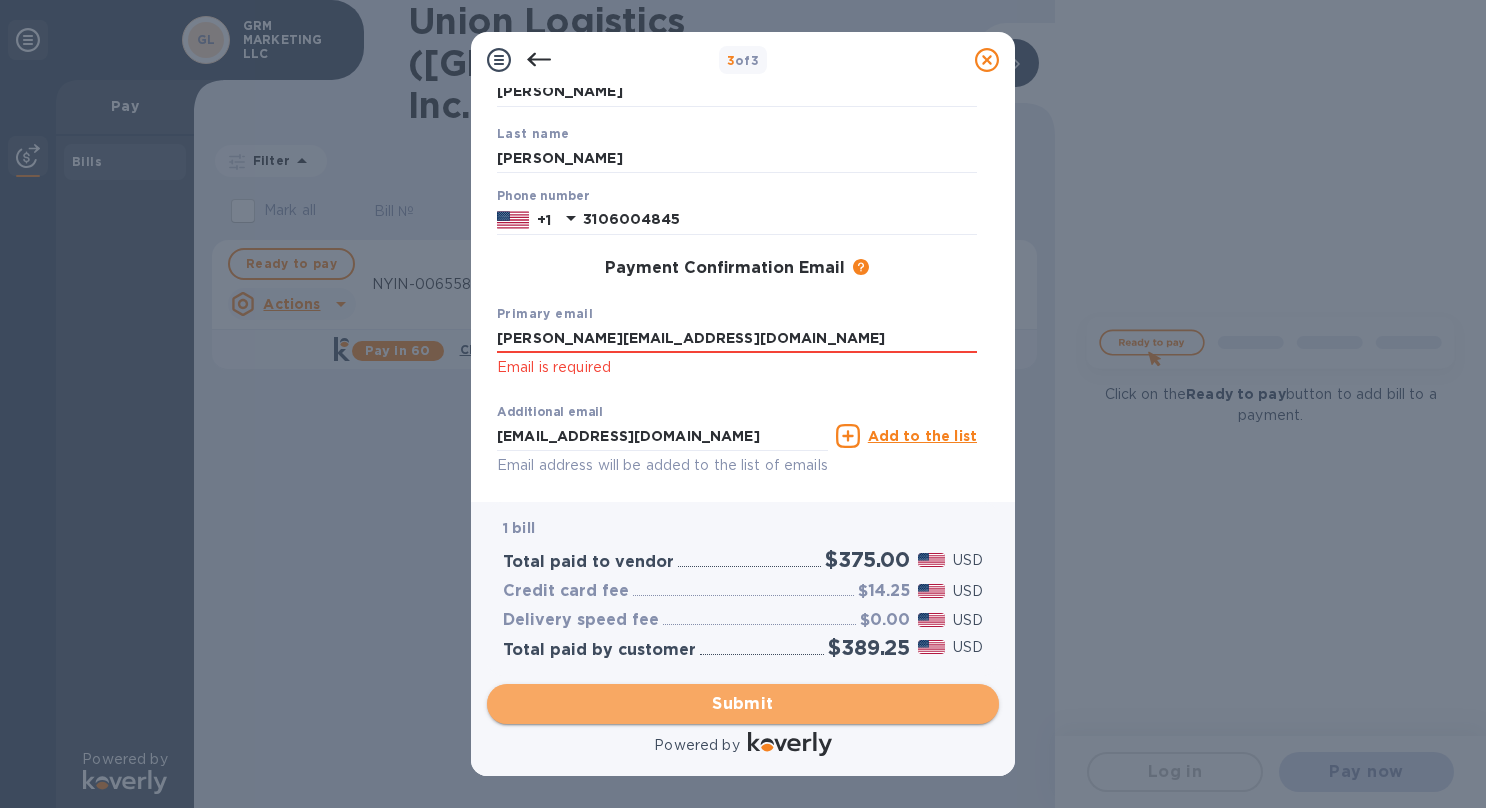 click on "Submit" at bounding box center [743, 704] 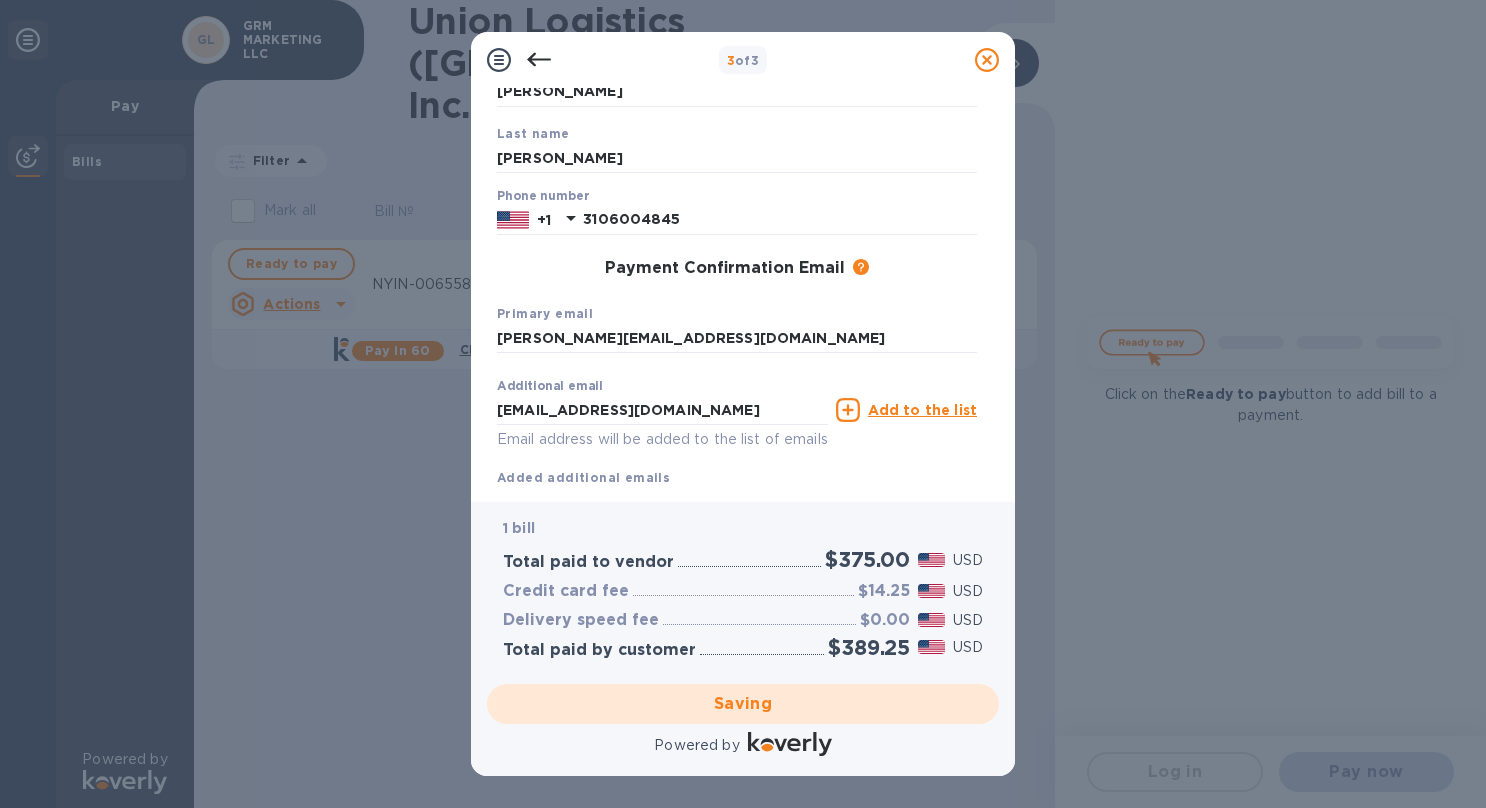 scroll, scrollTop: 218, scrollLeft: 0, axis: vertical 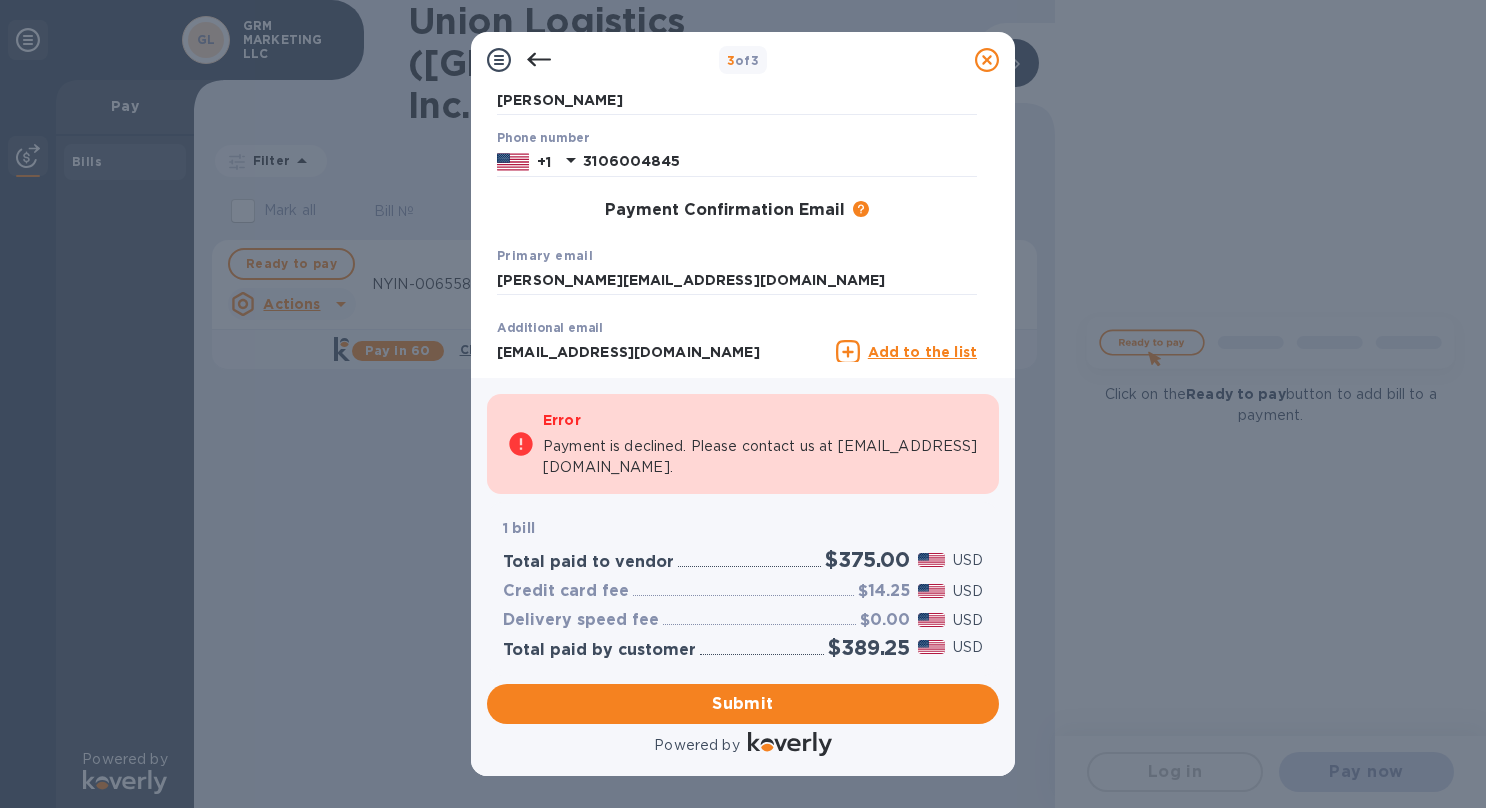 click 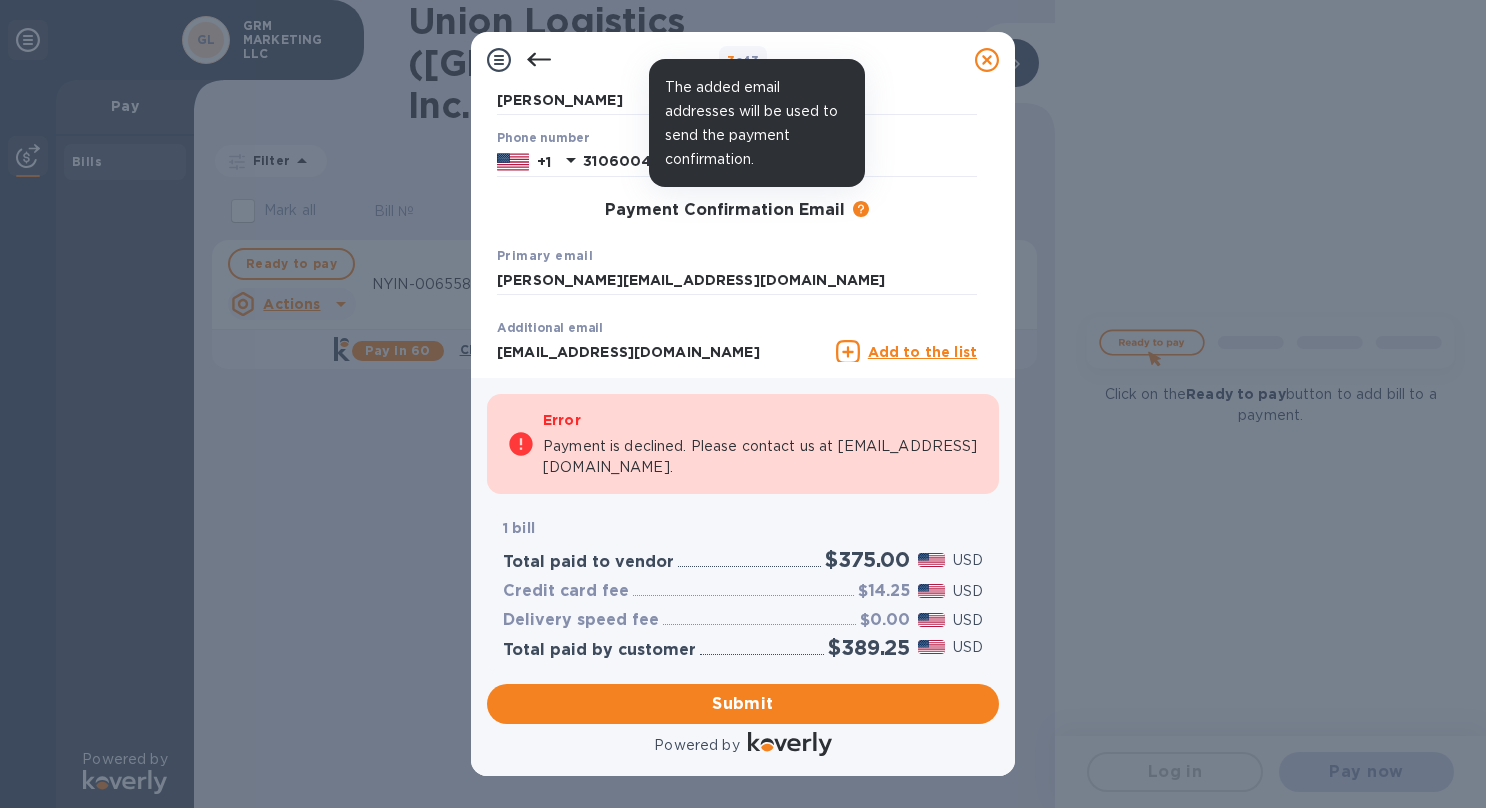 click 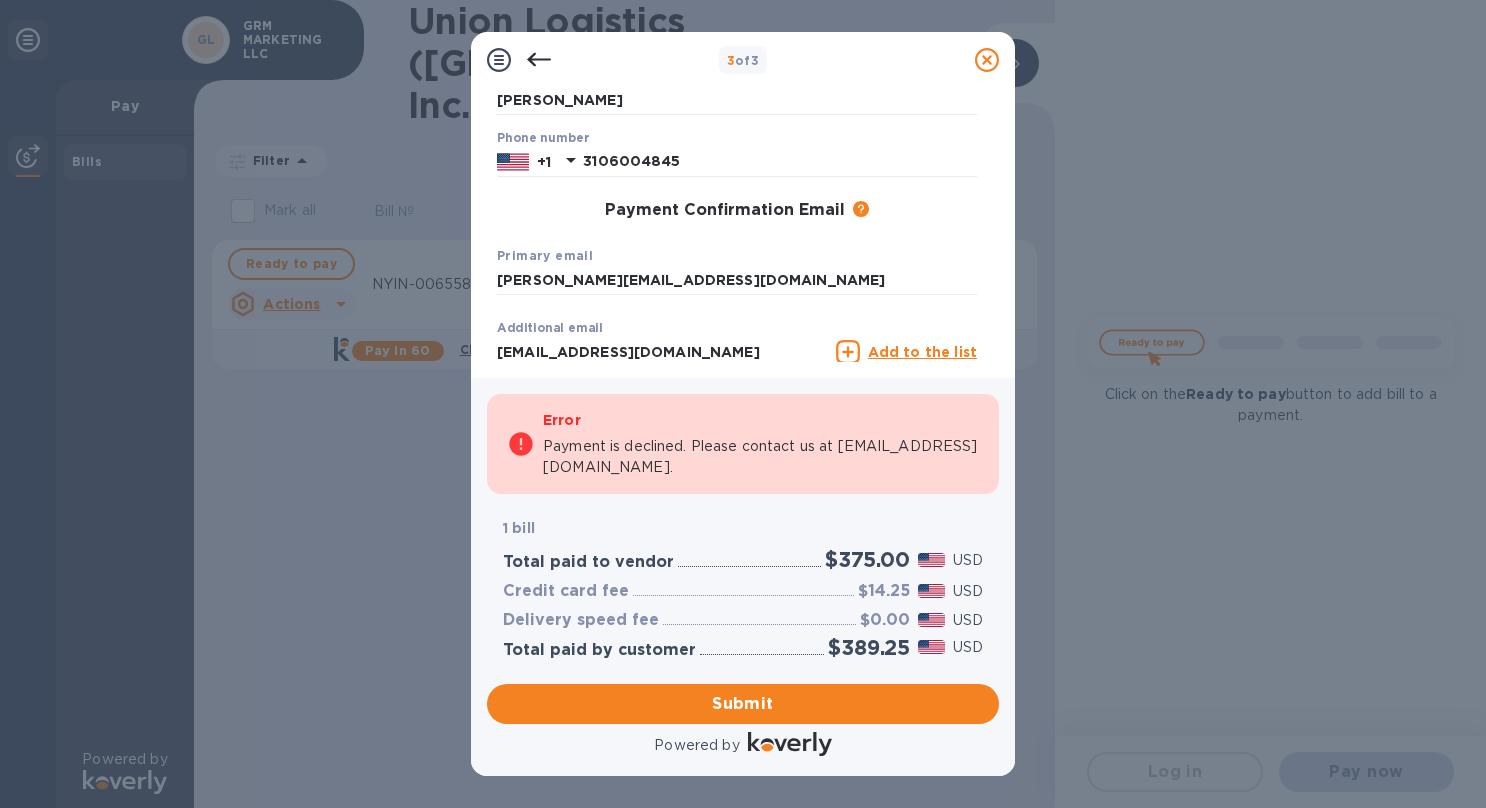 scroll, scrollTop: 0, scrollLeft: 0, axis: both 